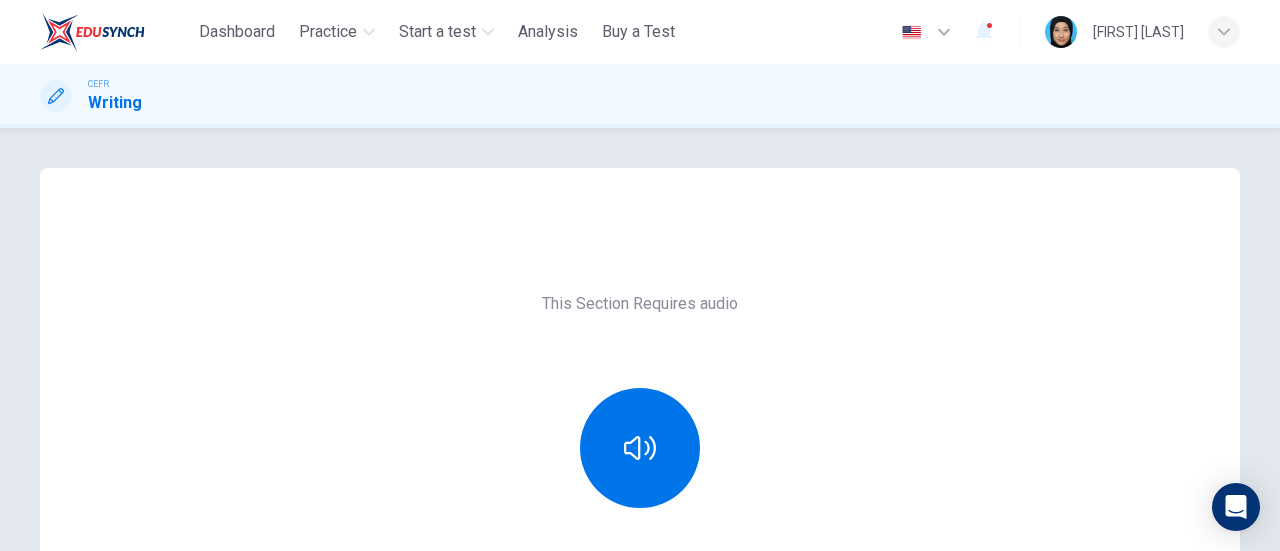 scroll, scrollTop: 0, scrollLeft: 0, axis: both 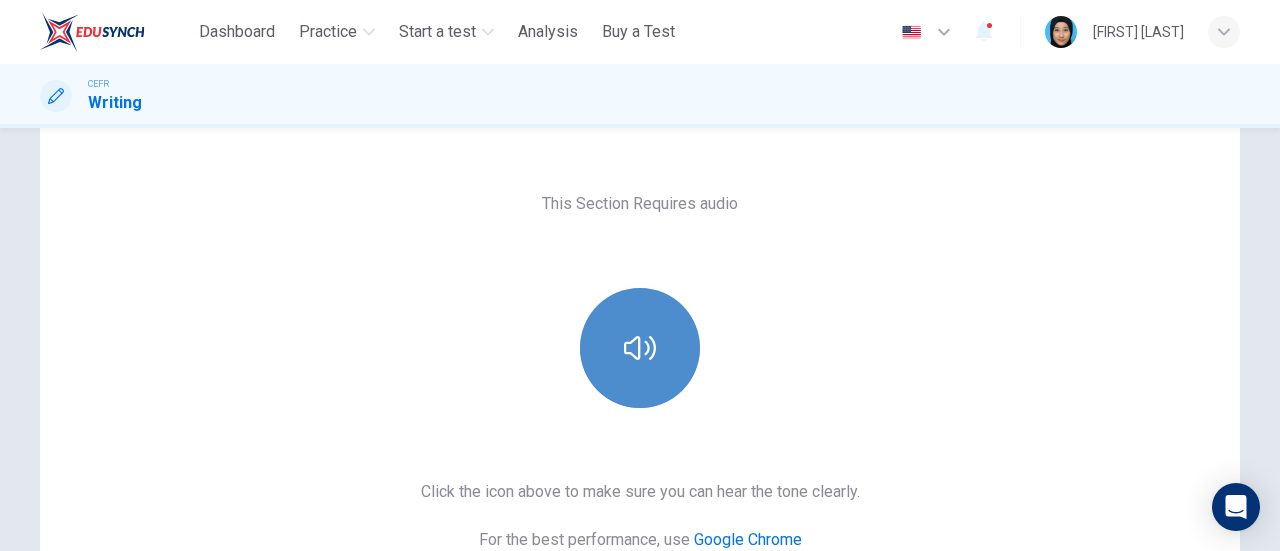 click at bounding box center [640, 348] 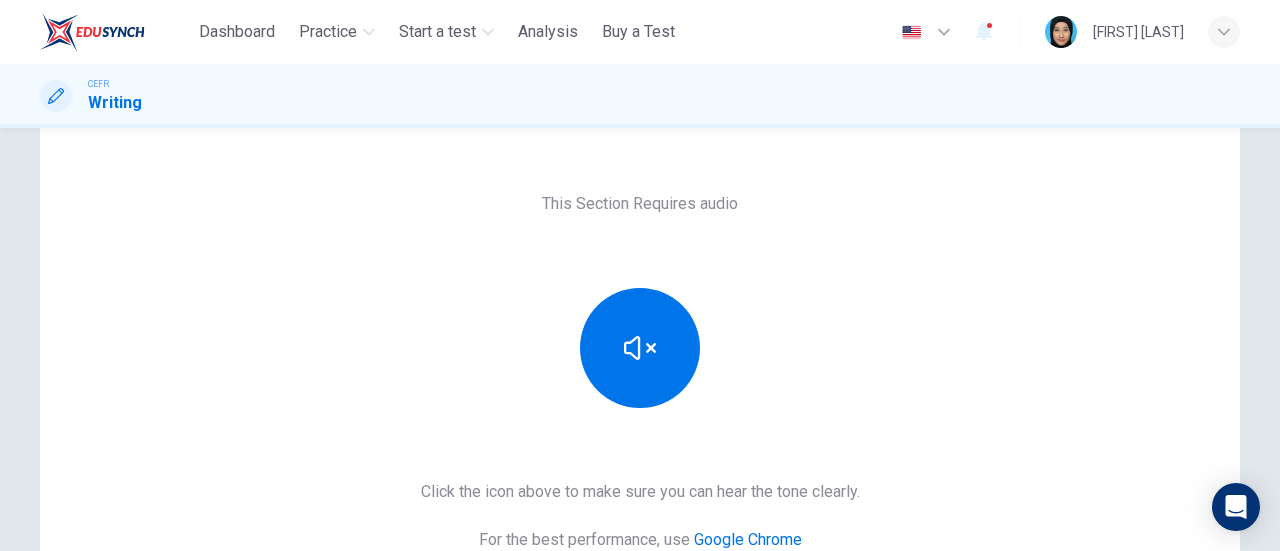 scroll, scrollTop: 300, scrollLeft: 0, axis: vertical 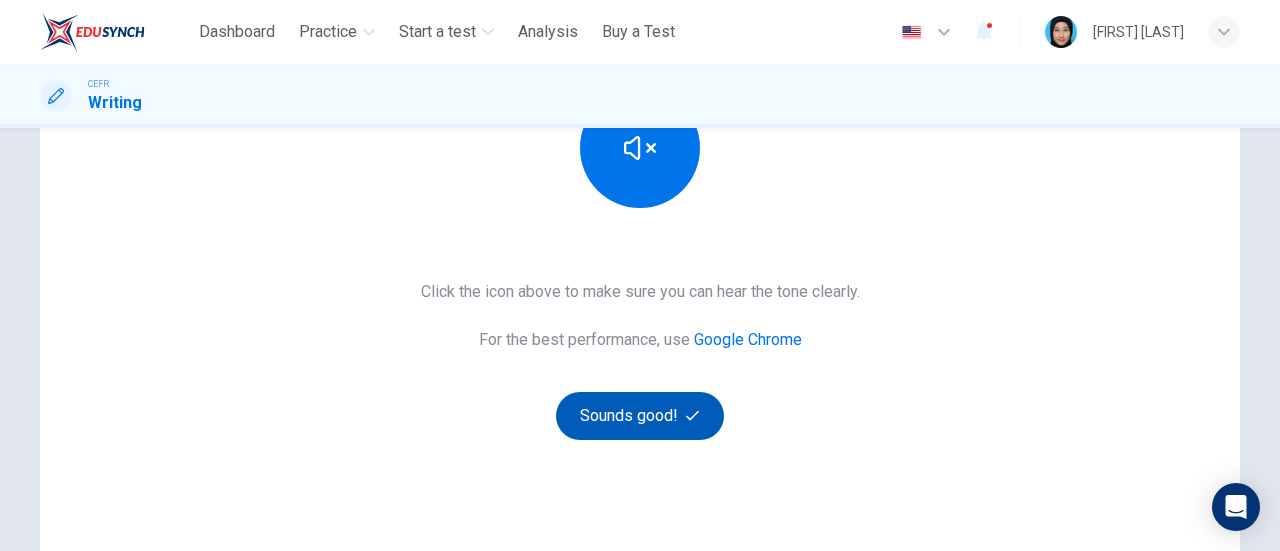 click on "Sounds good!" at bounding box center [640, 416] 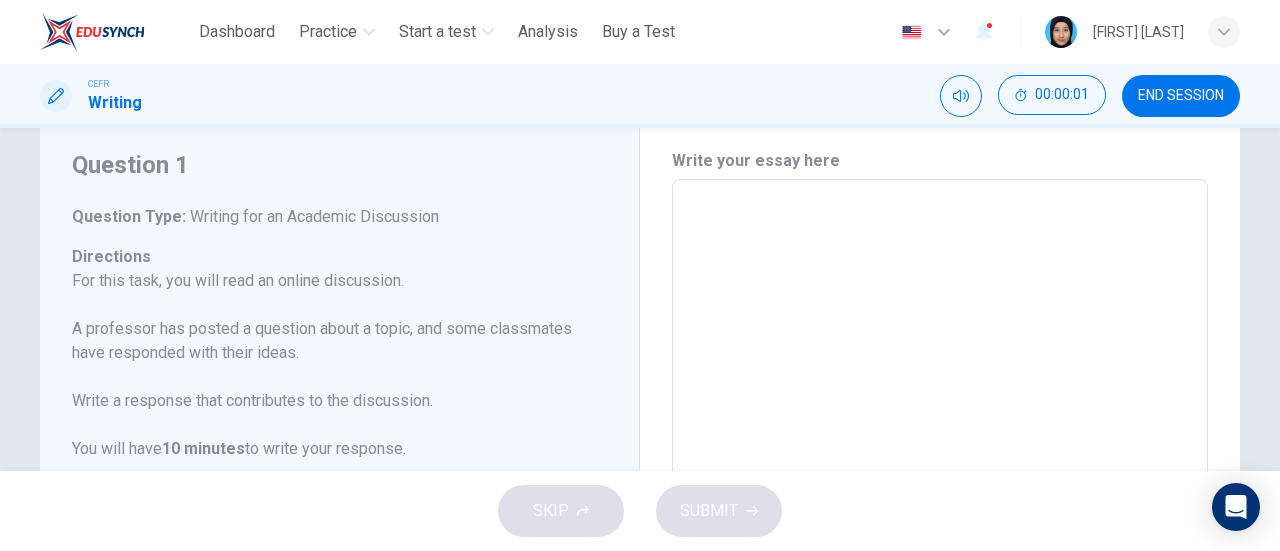 scroll, scrollTop: 0, scrollLeft: 0, axis: both 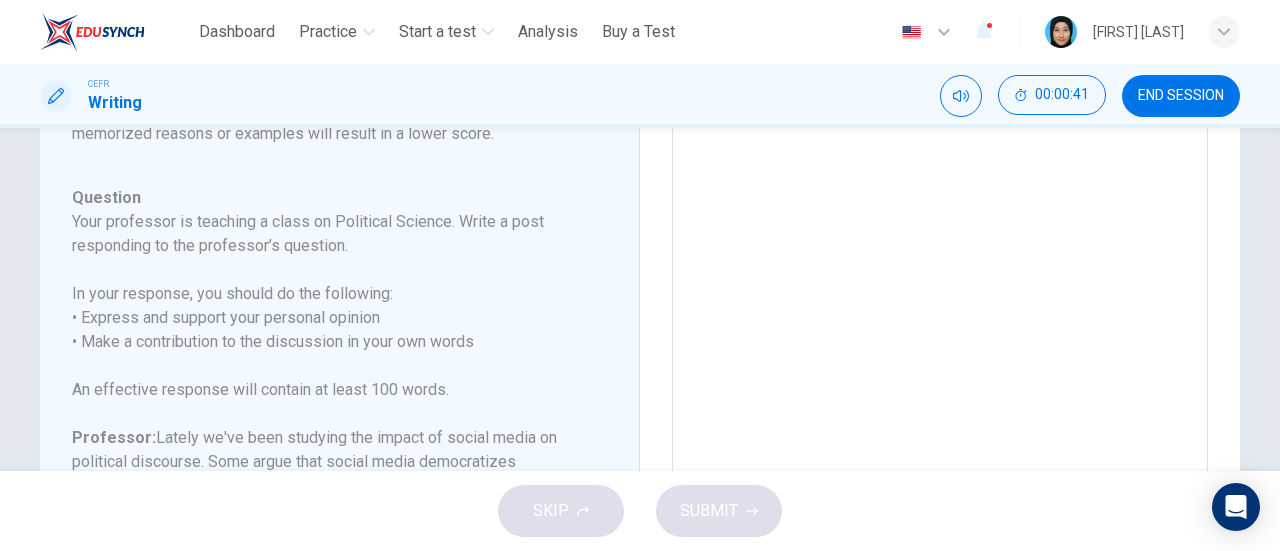 drag, startPoint x: 76, startPoint y: 295, endPoint x: 420, endPoint y: 299, distance: 344.02325 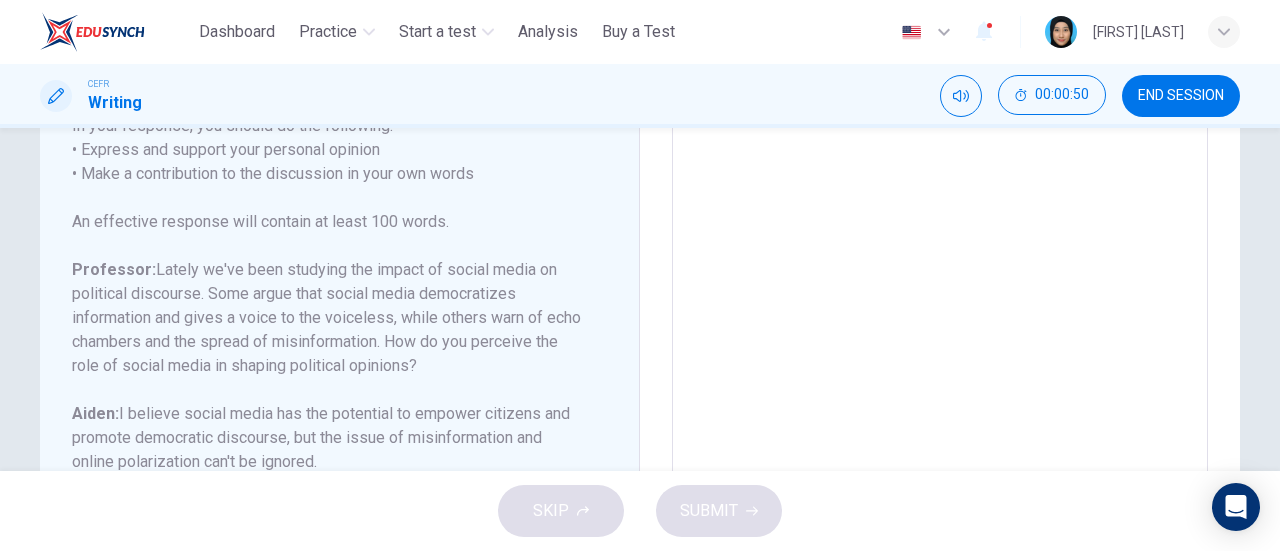 scroll, scrollTop: 400, scrollLeft: 0, axis: vertical 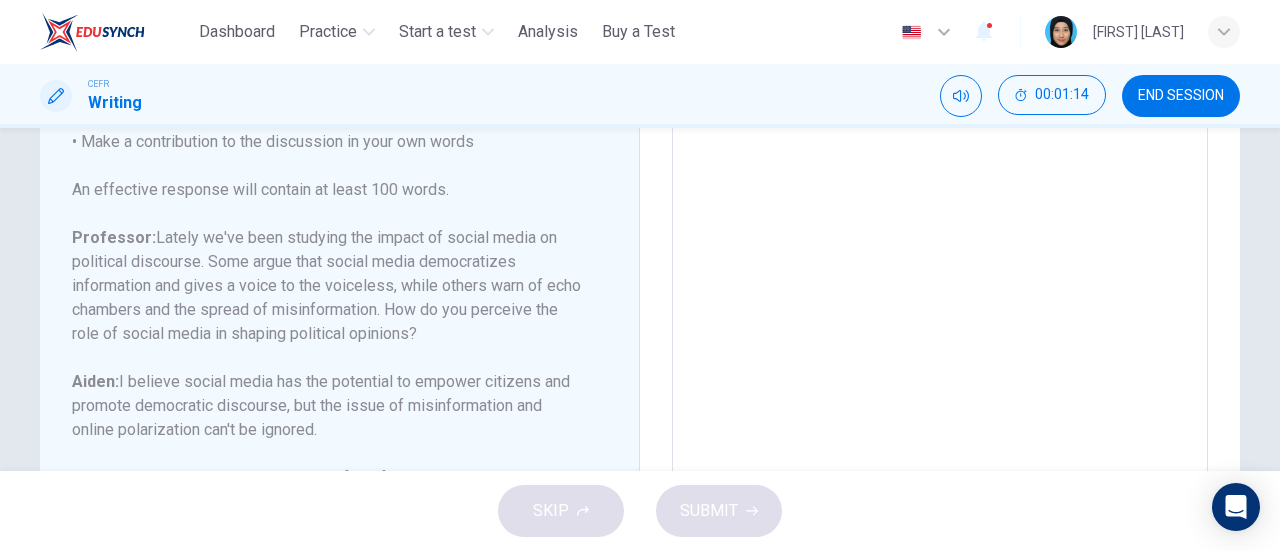 click at bounding box center [940, 172] 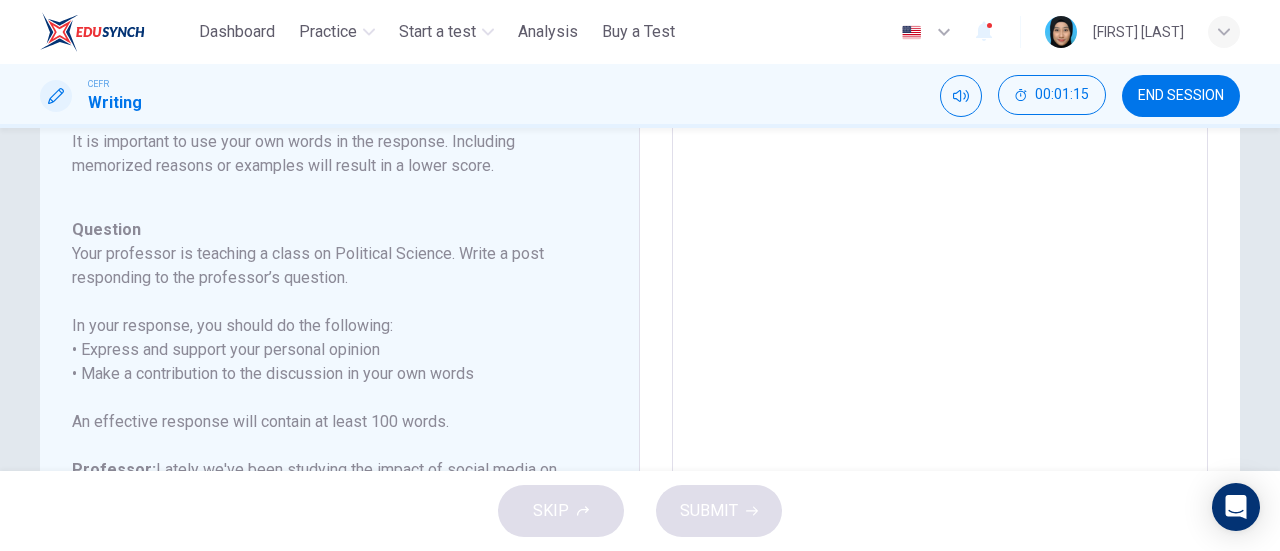 scroll, scrollTop: 100, scrollLeft: 0, axis: vertical 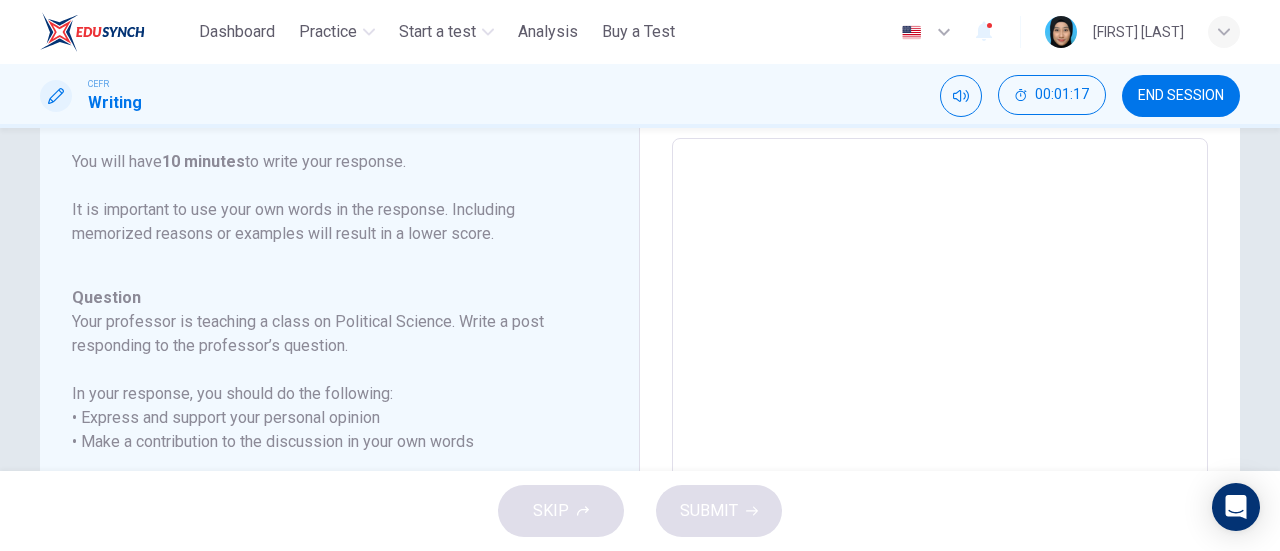type on "*" 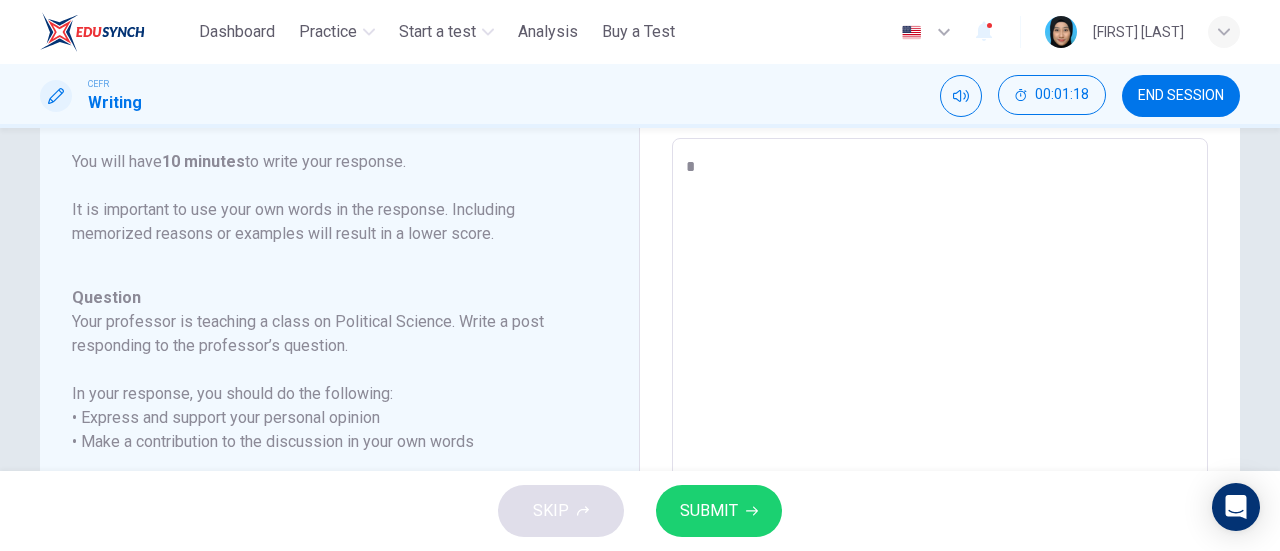 type on "**" 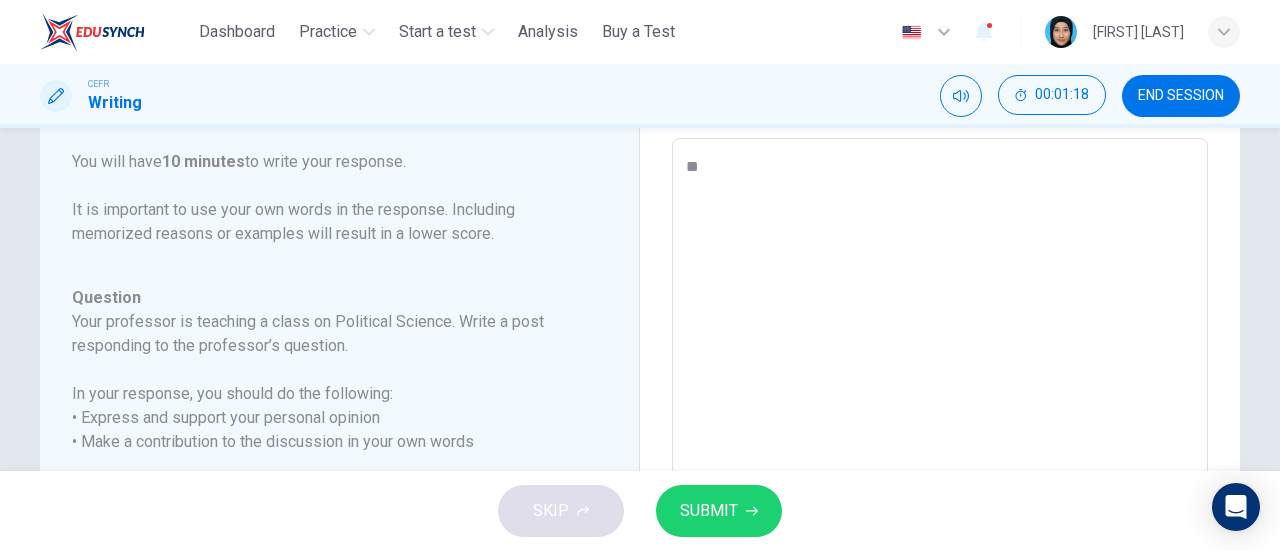 type on "*" 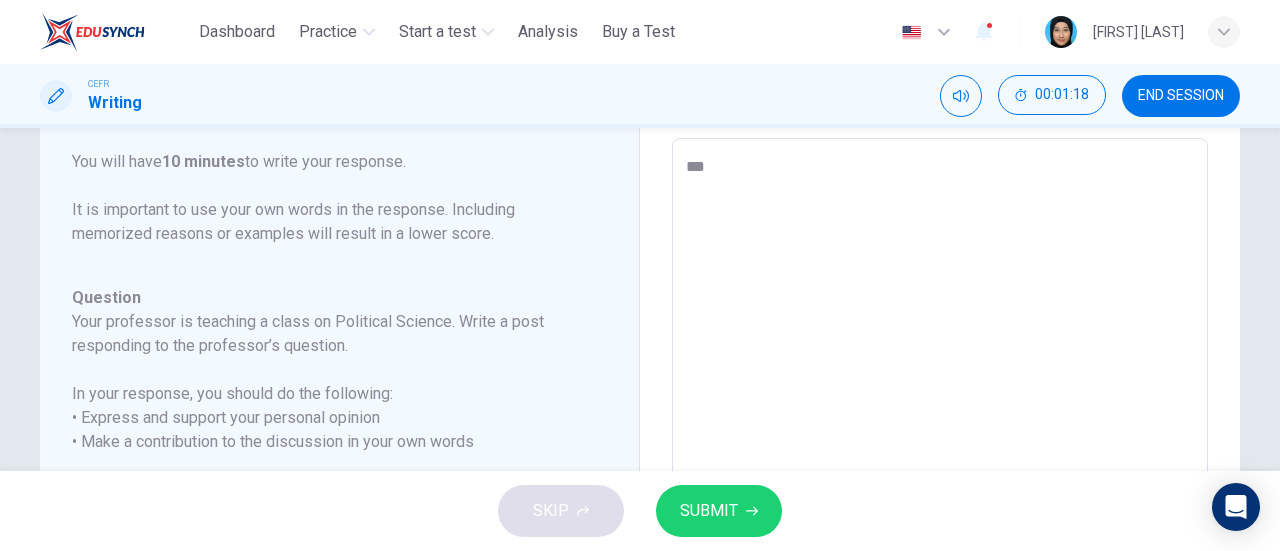 type on "*" 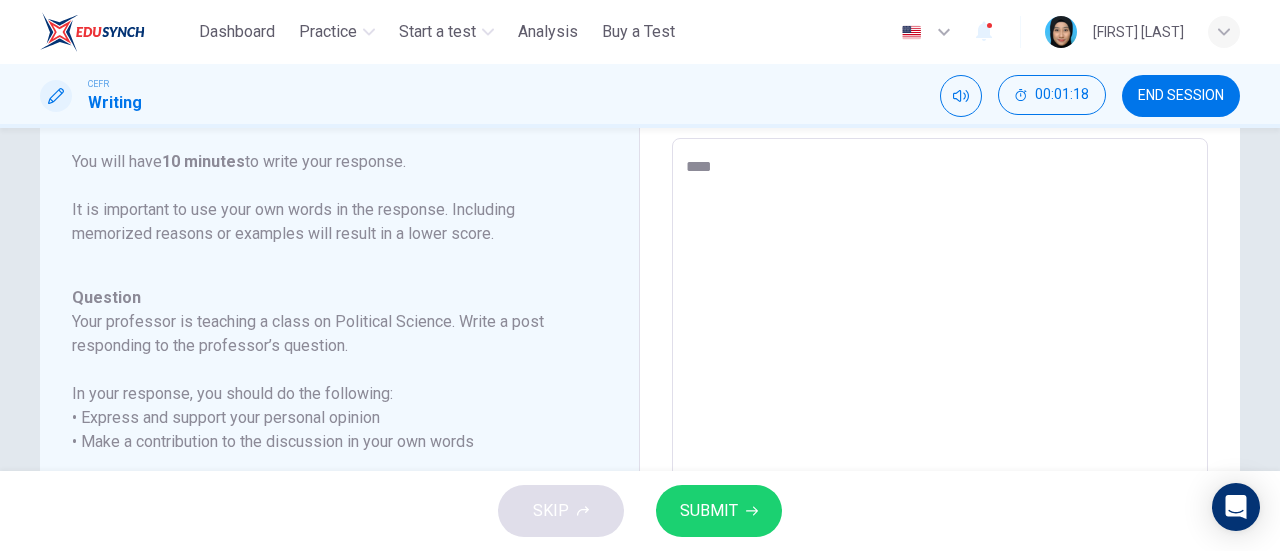 type on "*" 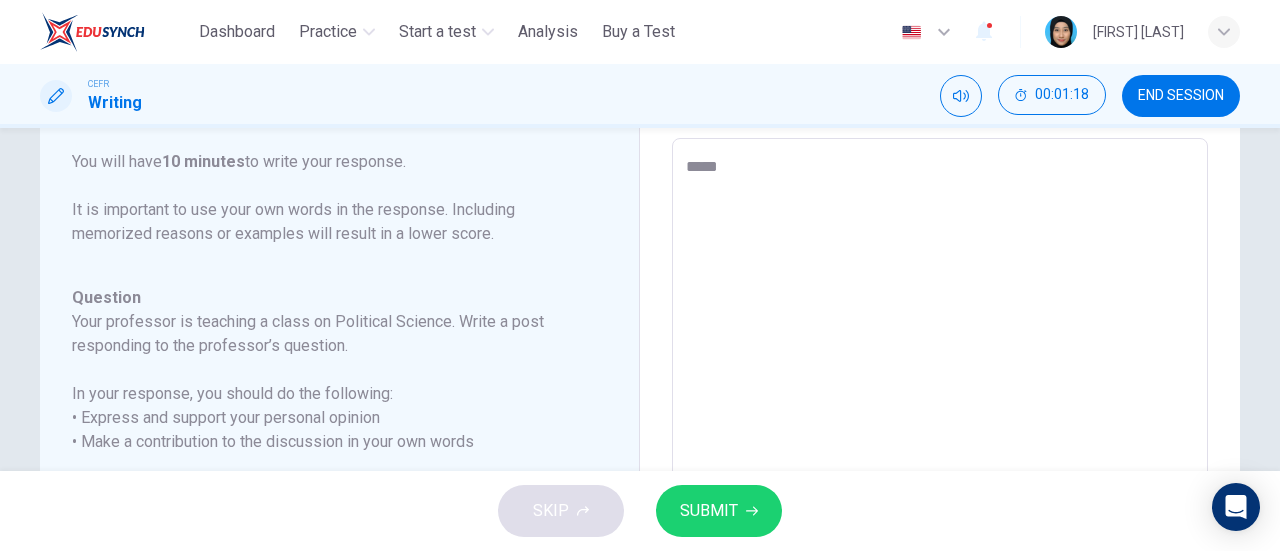 type on "******" 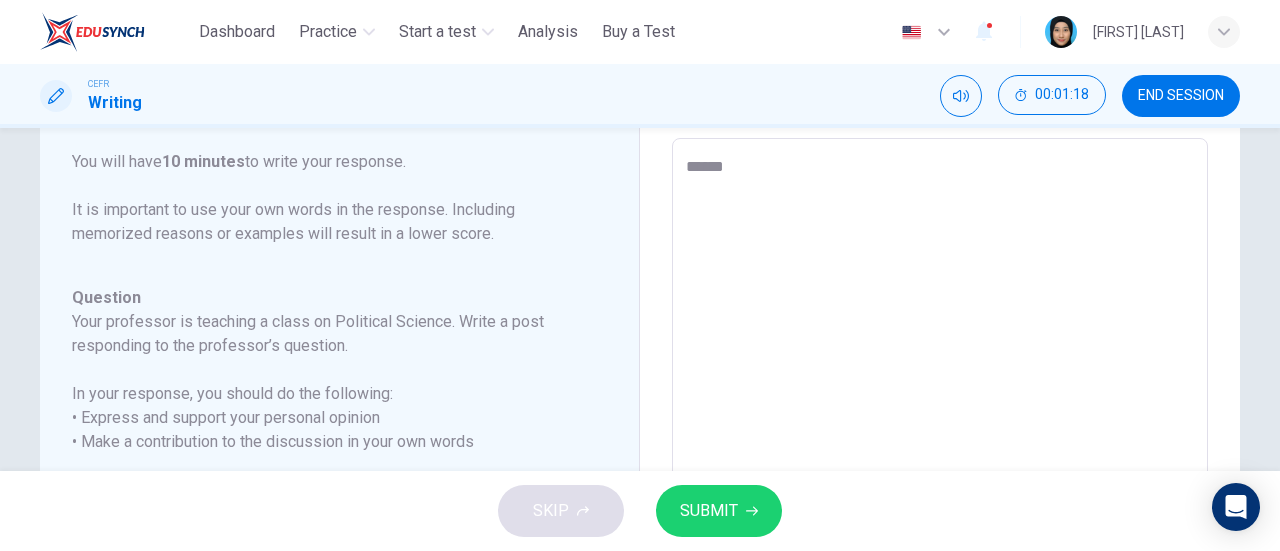 type on "*" 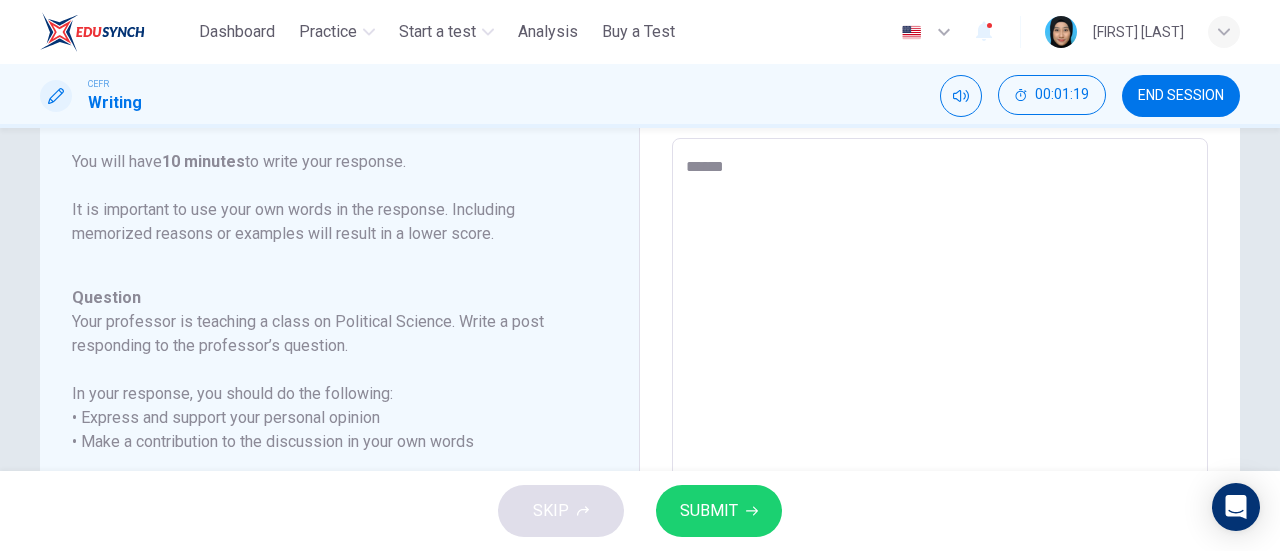type on "*******" 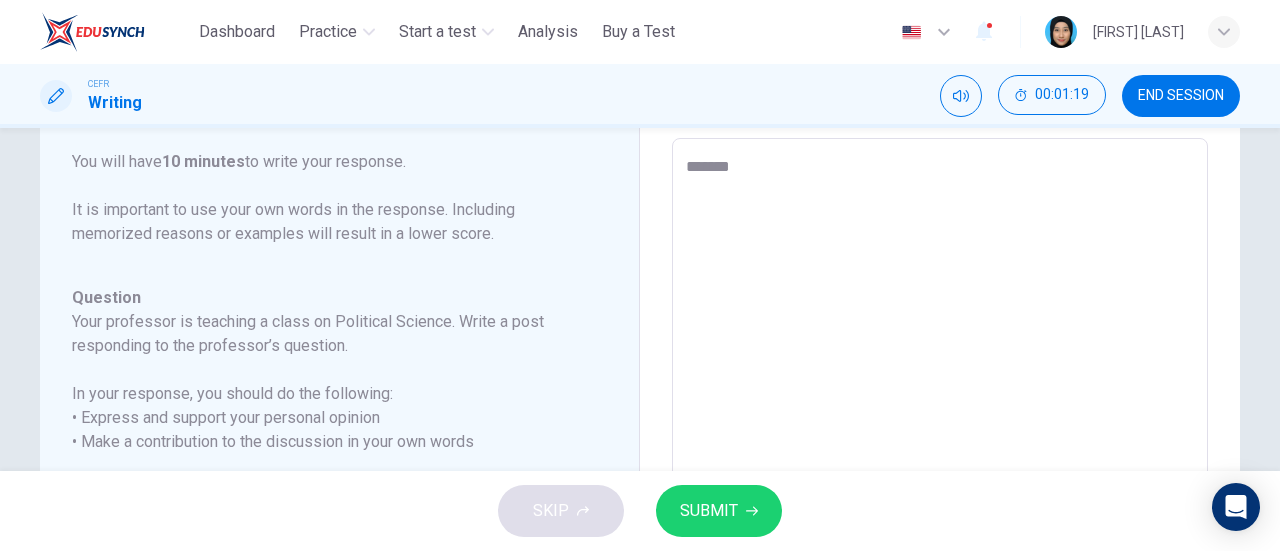 type on "*" 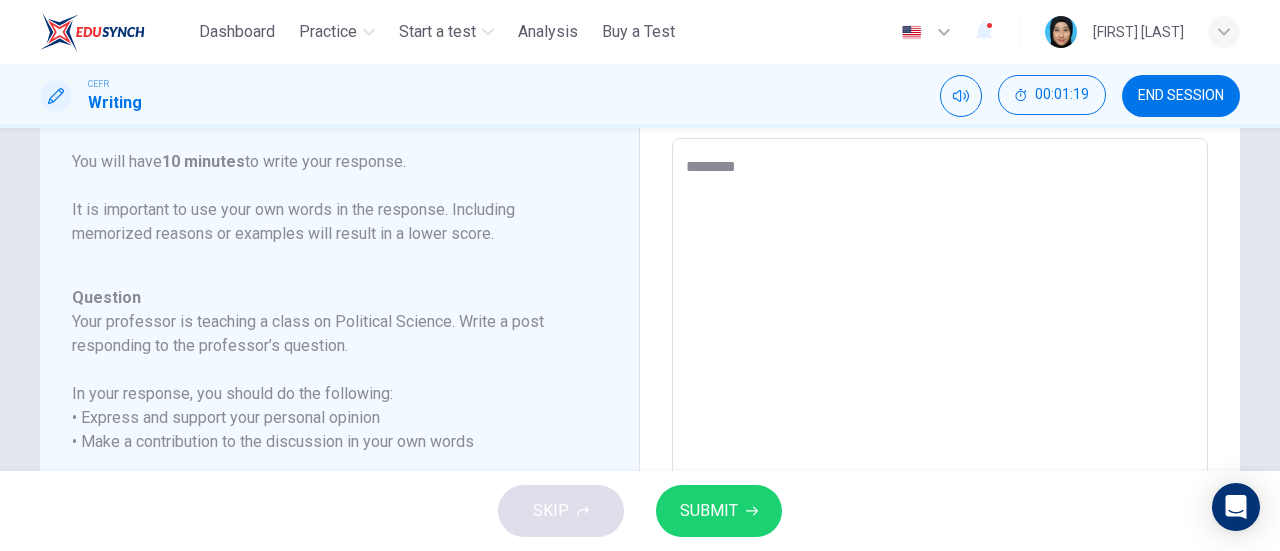 type on "*" 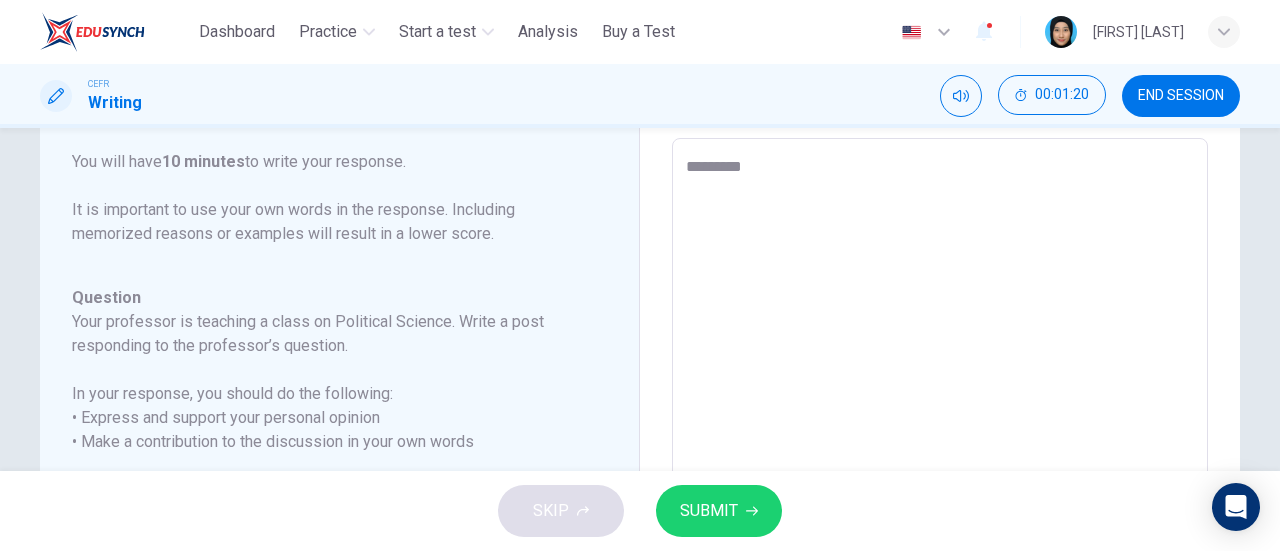 type on "*********" 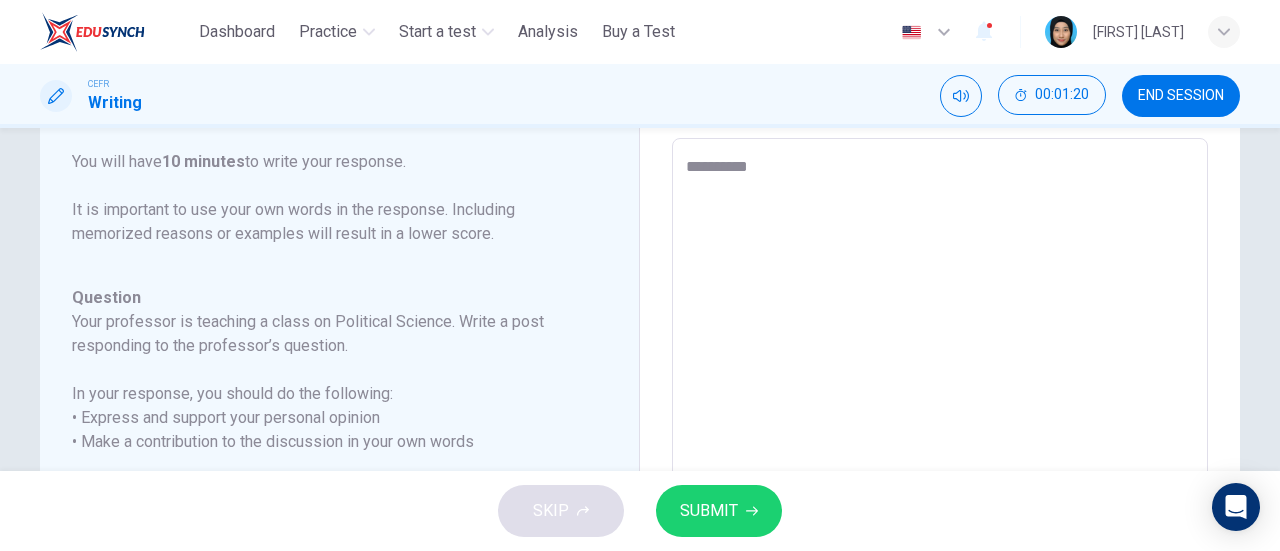 type on "*" 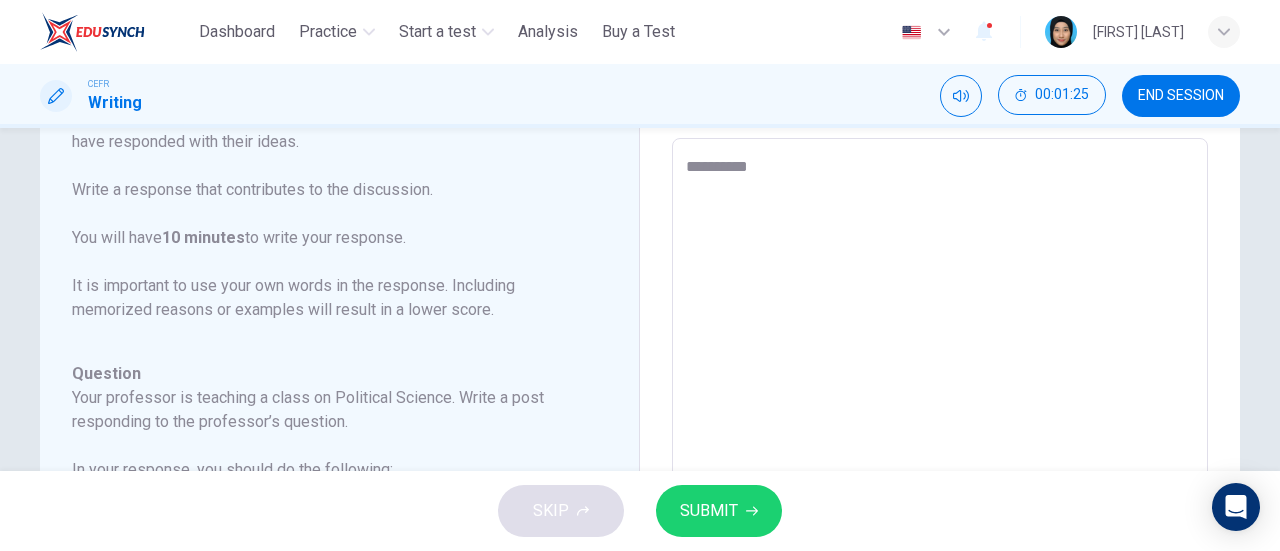 scroll, scrollTop: 70, scrollLeft: 0, axis: vertical 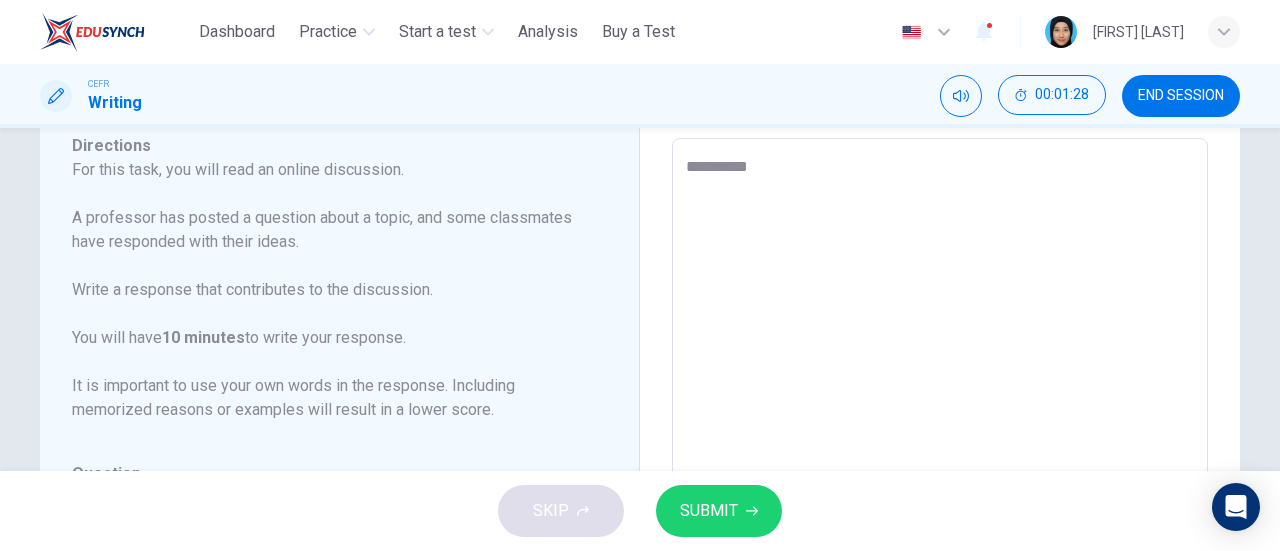 drag, startPoint x: 794, startPoint y: 172, endPoint x: 640, endPoint y: 173, distance: 154.00325 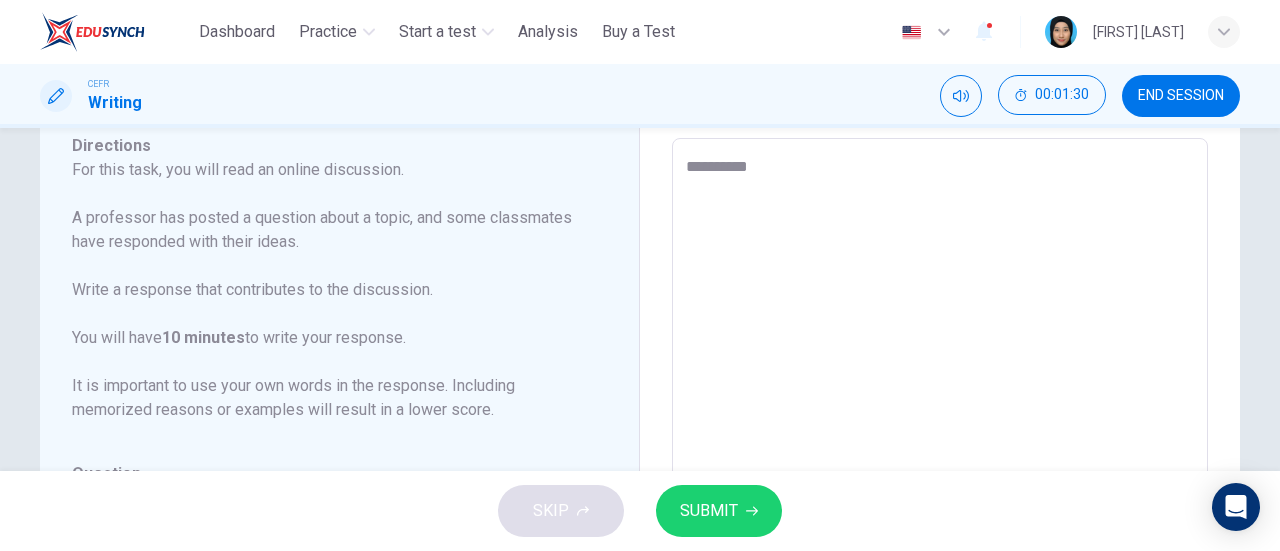 type on "*" 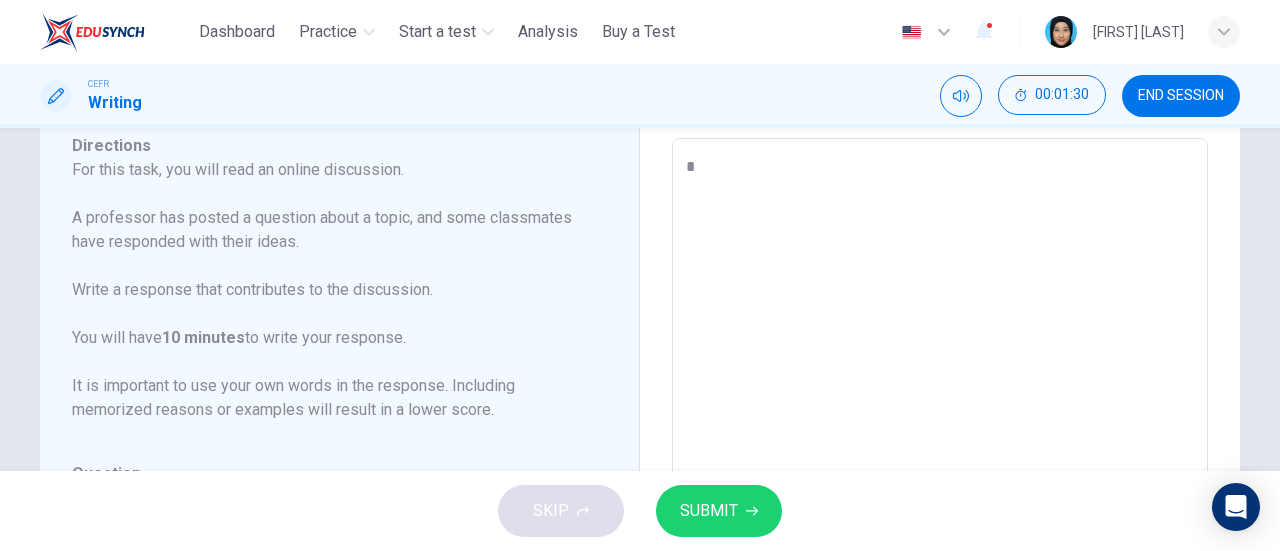 type on "*" 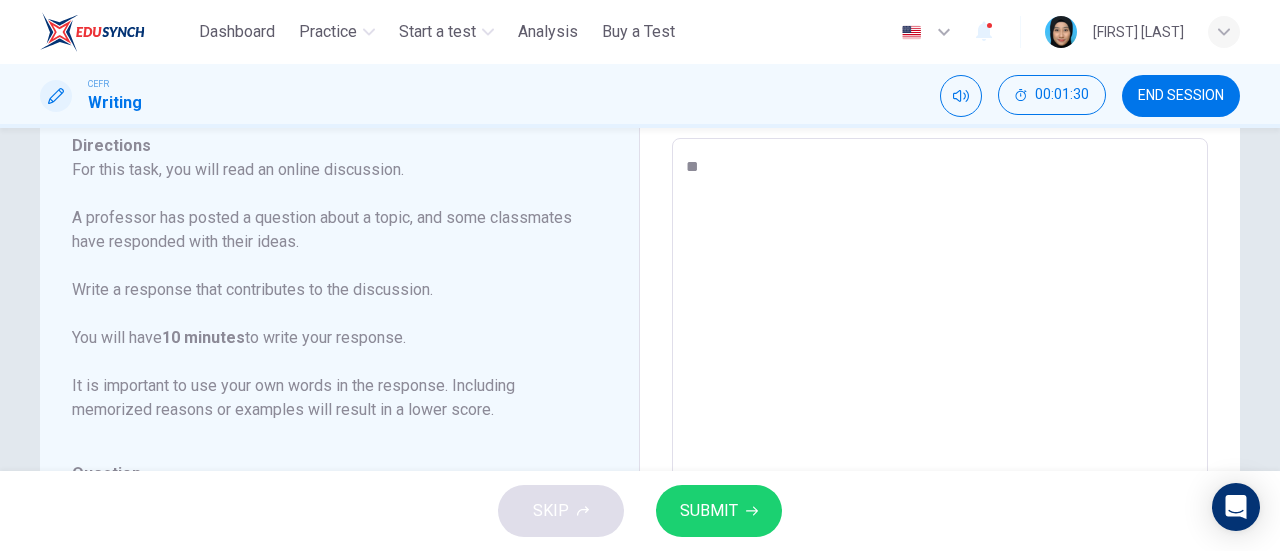 type on "***" 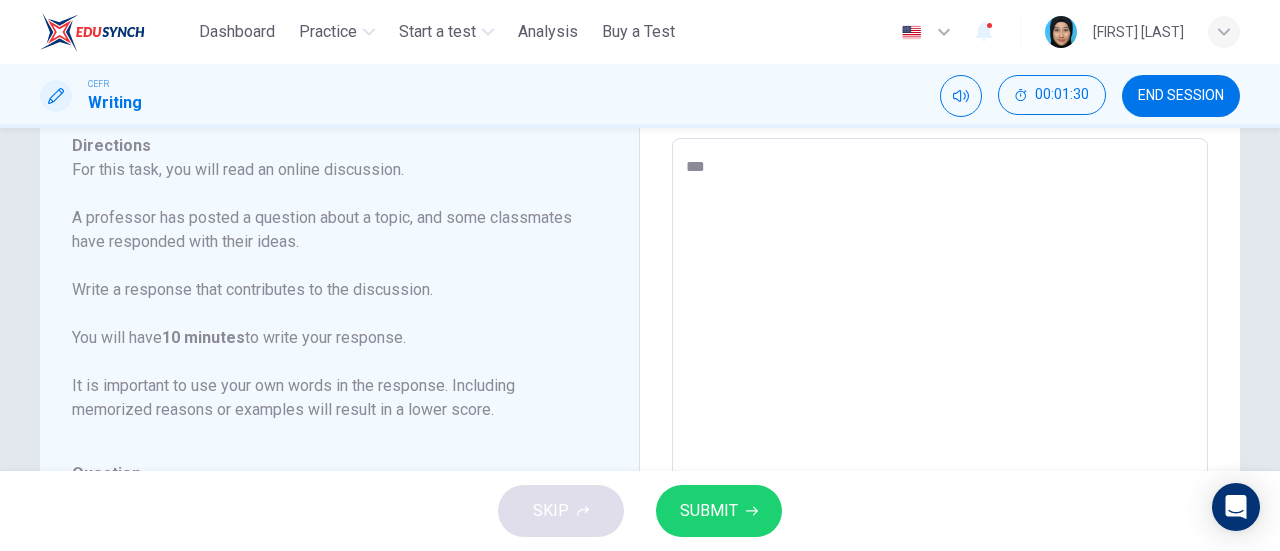 type on "*" 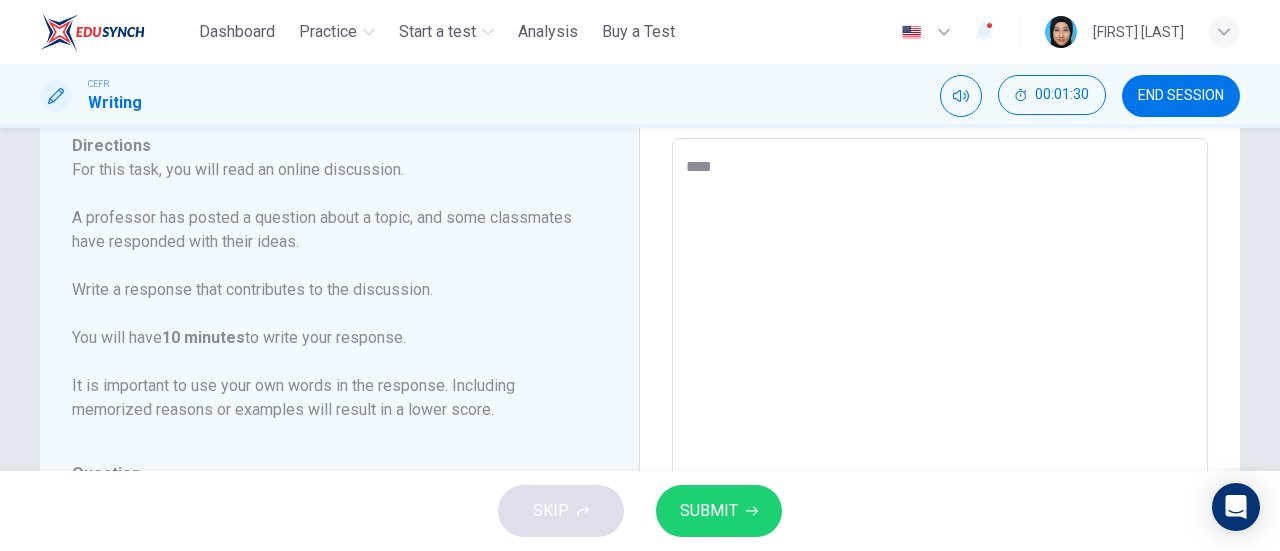 type on "*" 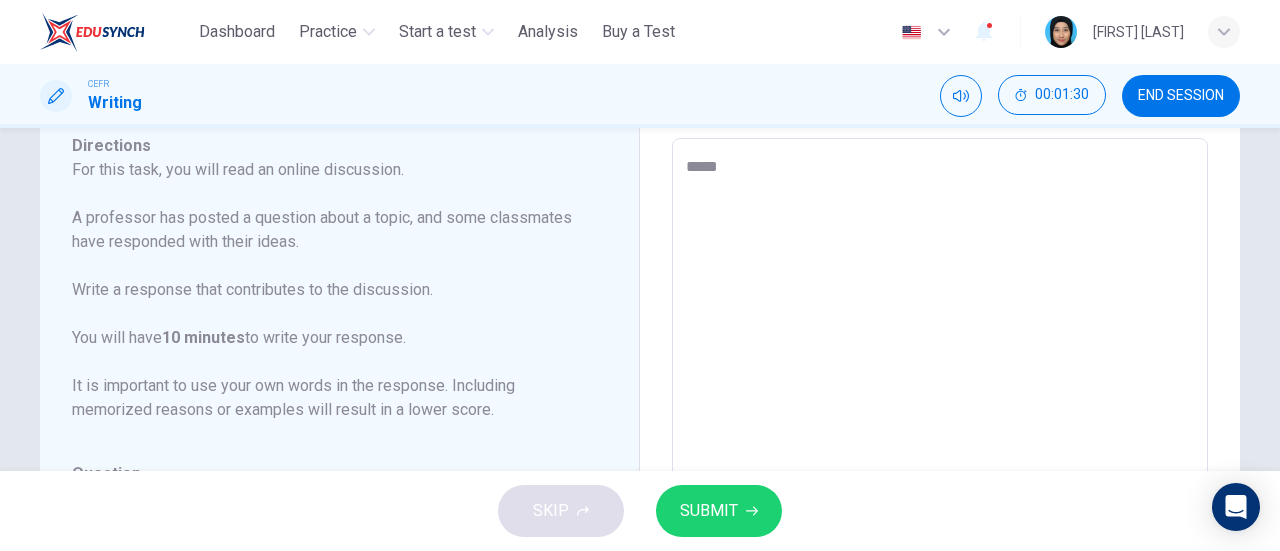 type on "*" 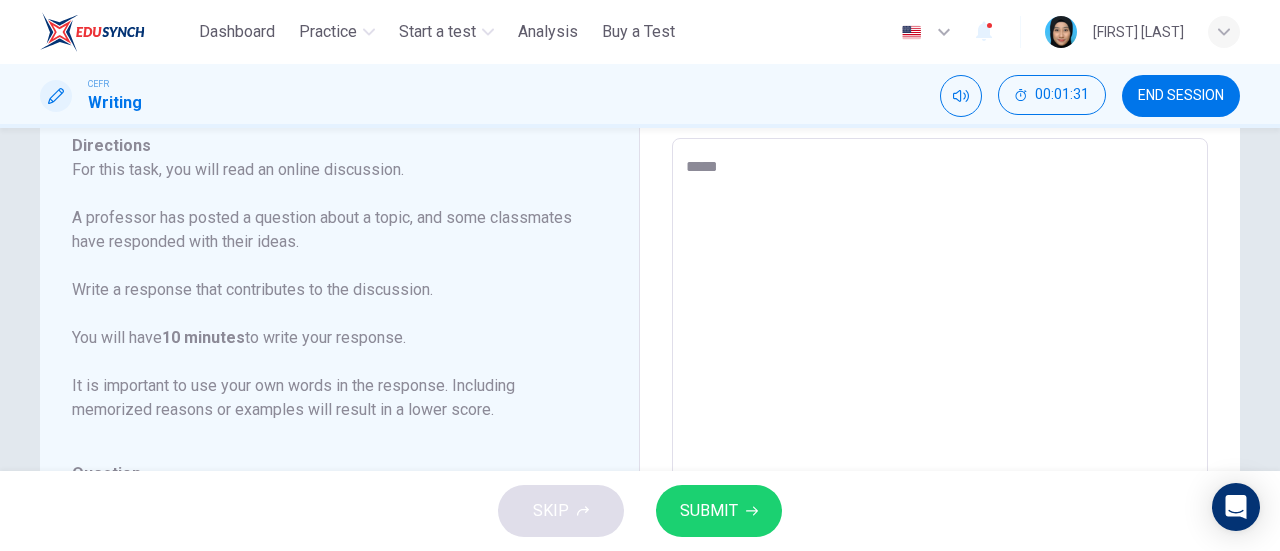 type on "******" 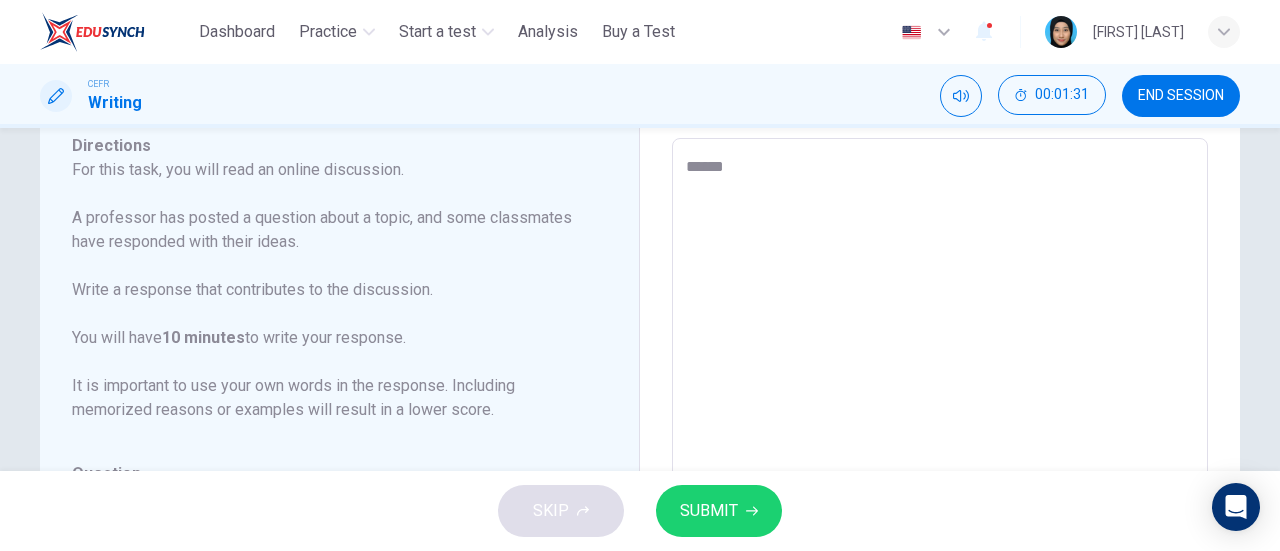 type on "*" 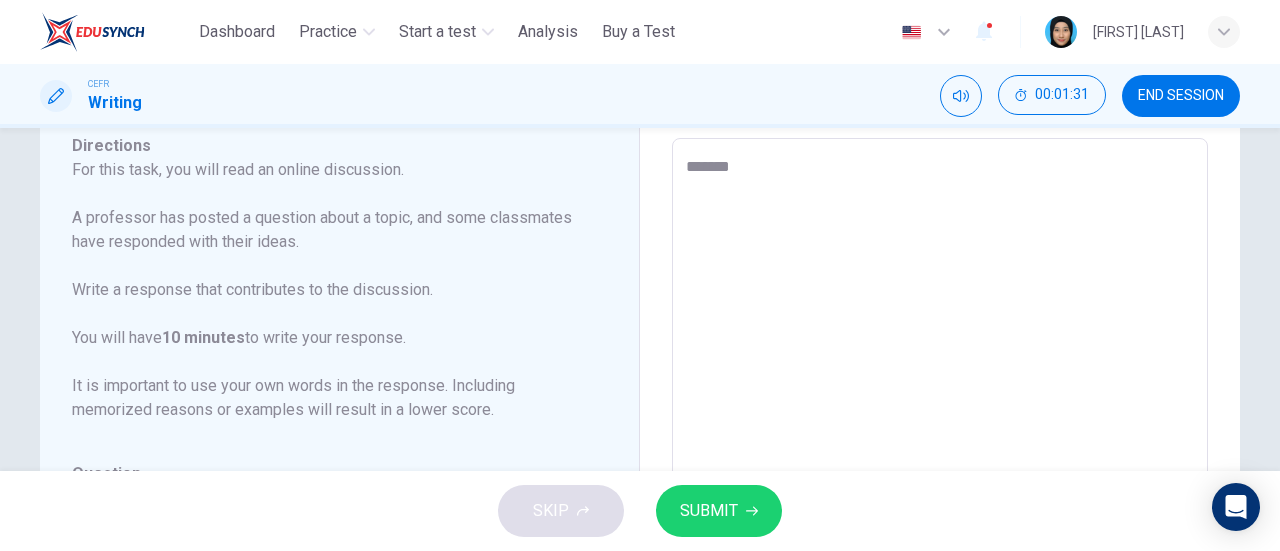 type on "*" 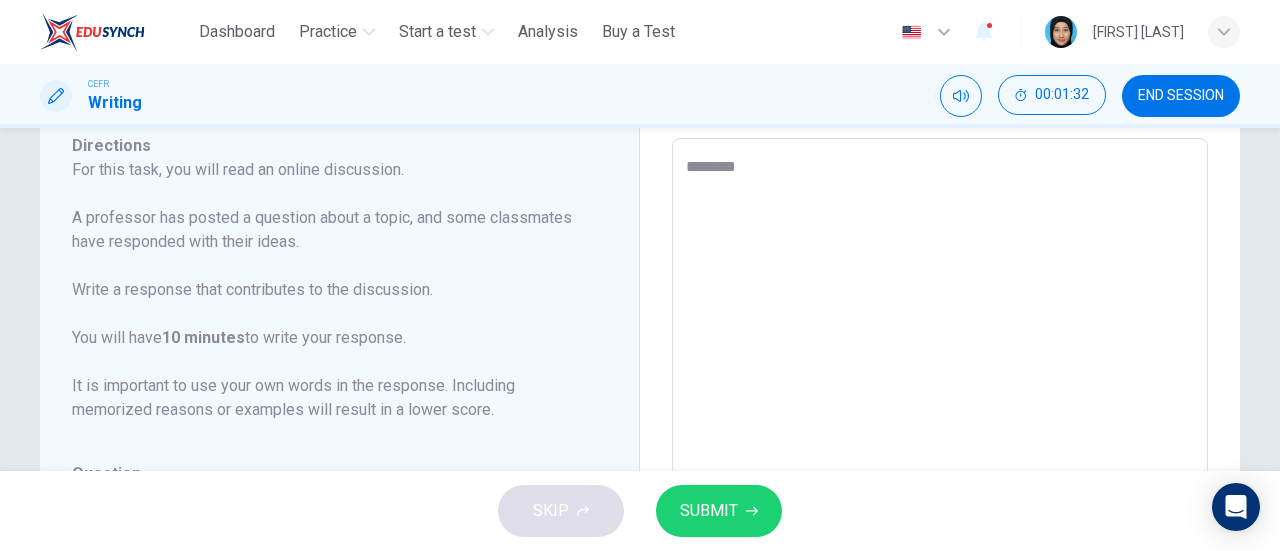 type on "*********" 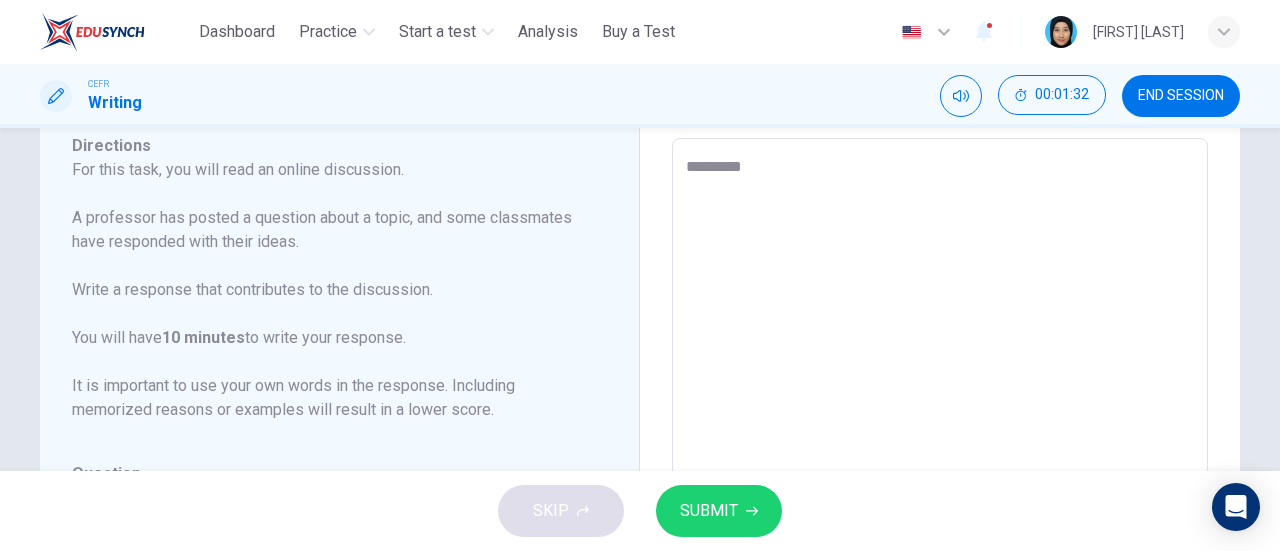 type on "**********" 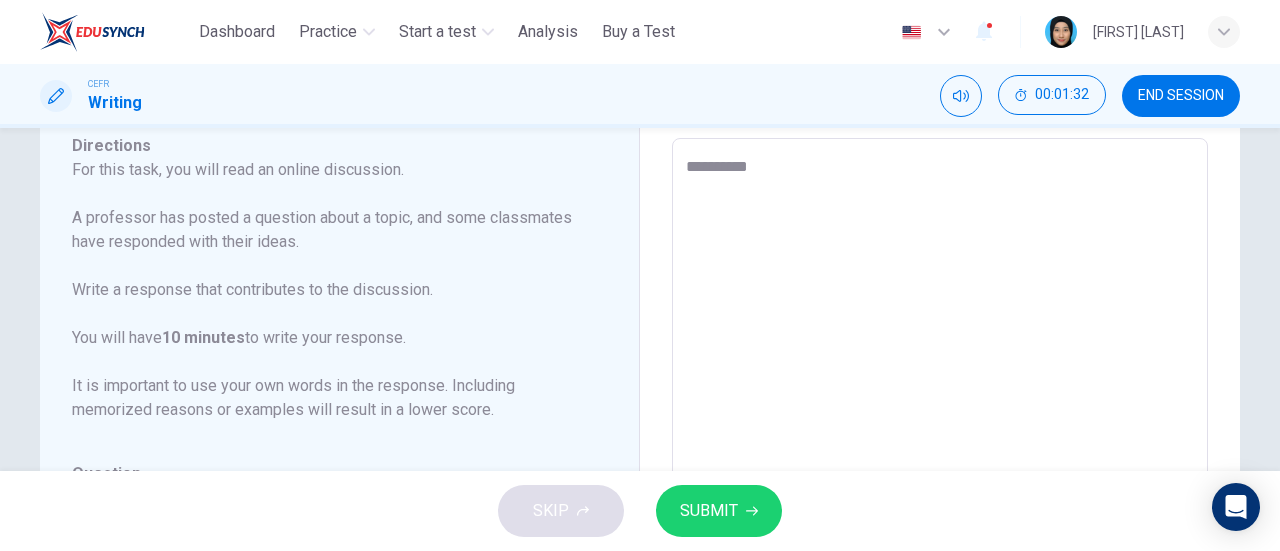 type on "*" 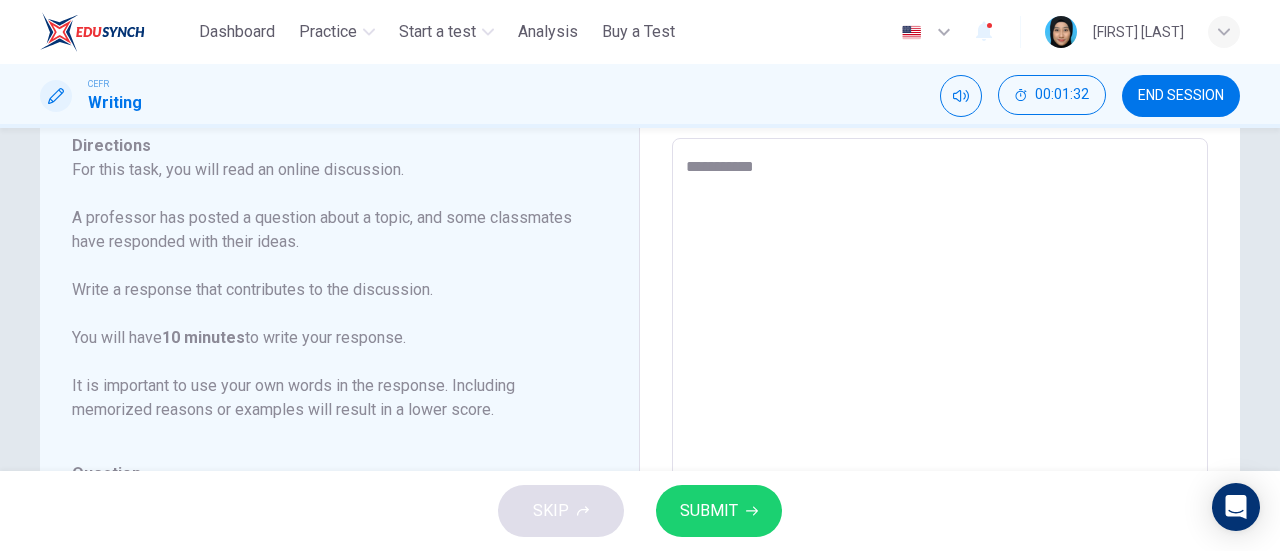 type on "*" 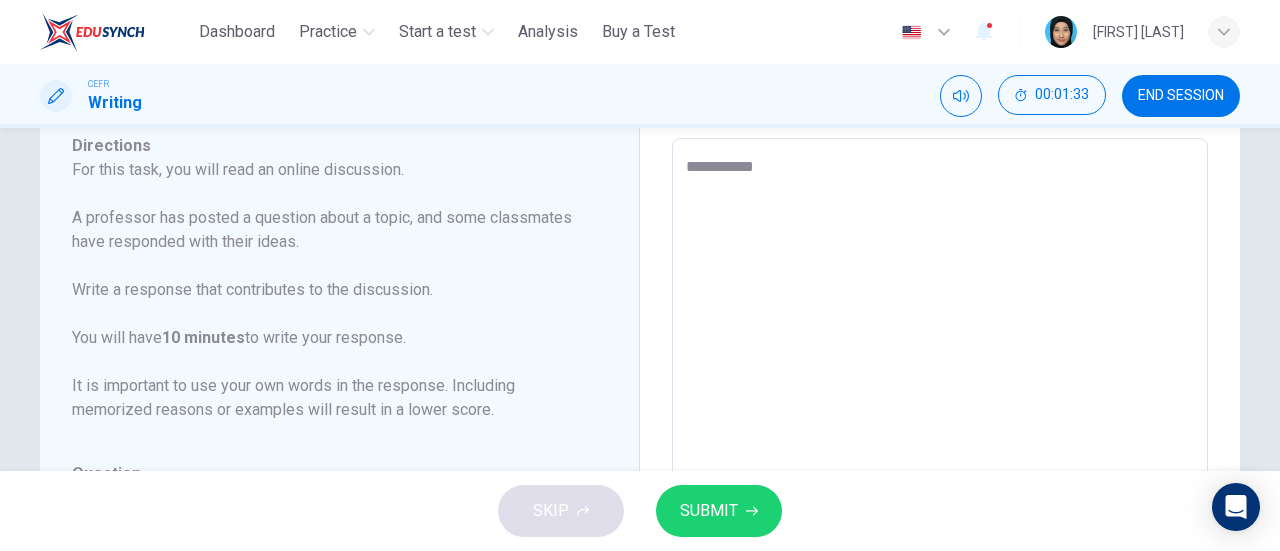 type on "**********" 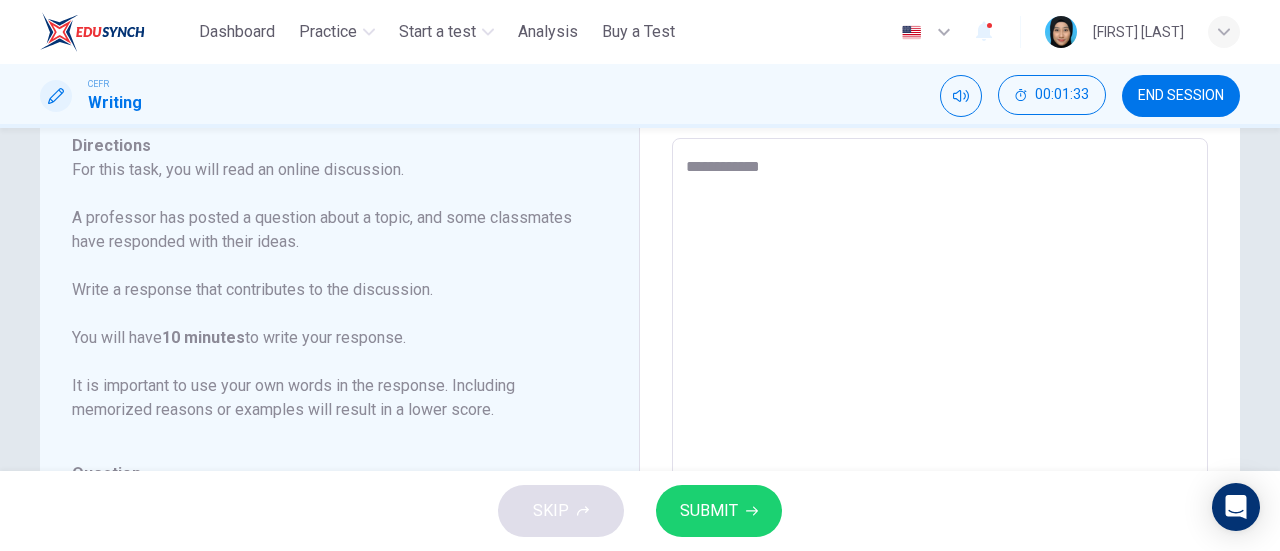 type on "*" 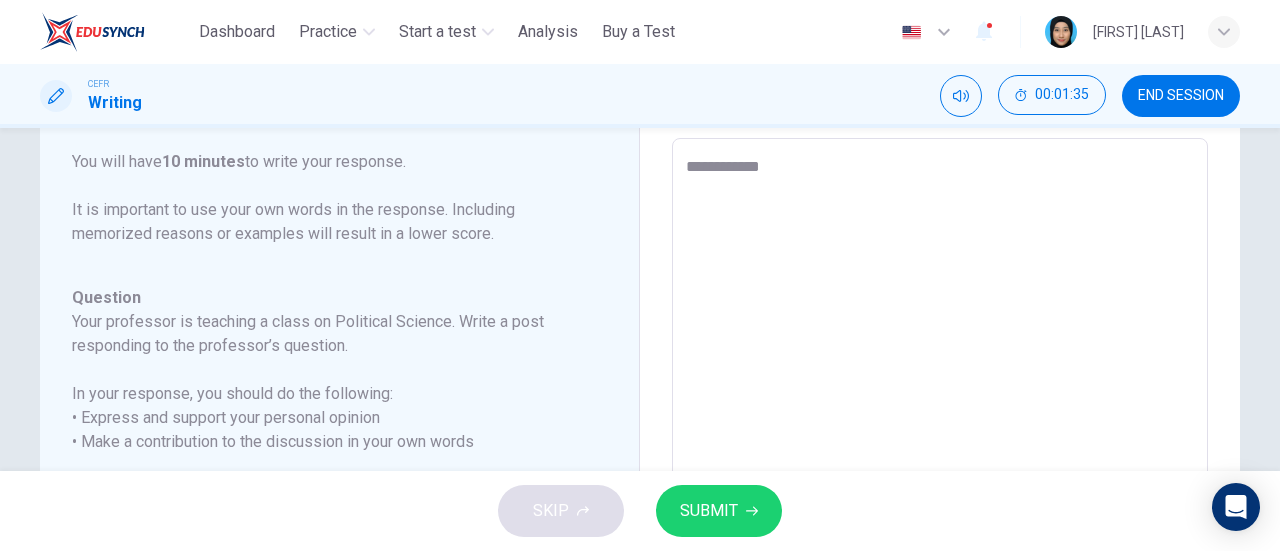 scroll, scrollTop: 270, scrollLeft: 0, axis: vertical 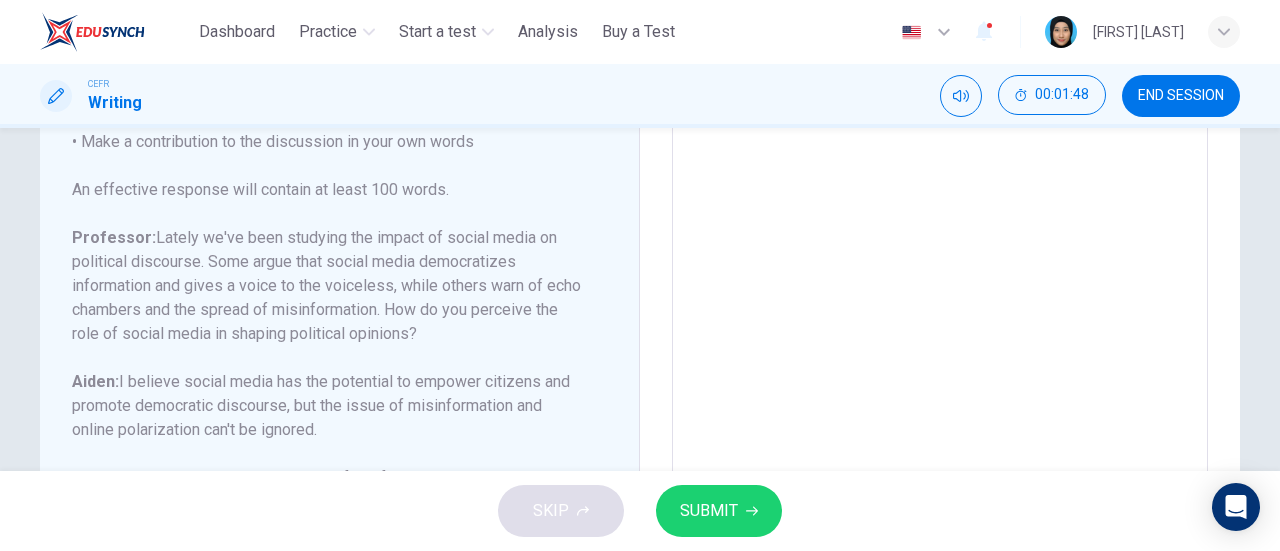 type on "**********" 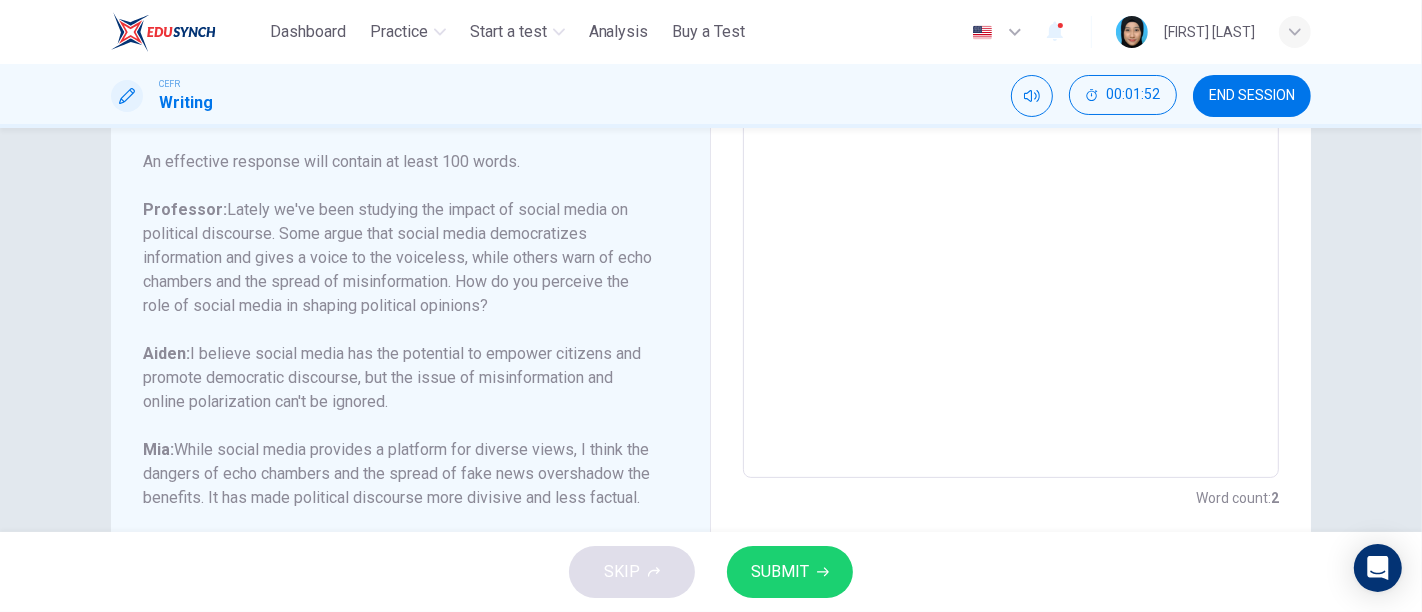 scroll, scrollTop: 428, scrollLeft: 0, axis: vertical 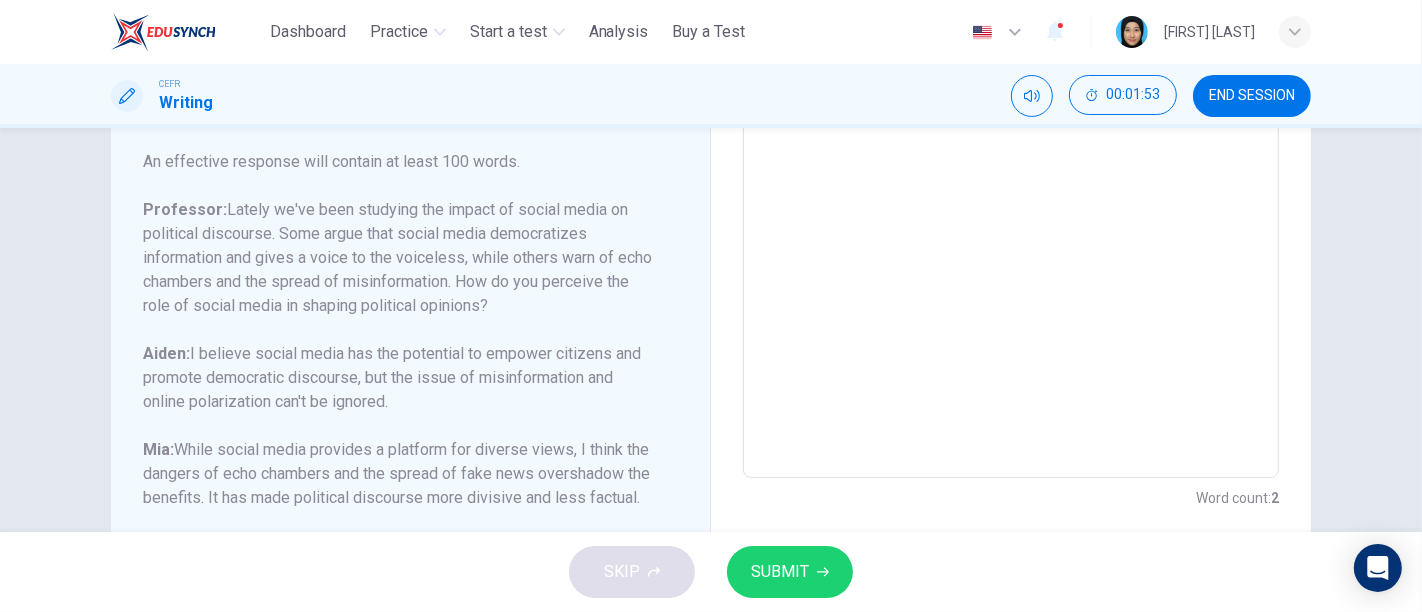 type on "**********" 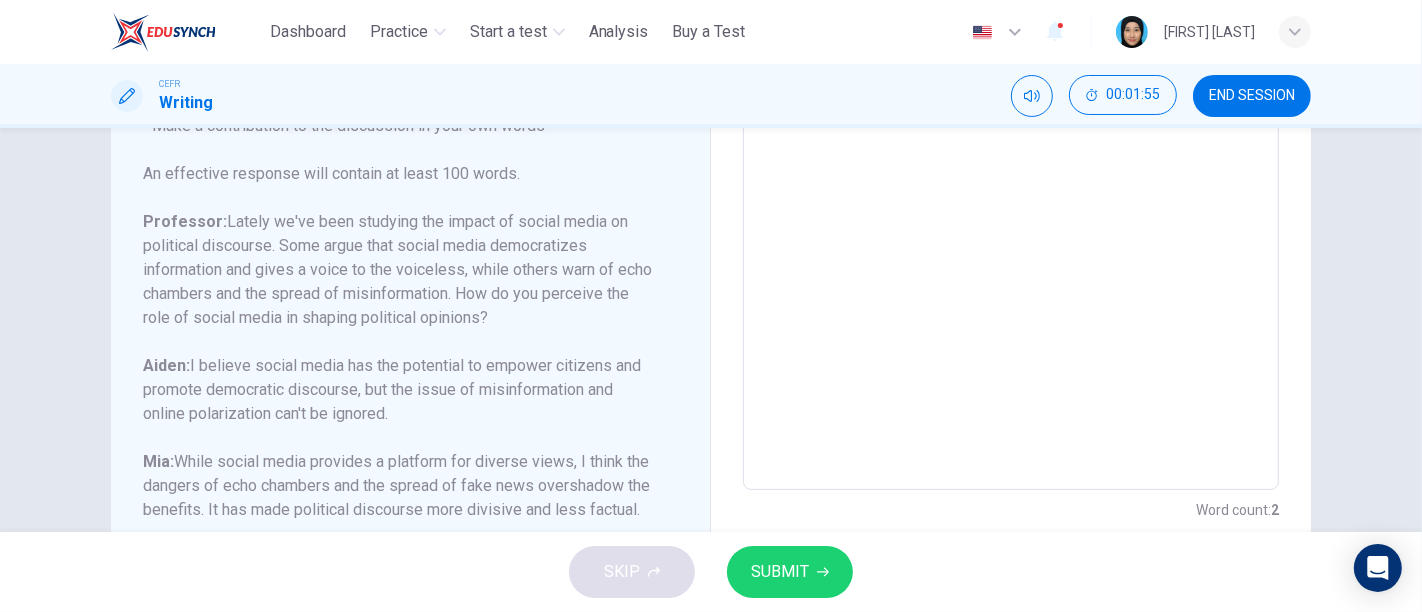 scroll, scrollTop: 444, scrollLeft: 0, axis: vertical 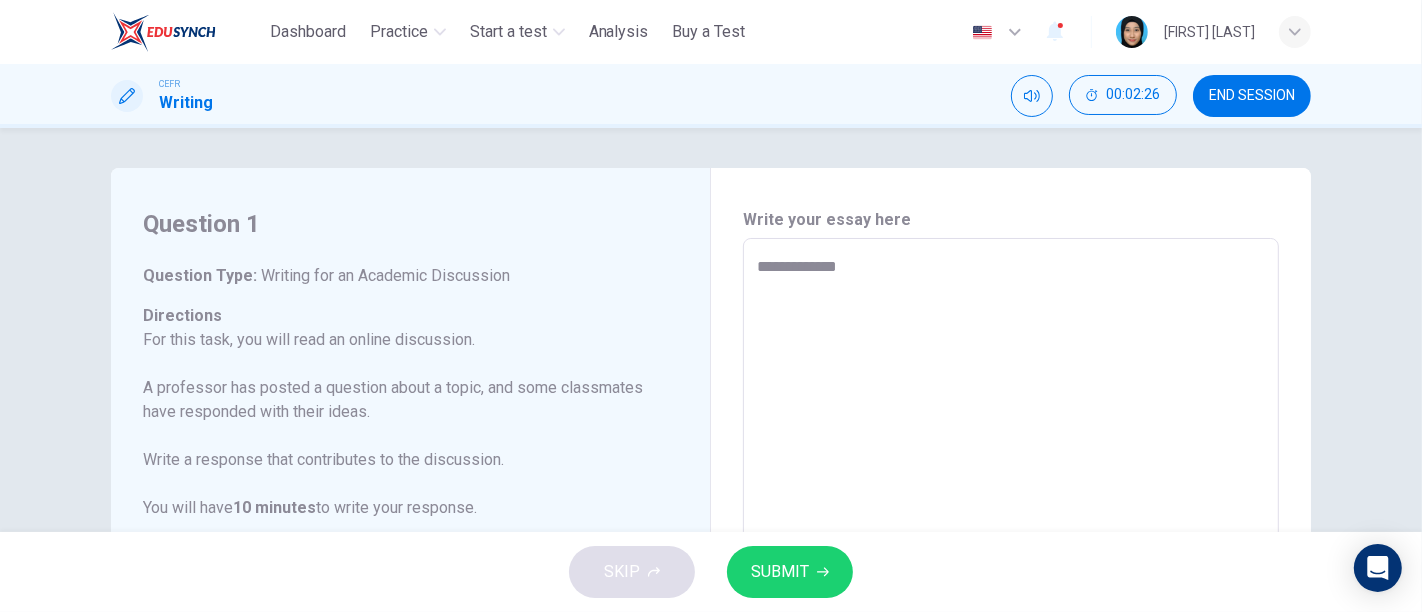 type on "*" 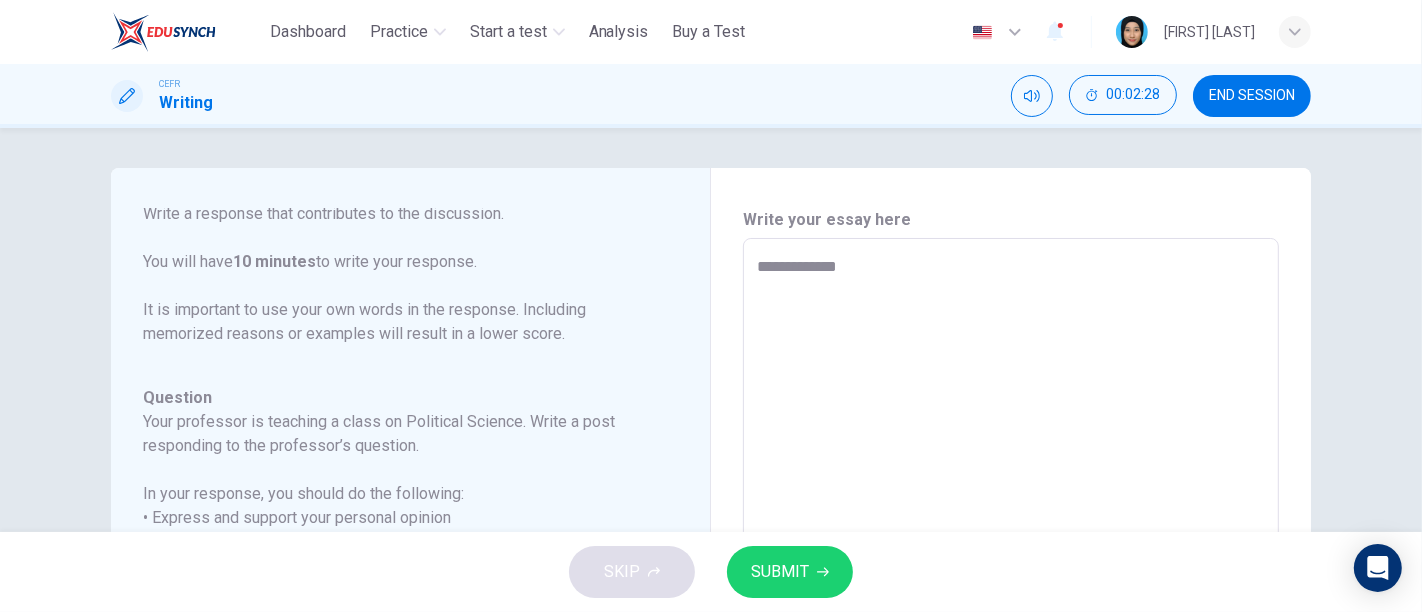 scroll, scrollTop: 269, scrollLeft: 0, axis: vertical 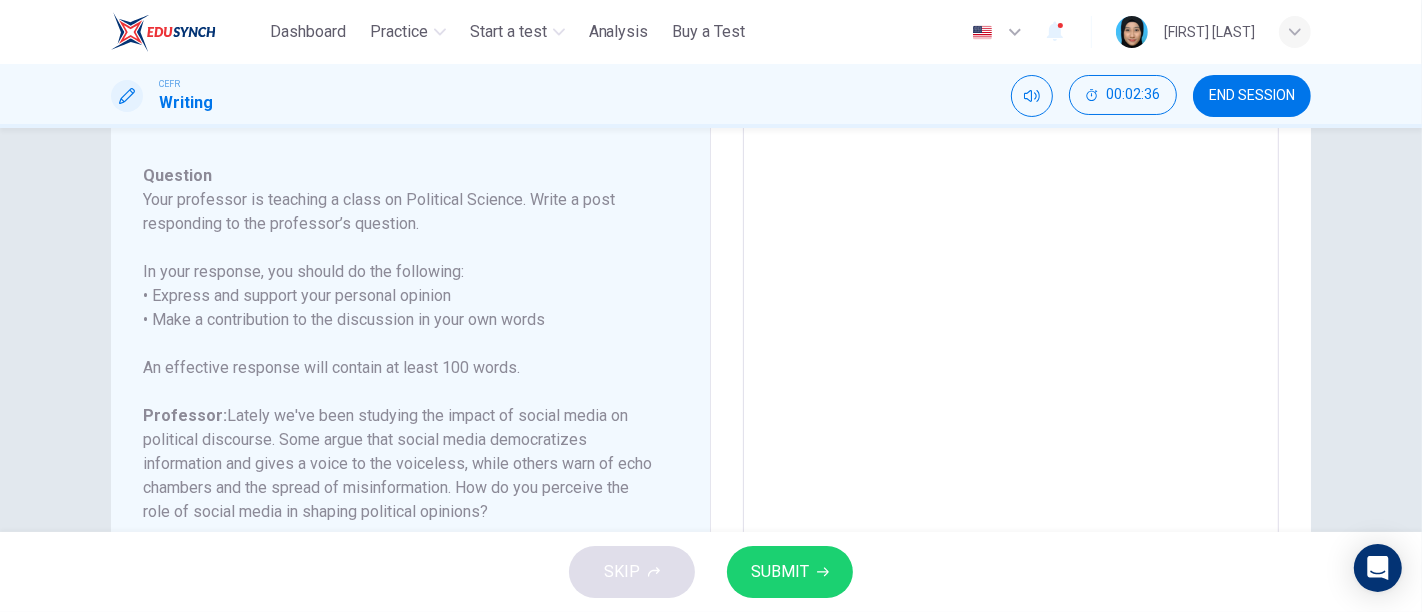 type on "**********" 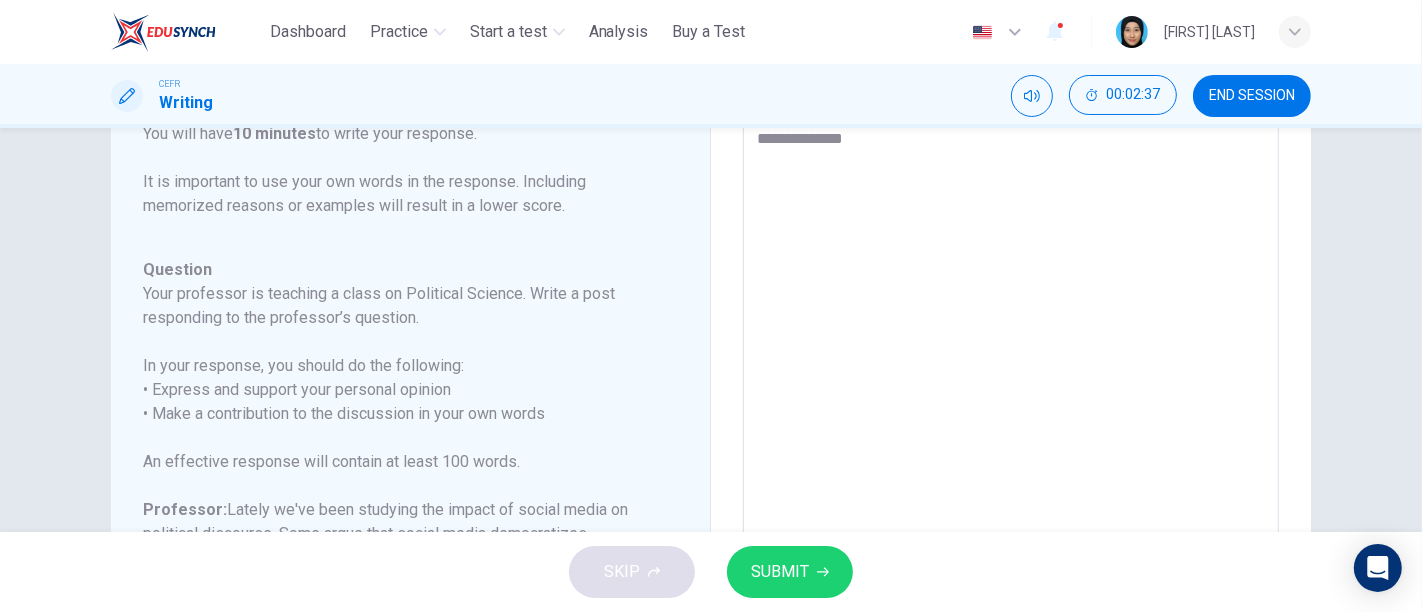 type on "**********" 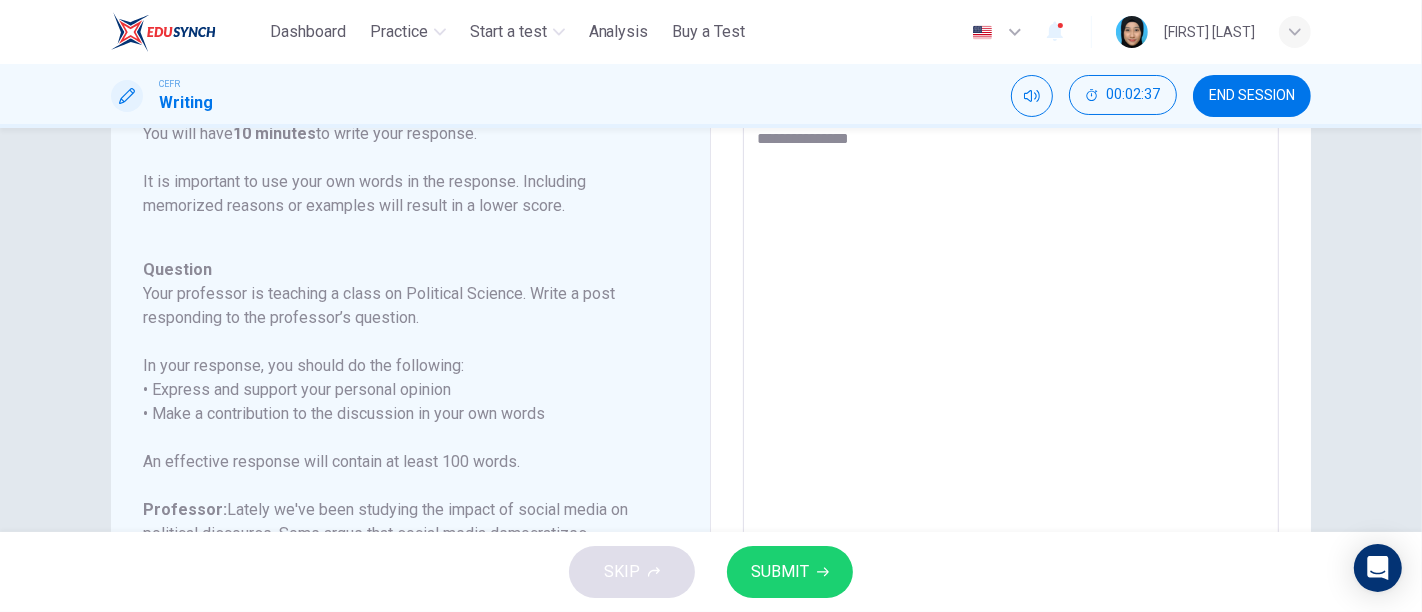type on "*" 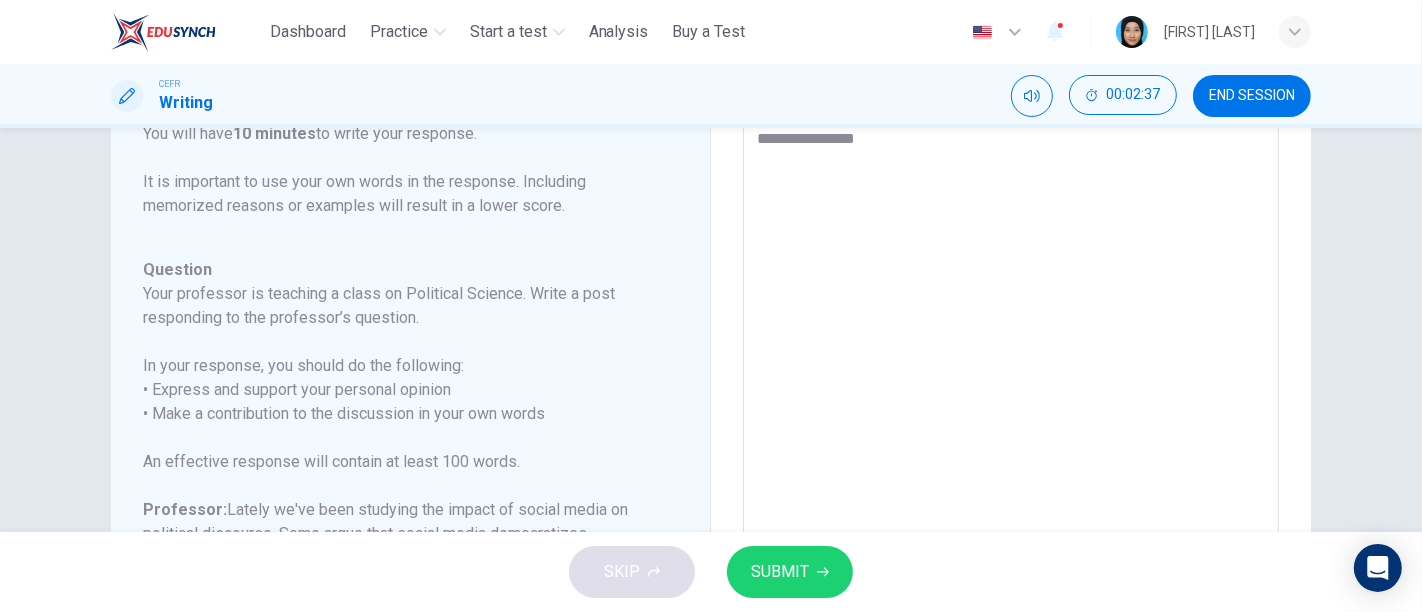 type on "**********" 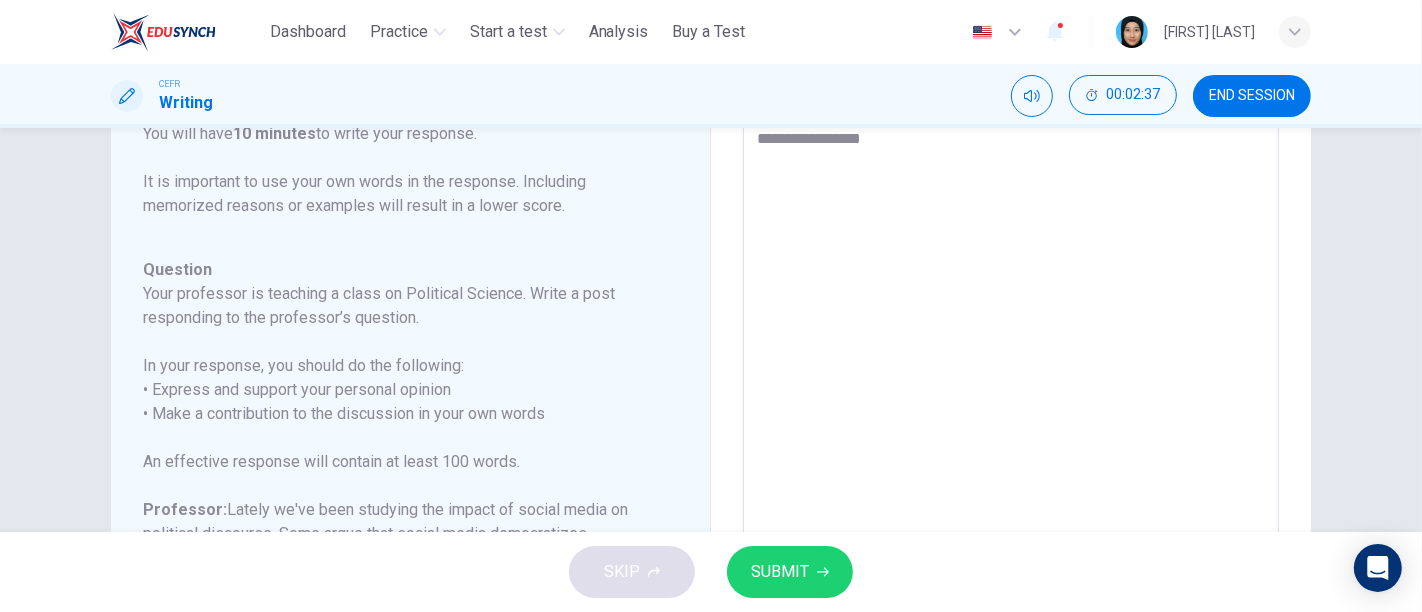 type on "*" 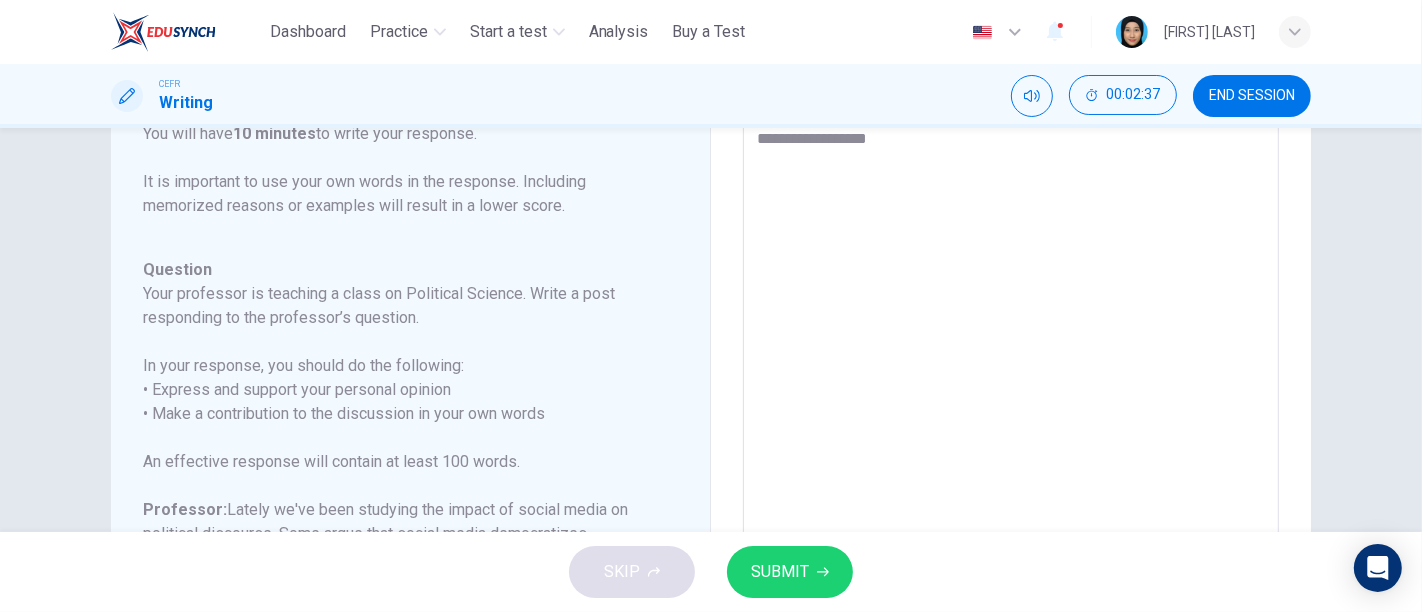 type on "*" 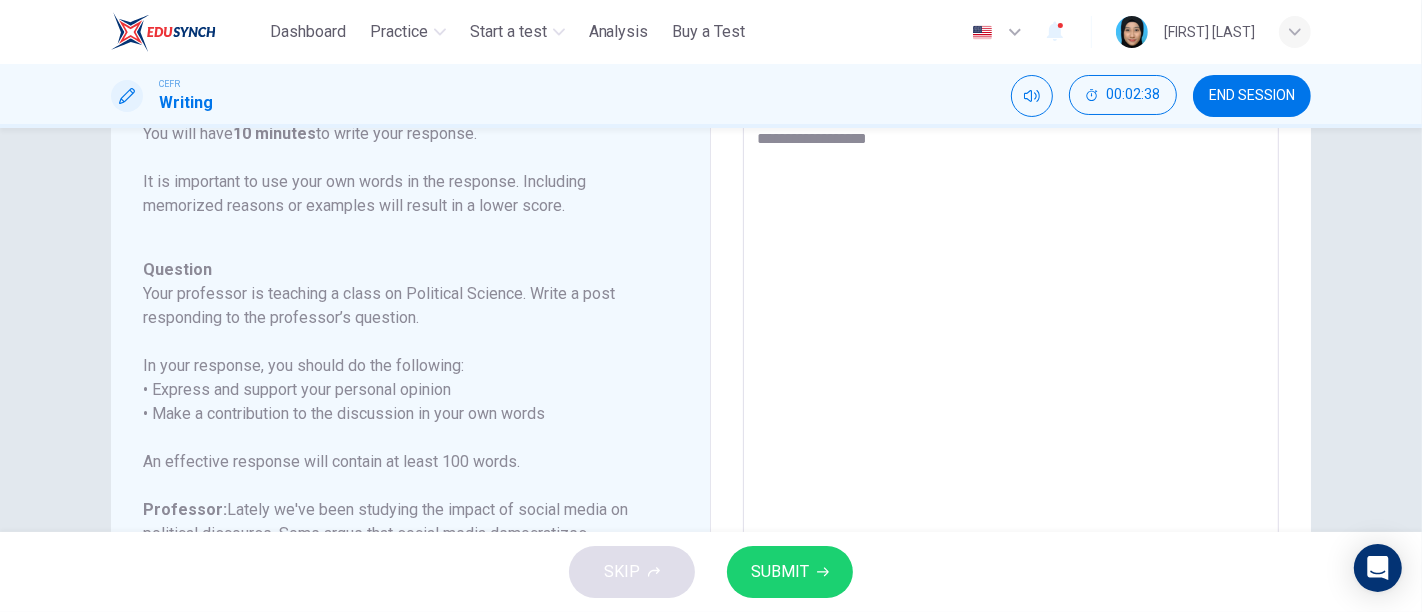 type on "**********" 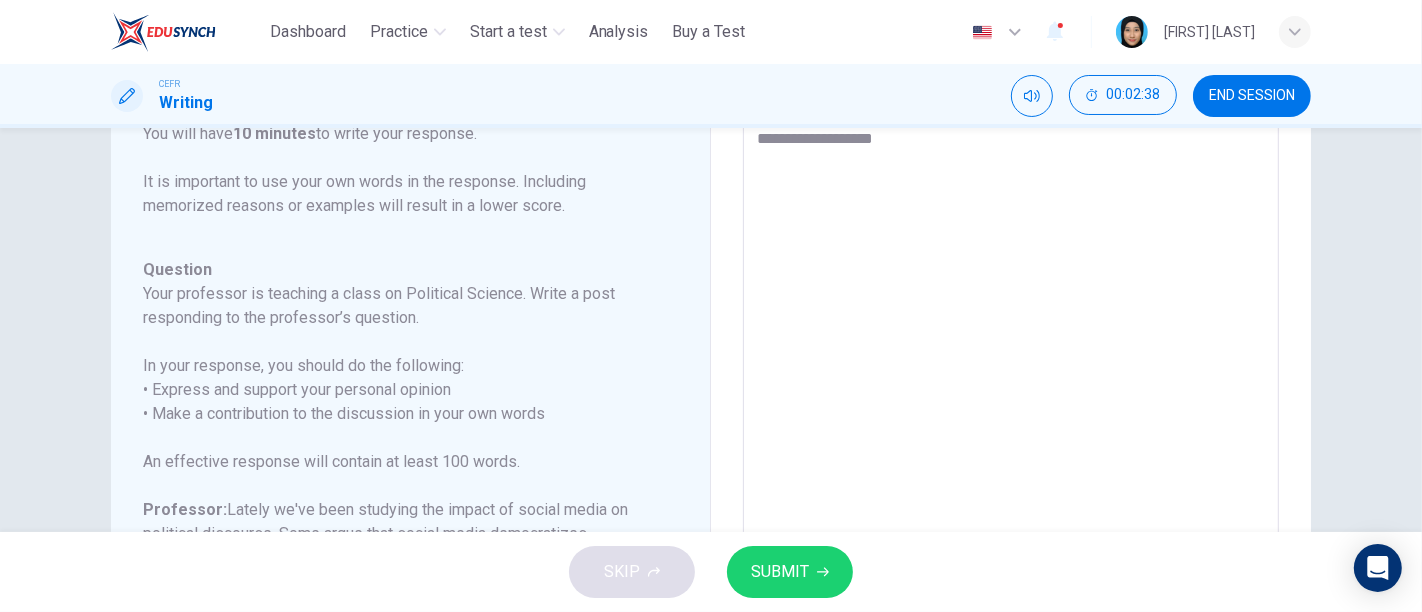 type on "*" 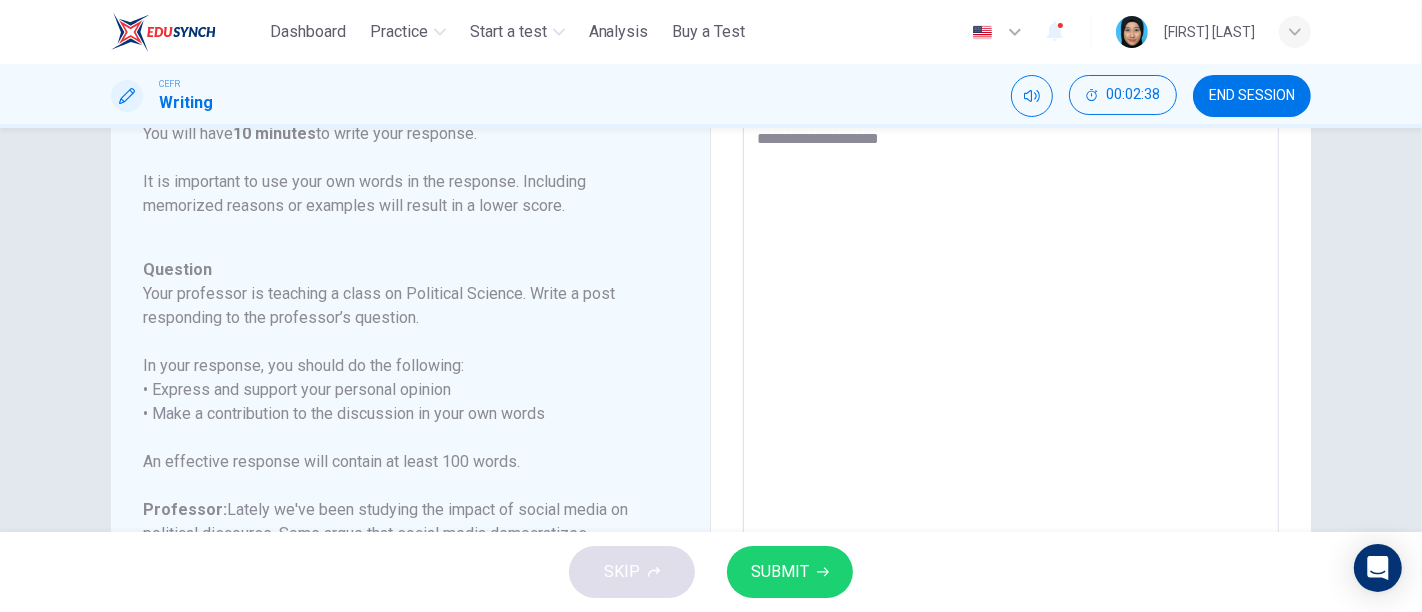 type on "*" 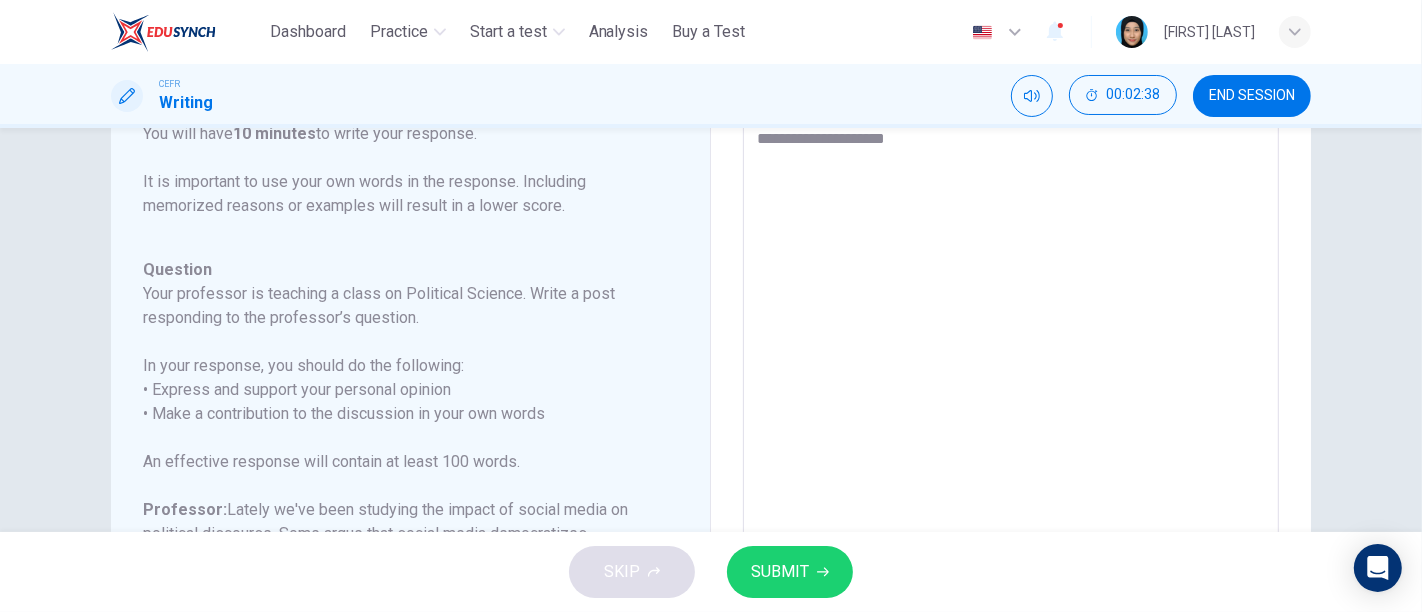 type on "*" 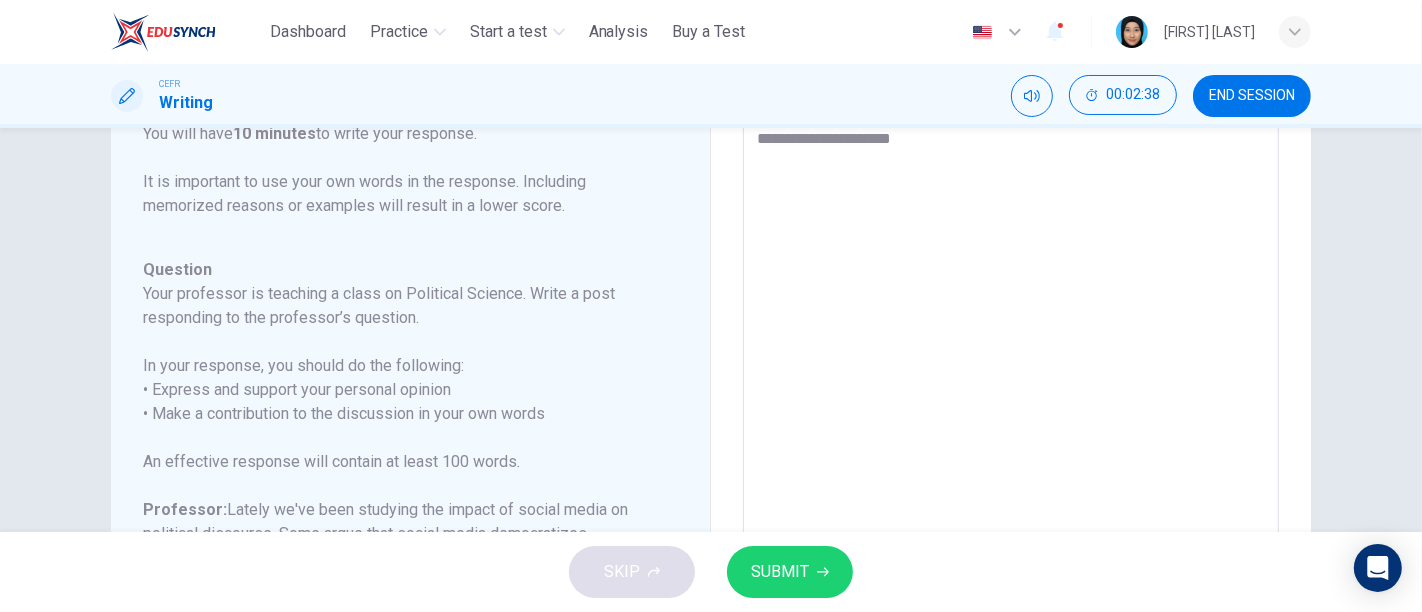 type on "**********" 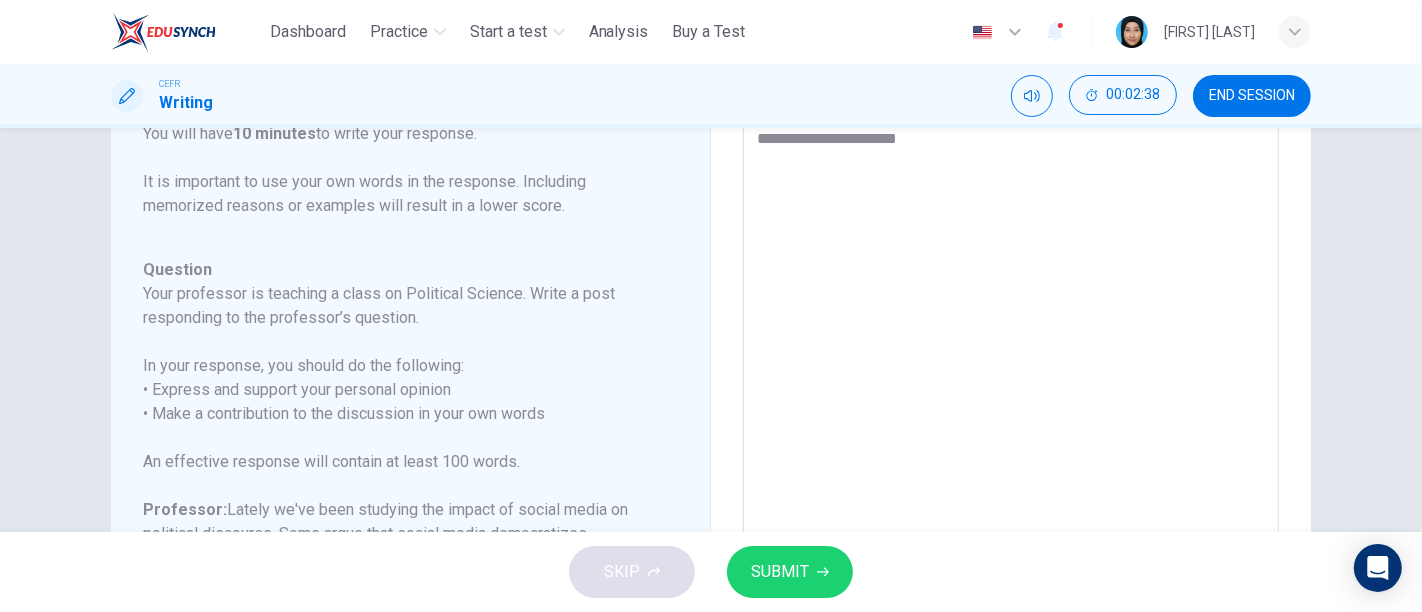 type on "*" 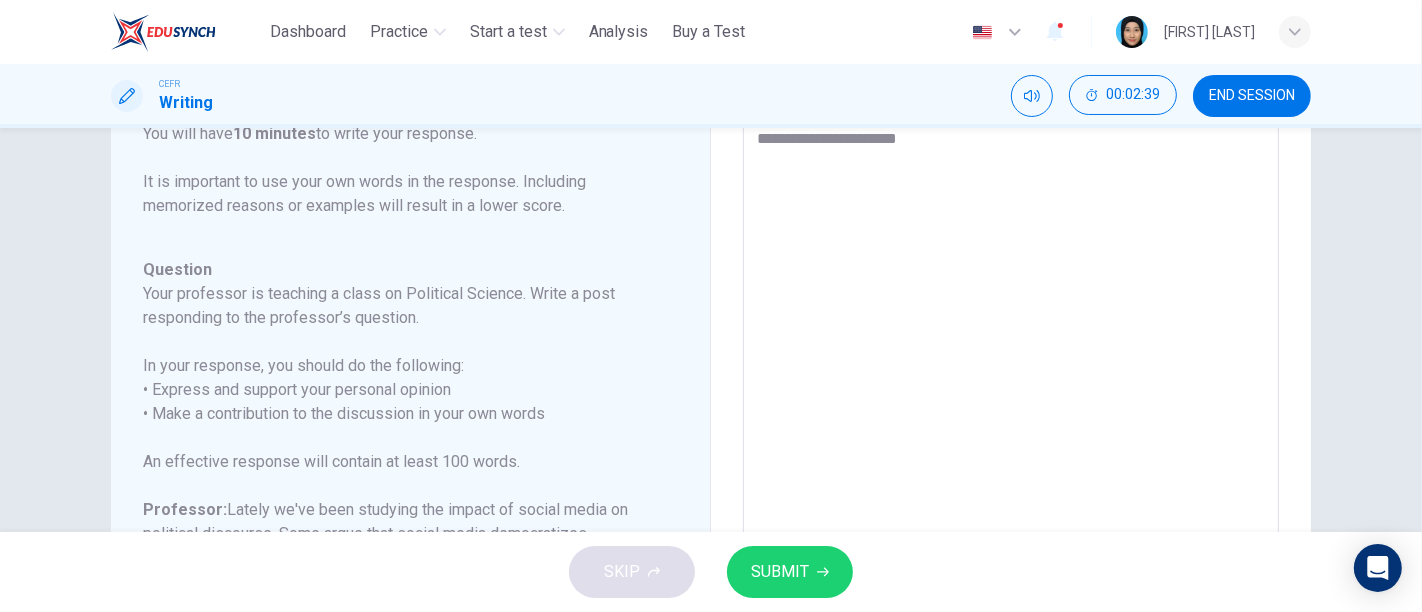 type on "**********" 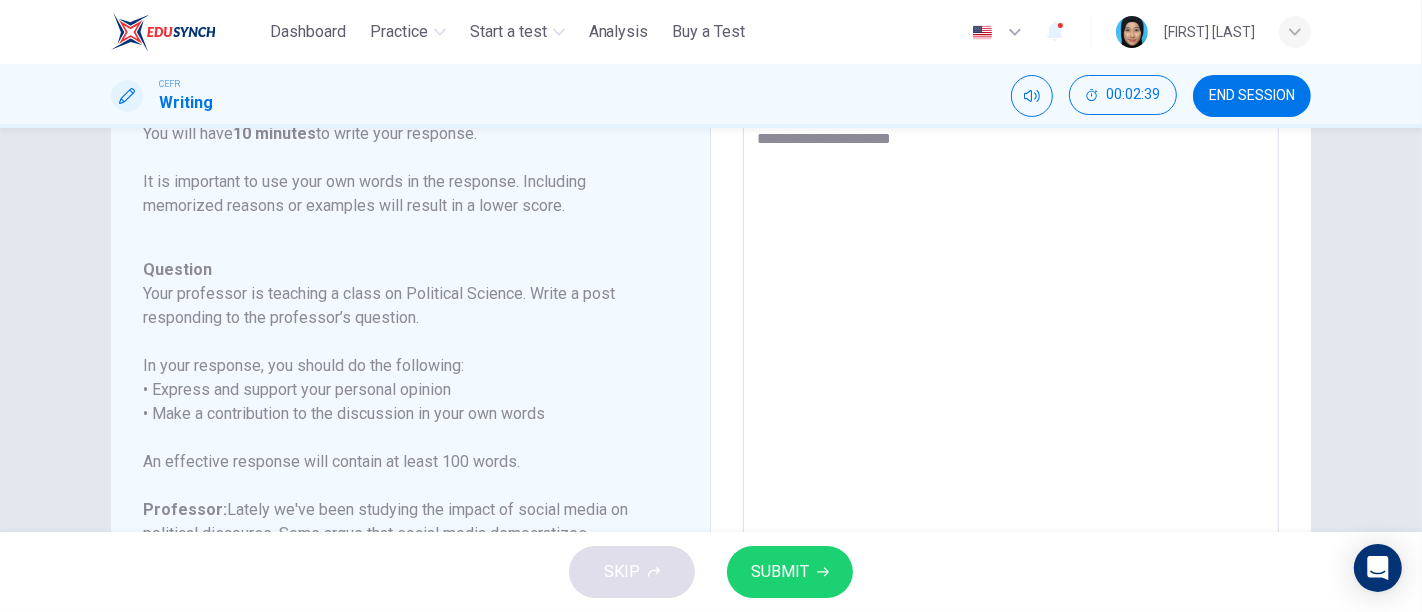 type on "*" 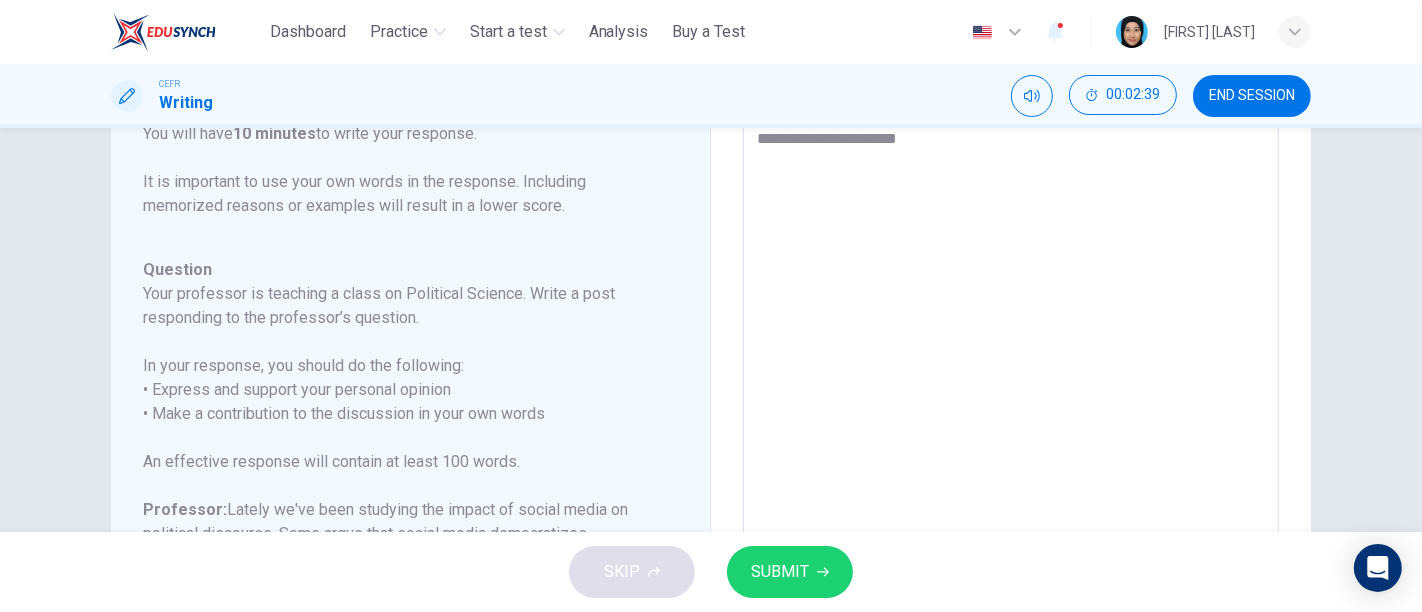 type on "**********" 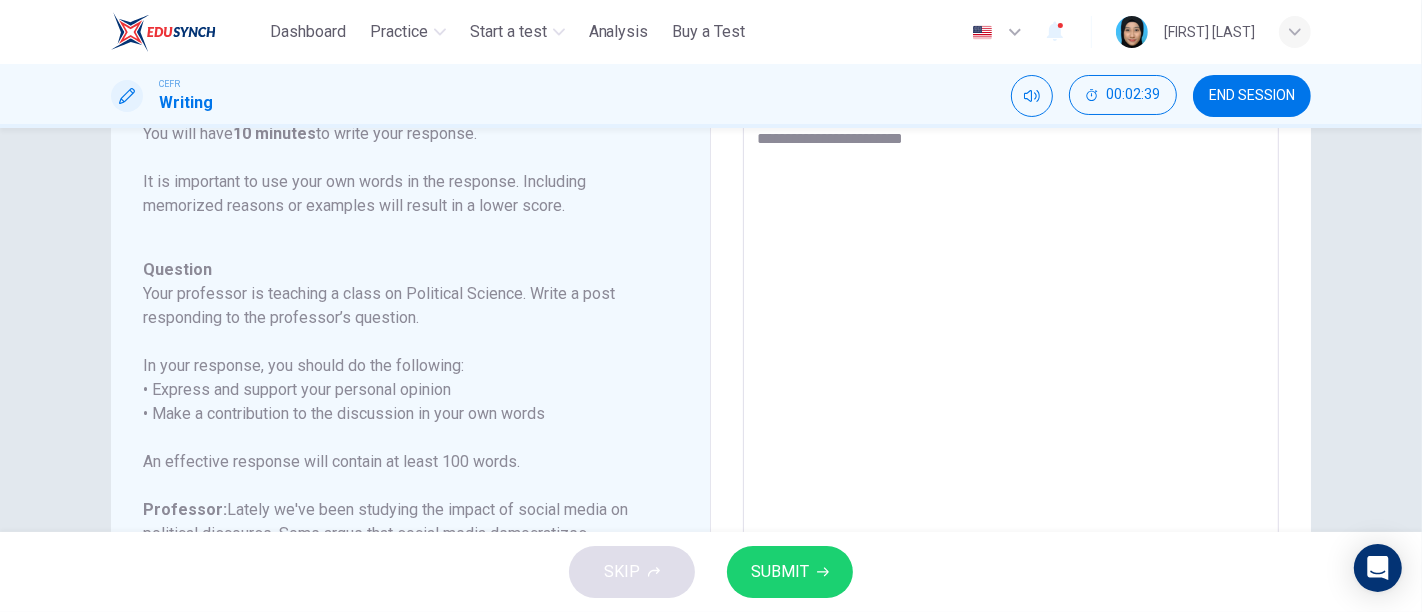 type on "*" 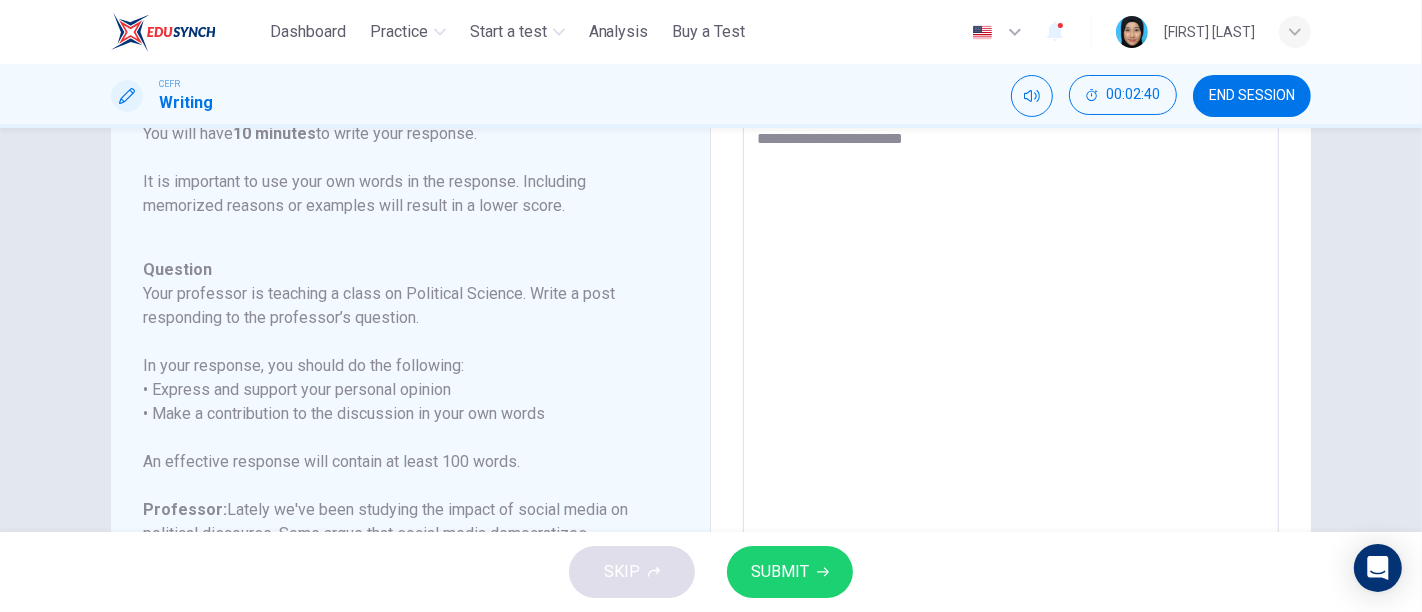 type on "**********" 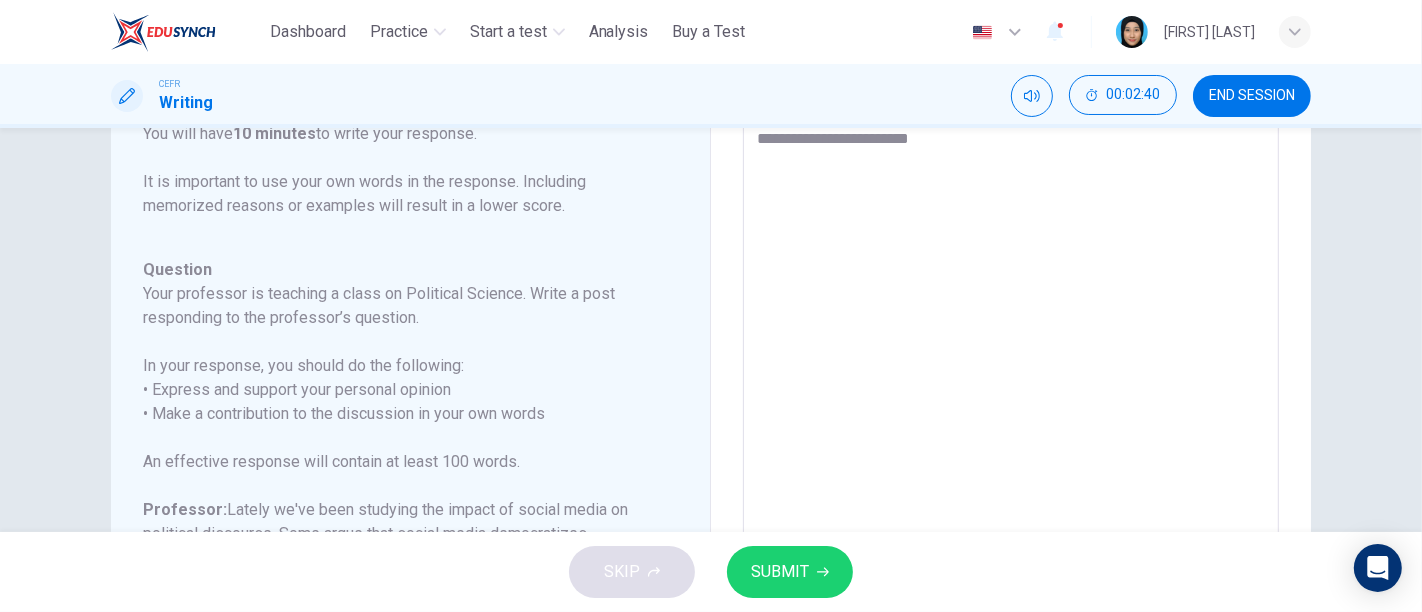 type on "*" 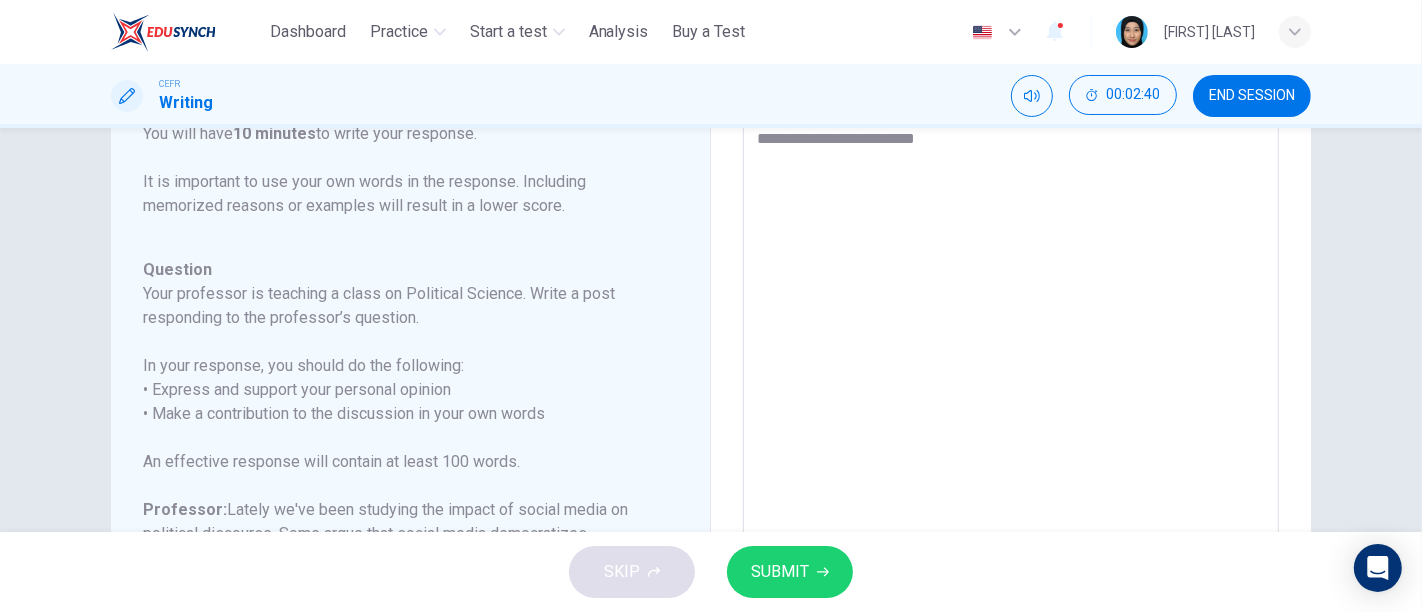 type on "**********" 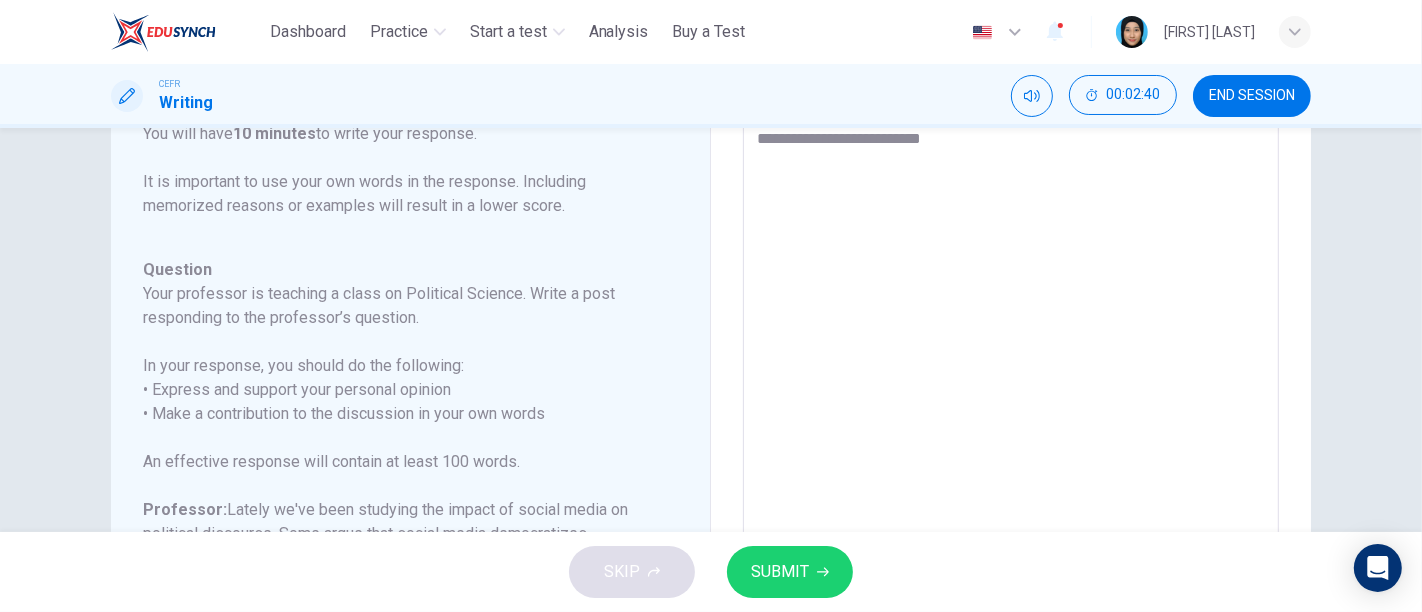 type on "*" 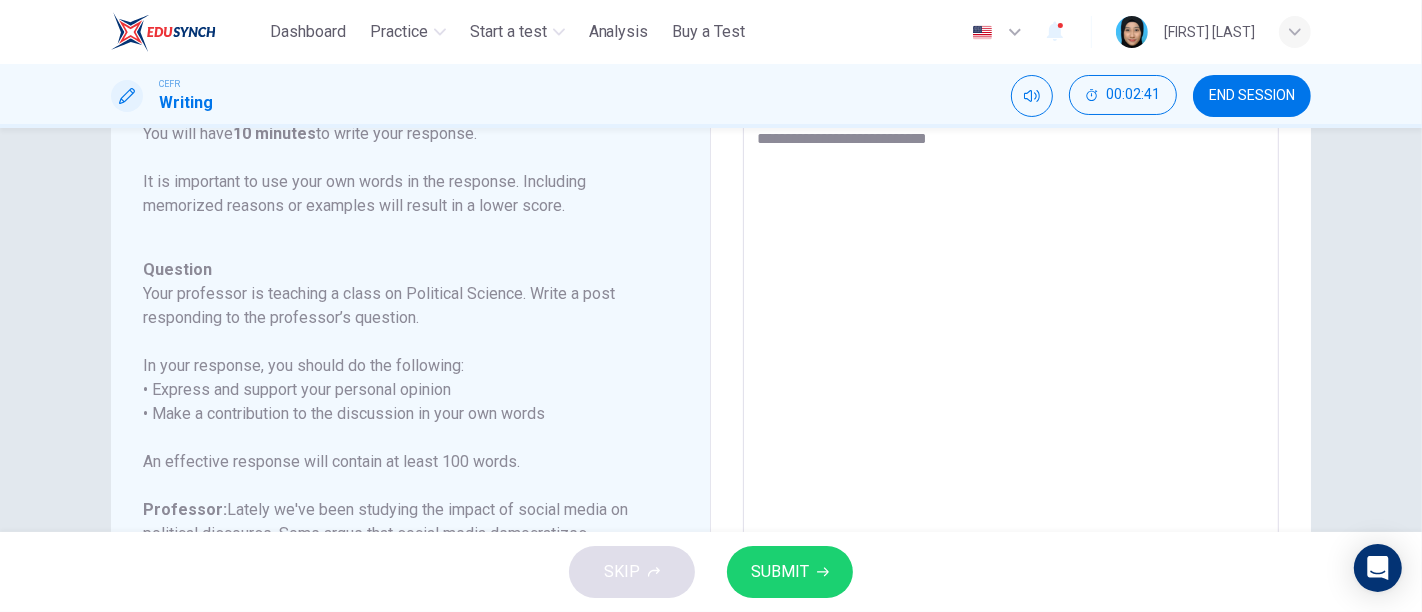 type on "**********" 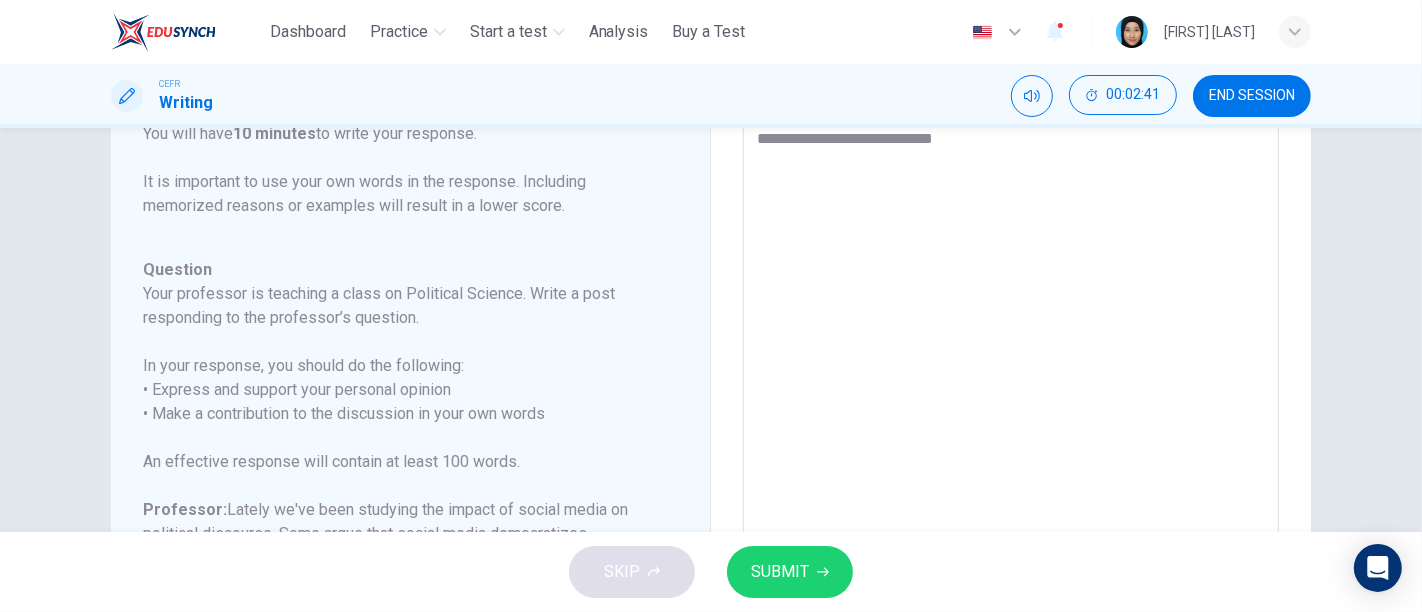 type on "*" 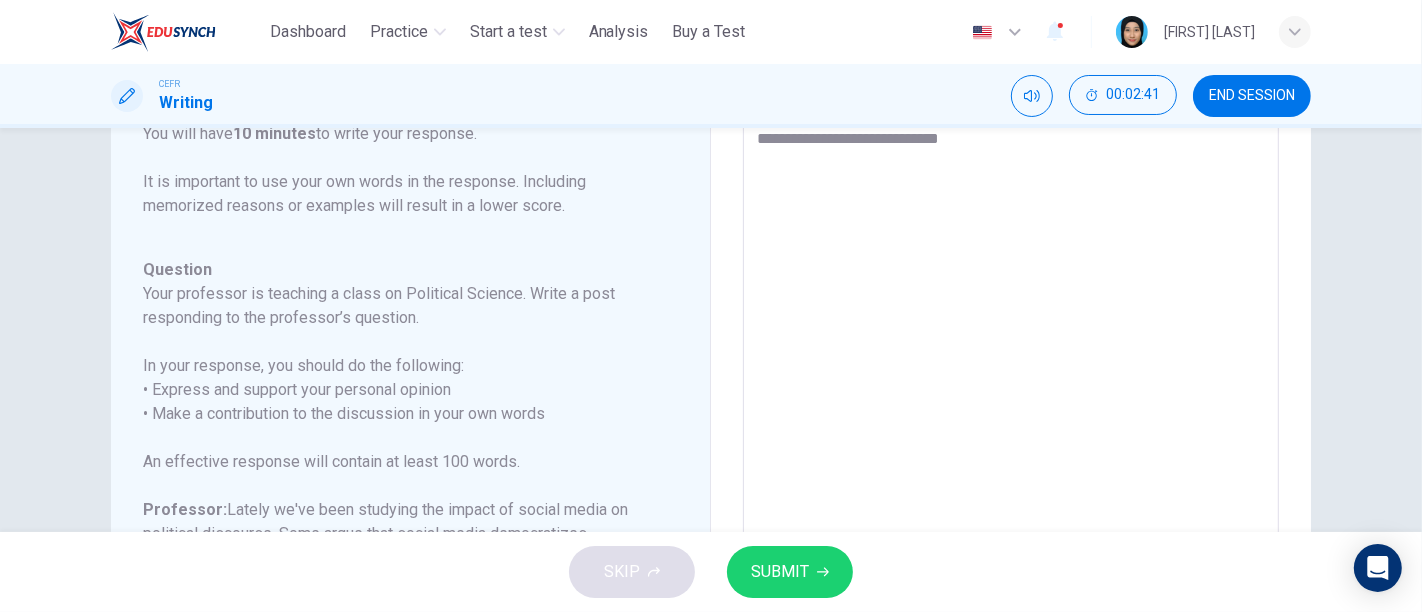 type on "*" 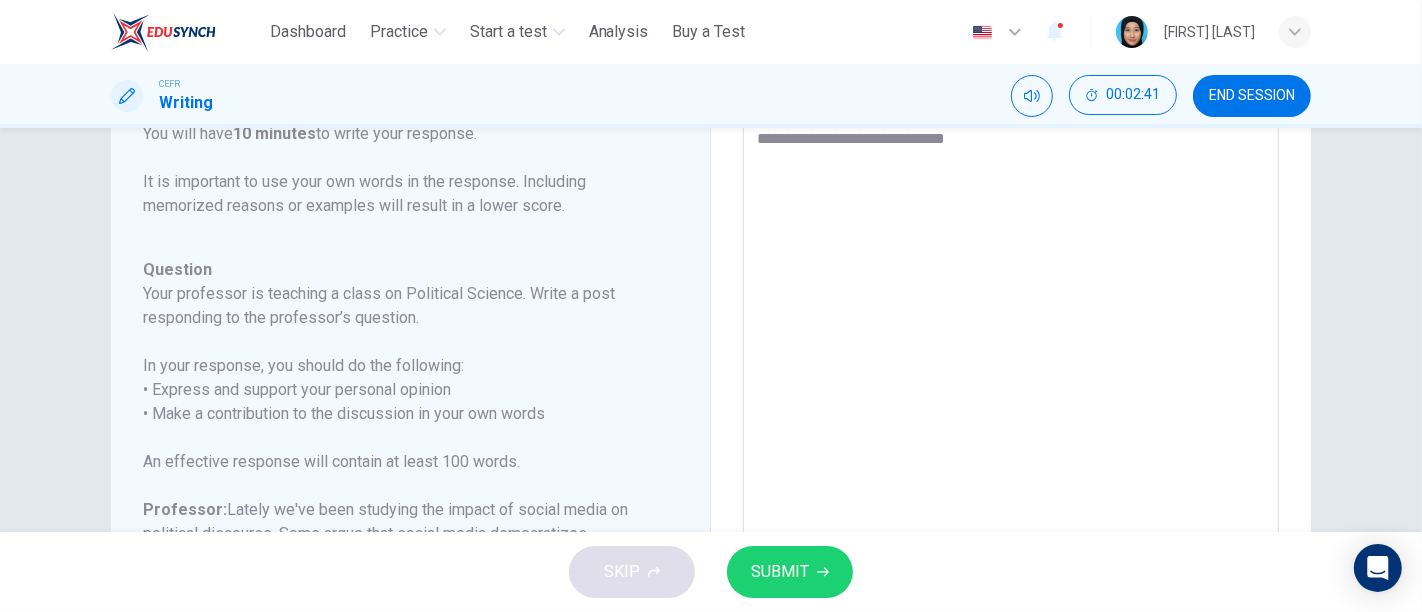 type on "**********" 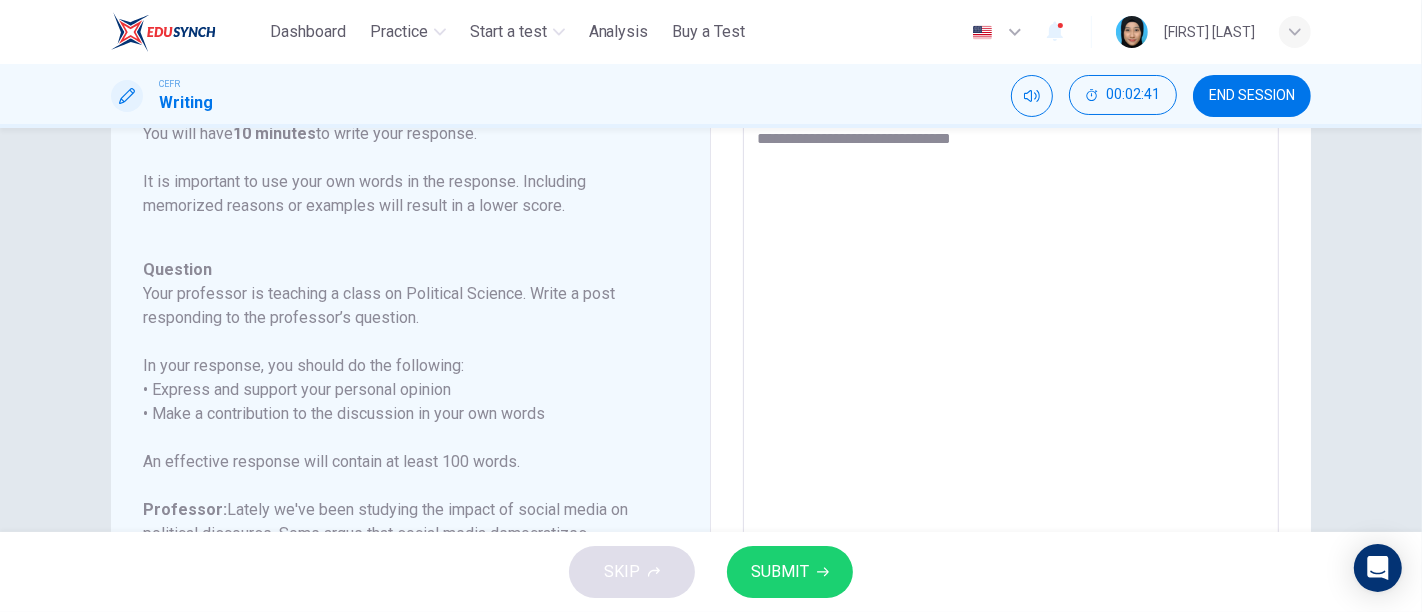 type on "*" 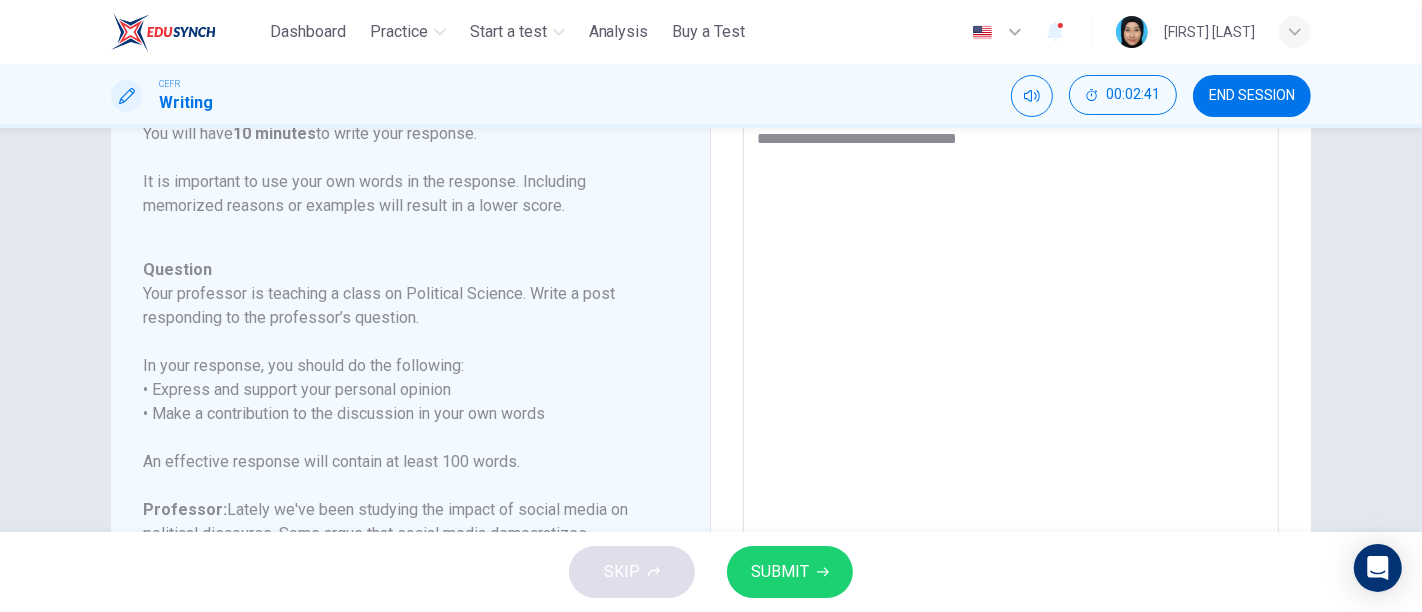 type on "*" 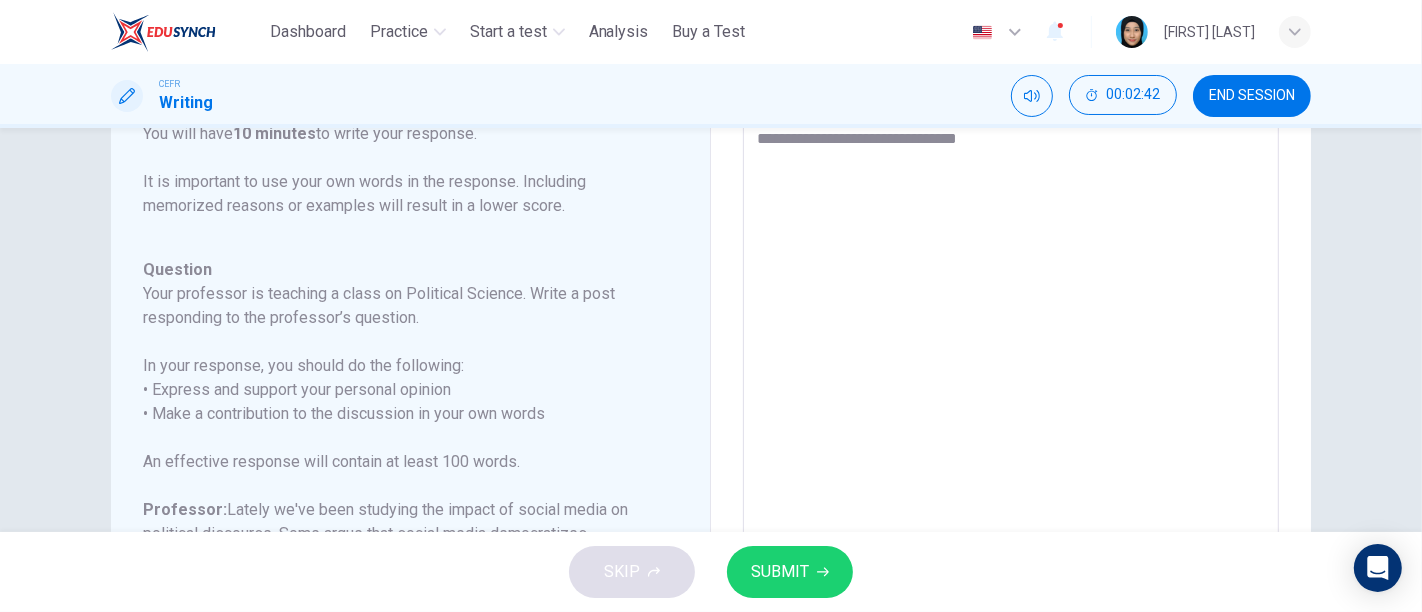 type on "**********" 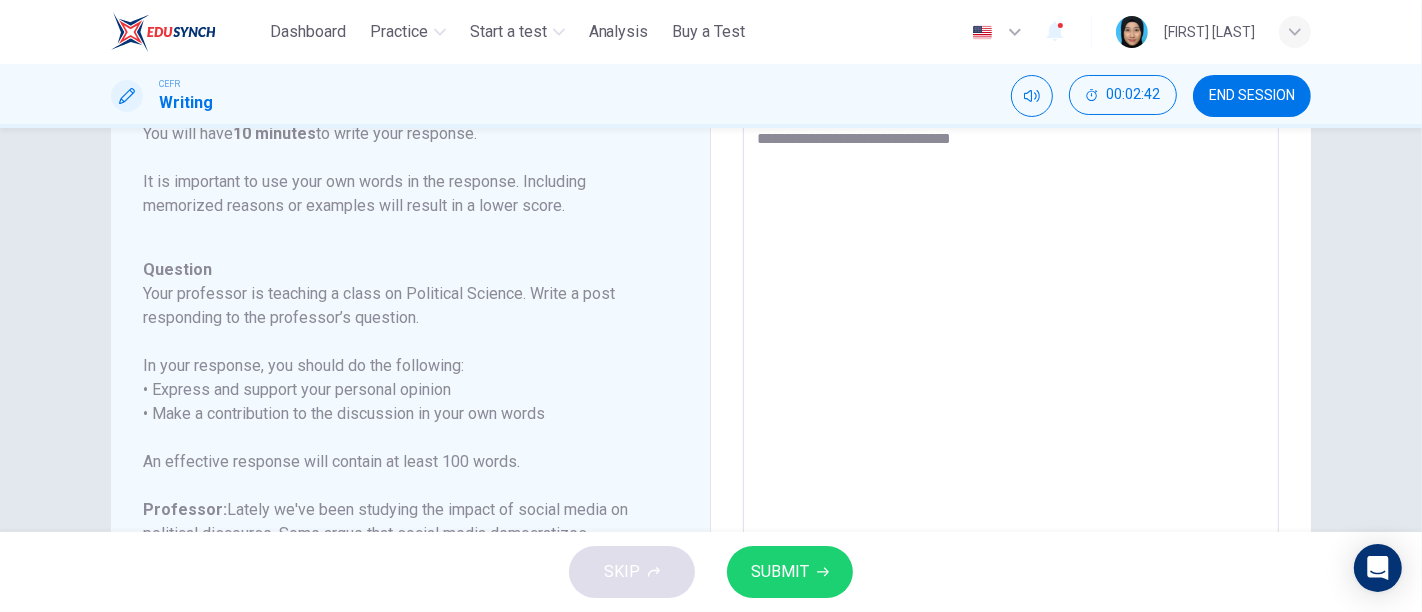 type on "*" 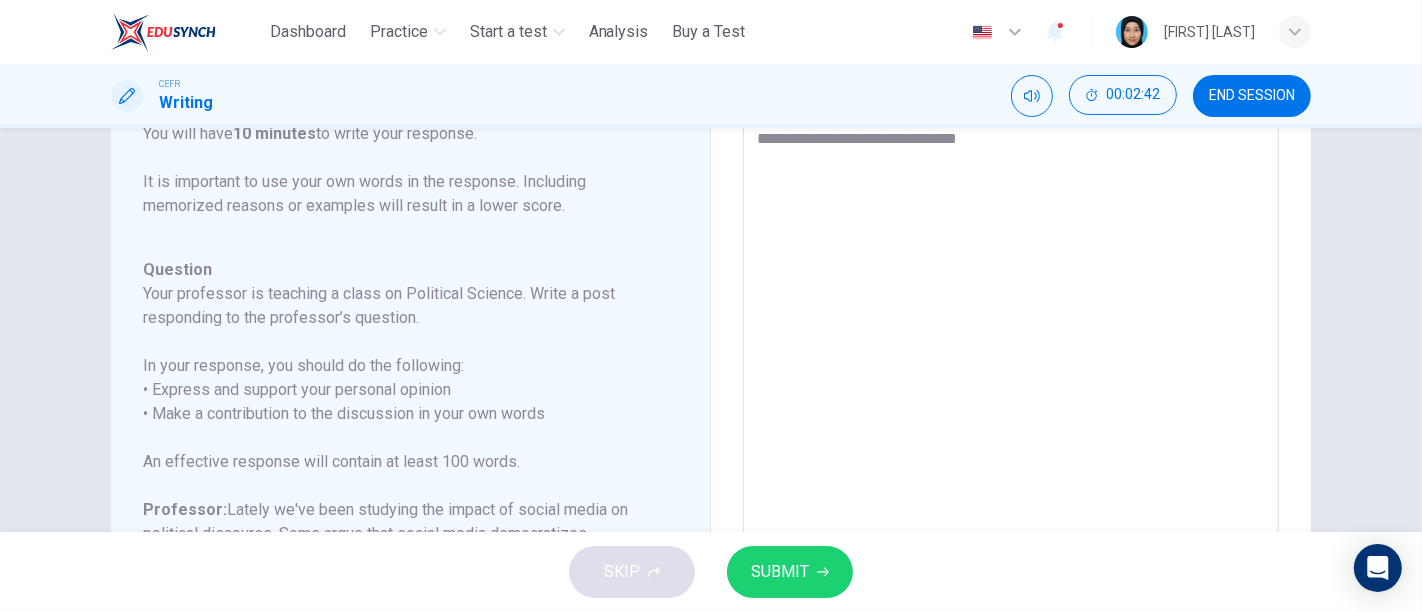 type on "*" 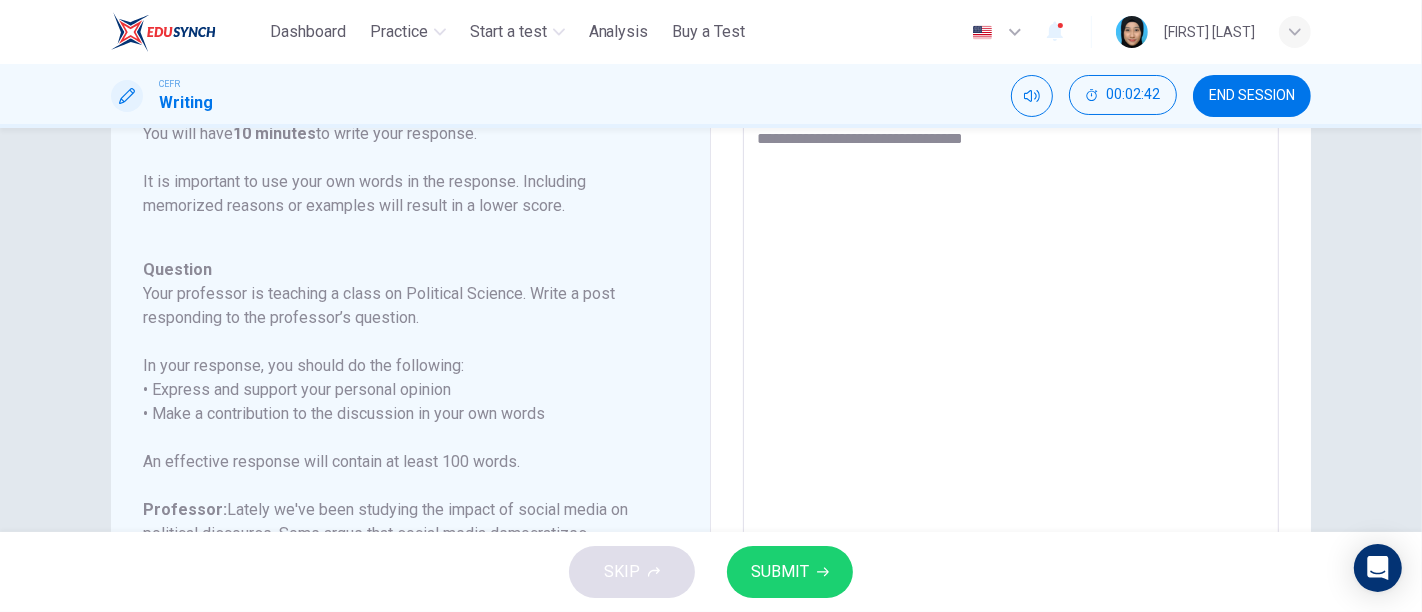 type on "**********" 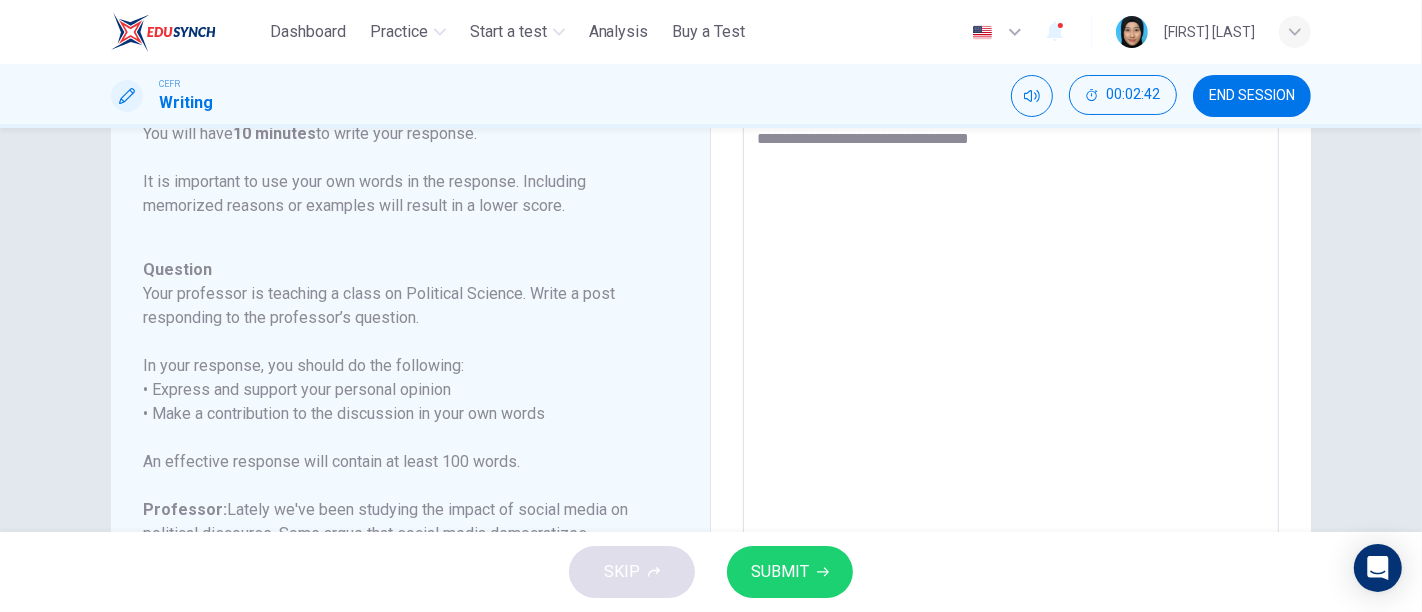 type on "*" 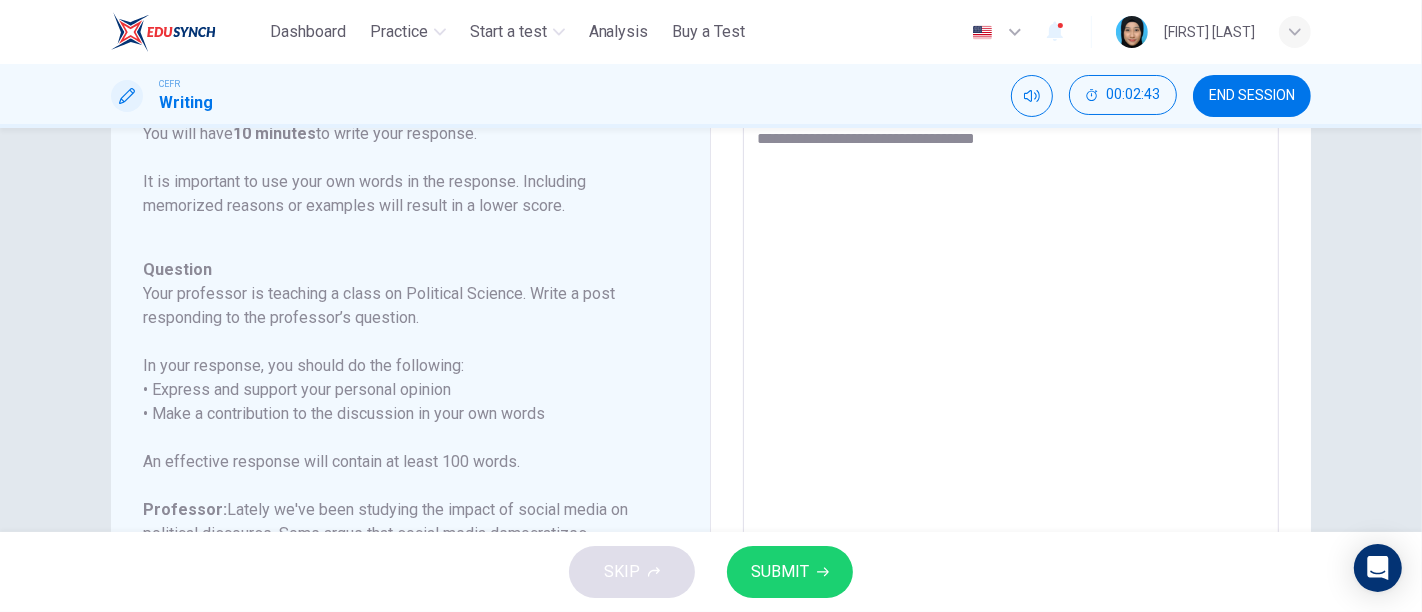 type on "**********" 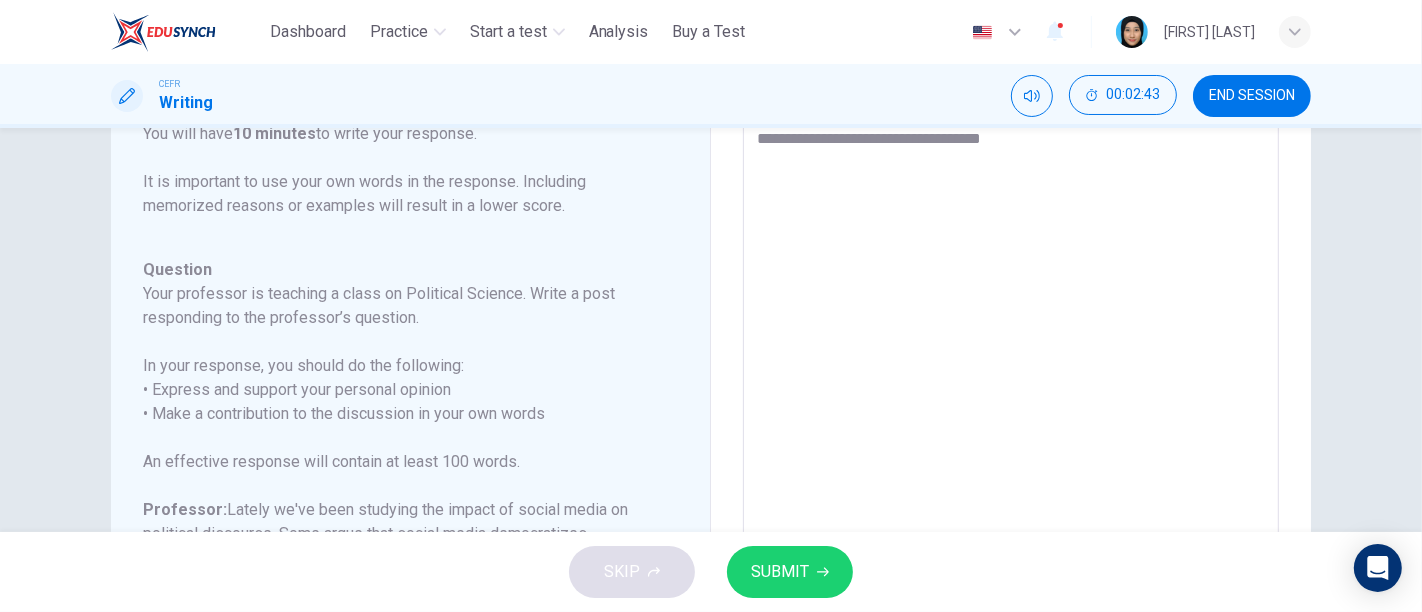 type on "*" 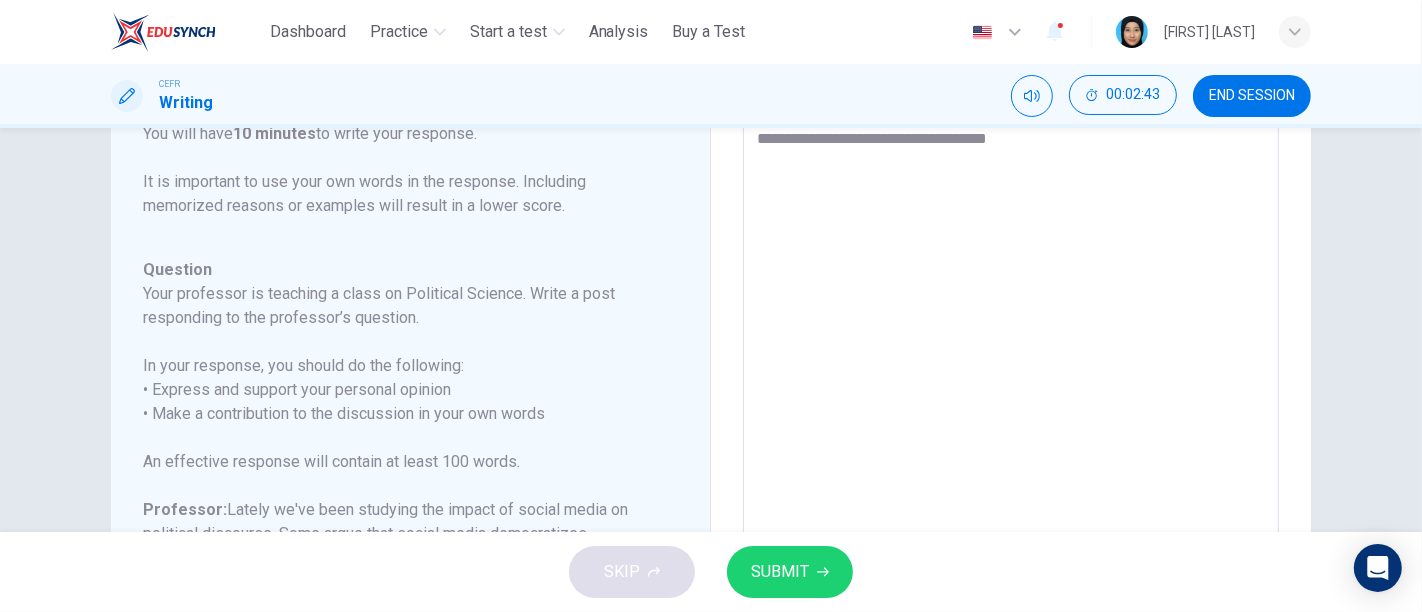 type on "*" 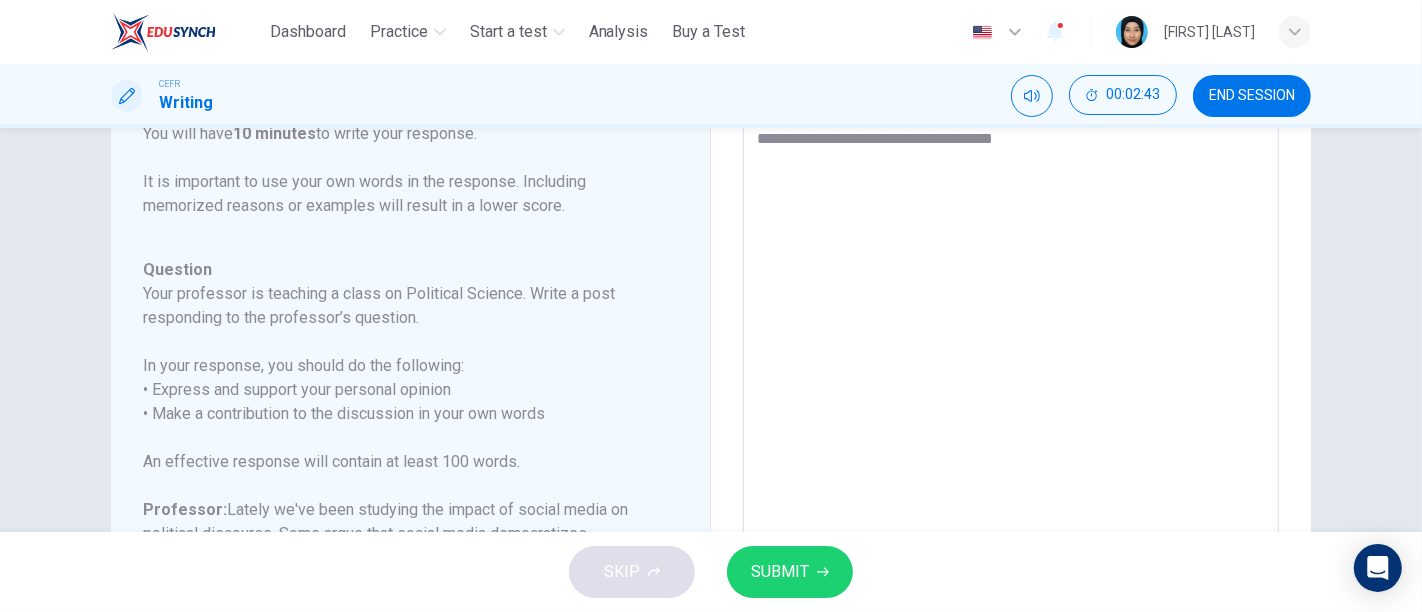 type on "*" 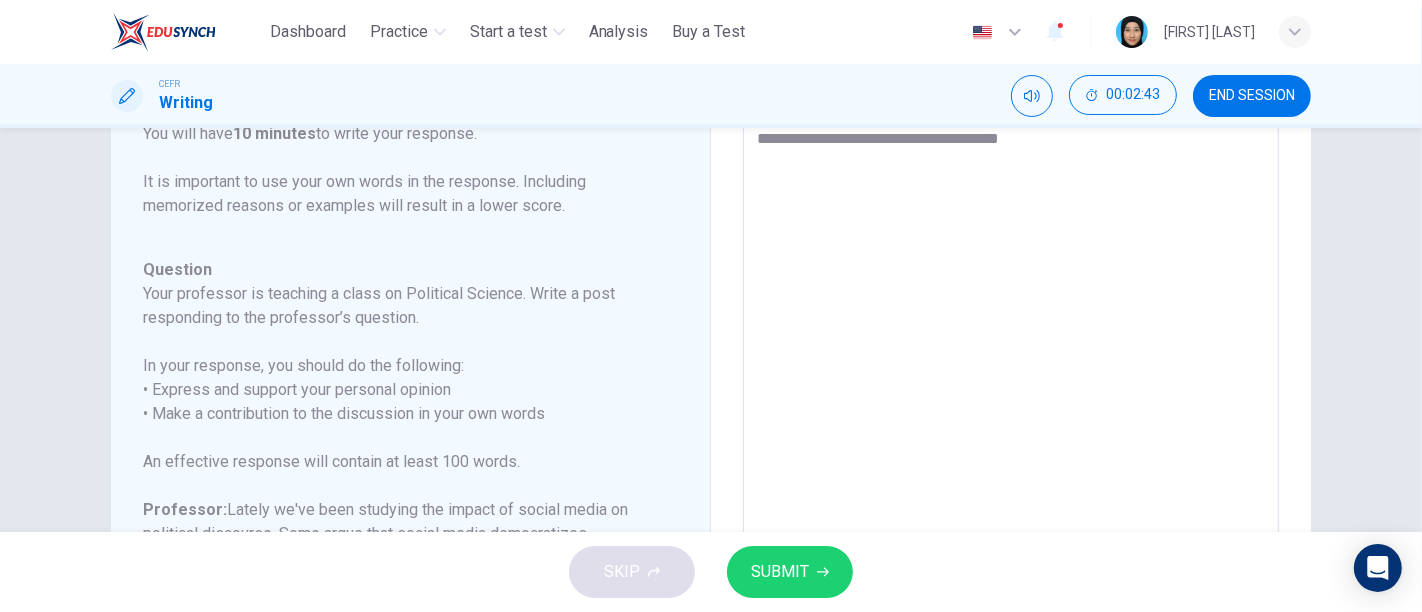 type on "*" 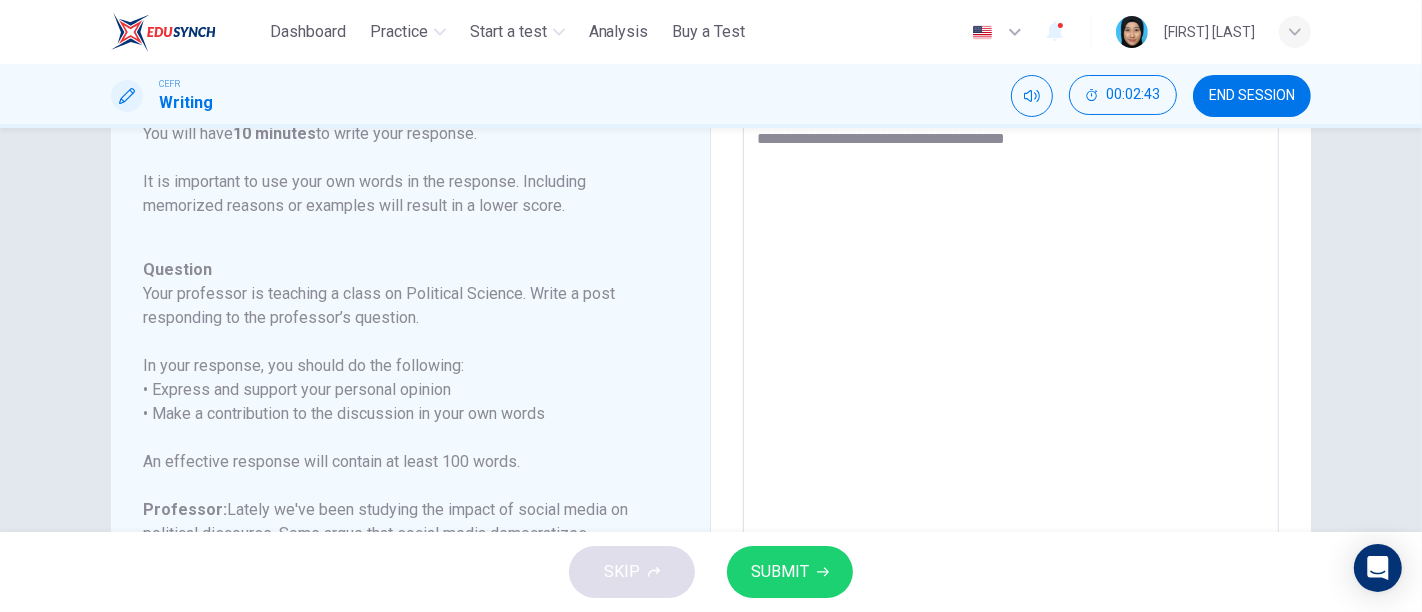 type on "*" 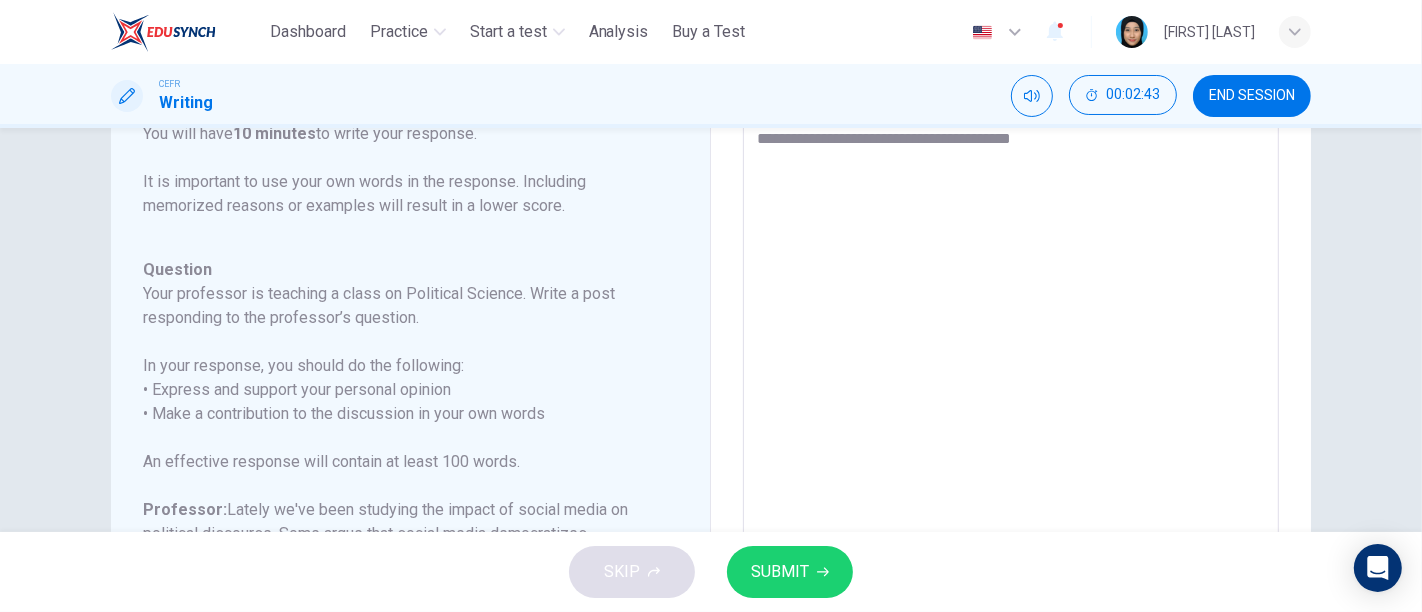 type on "*" 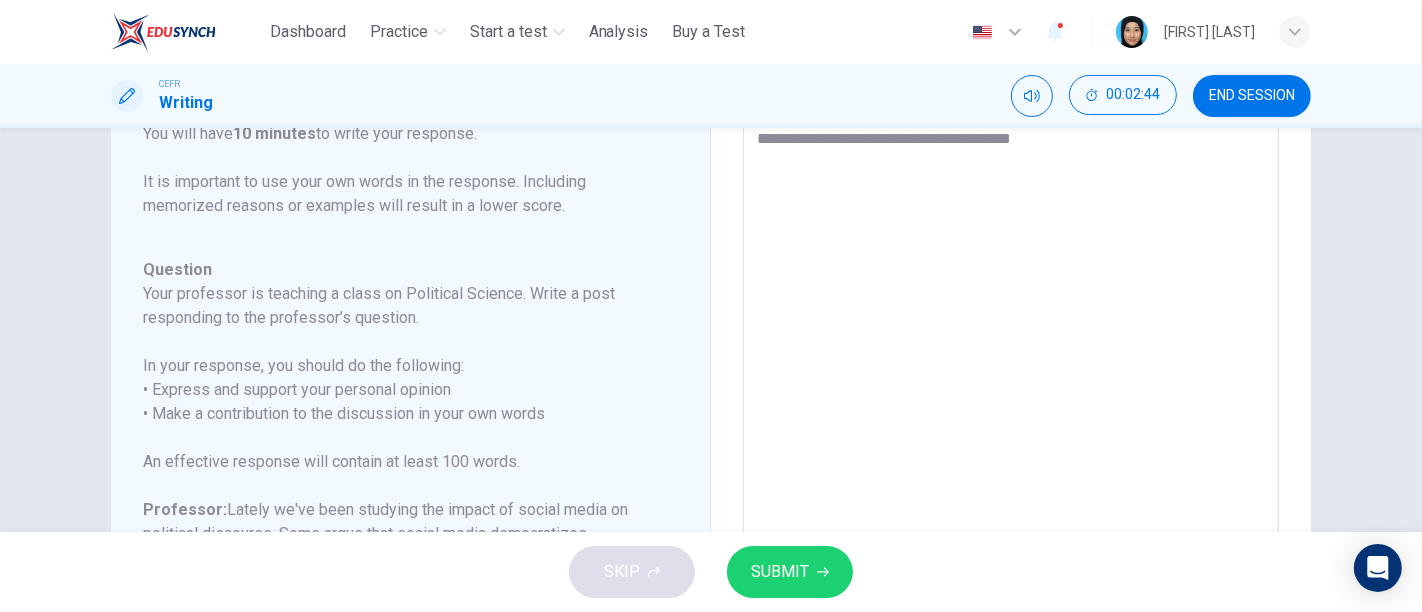 type on "**********" 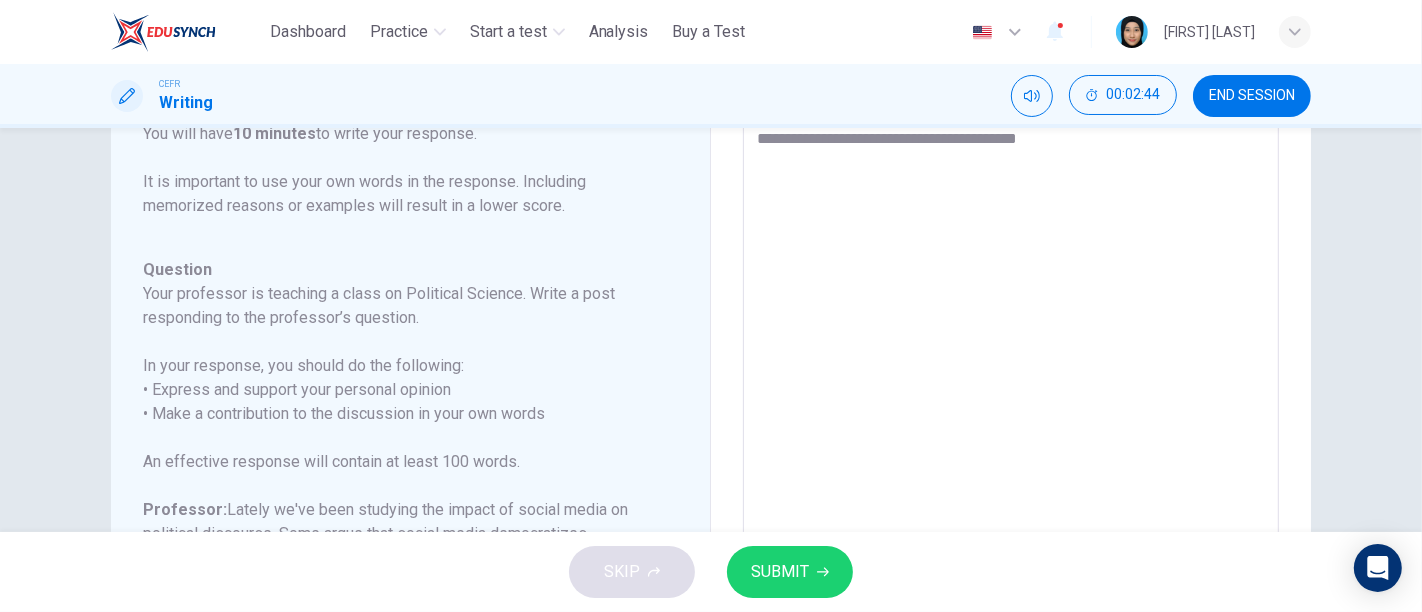 type on "*" 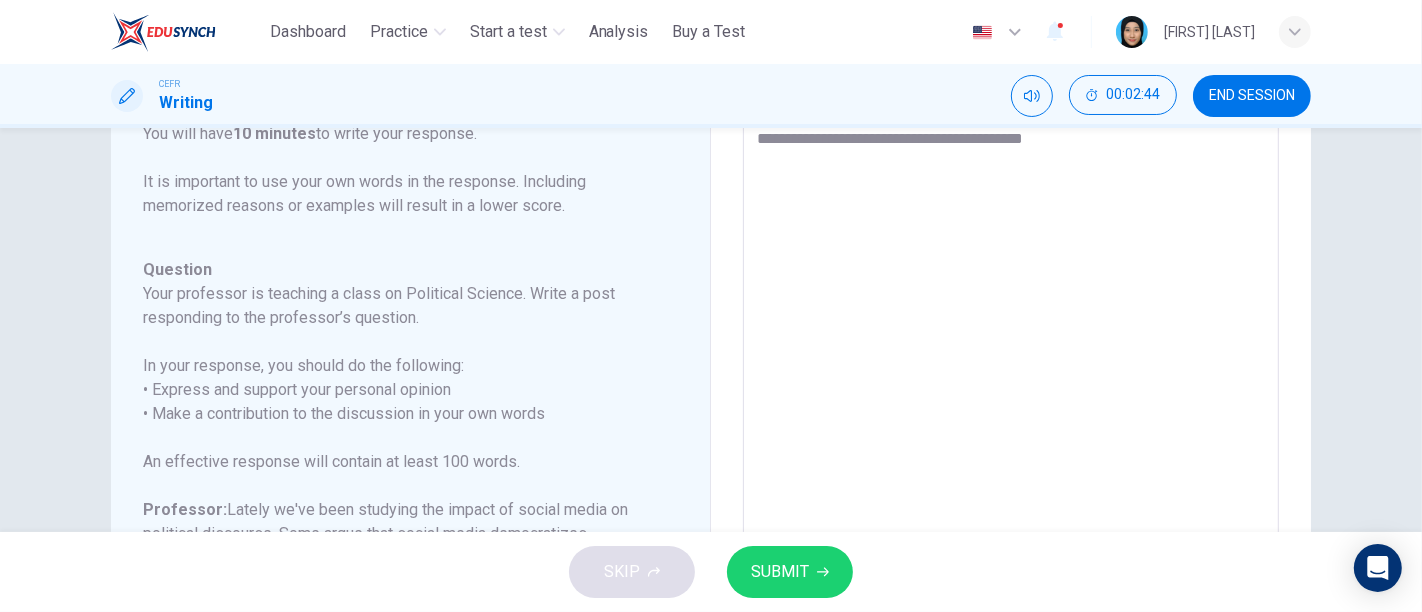 type on "*" 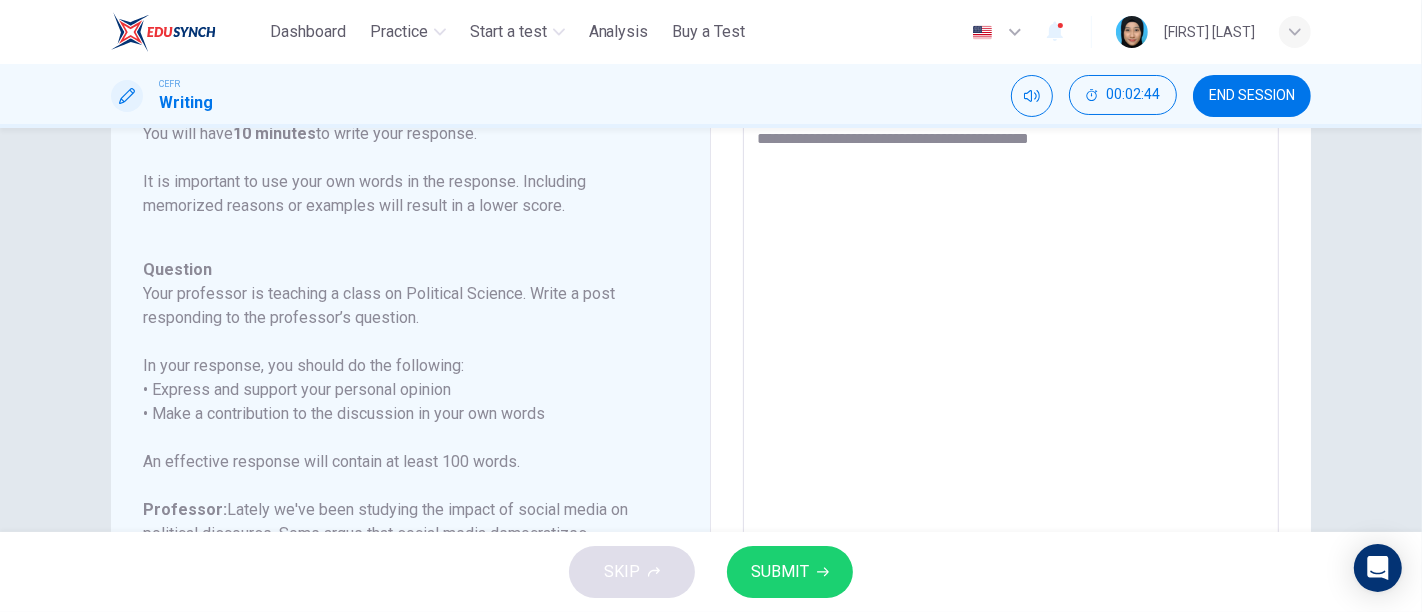 type on "**********" 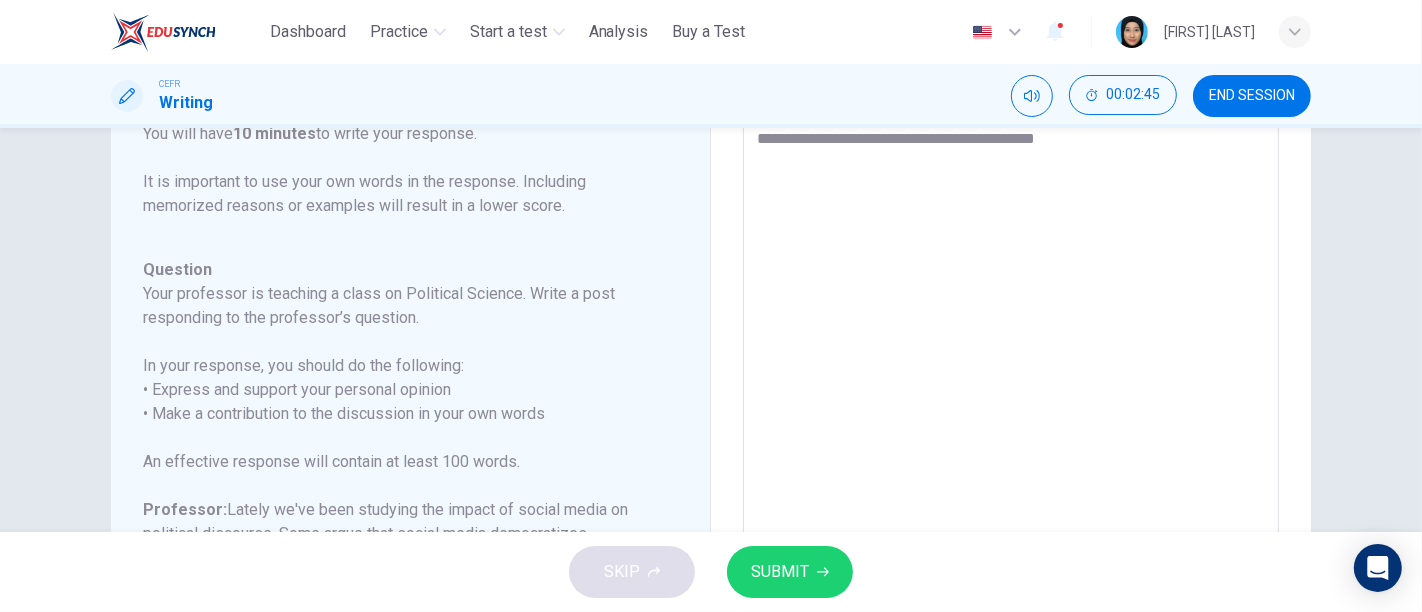 type on "**********" 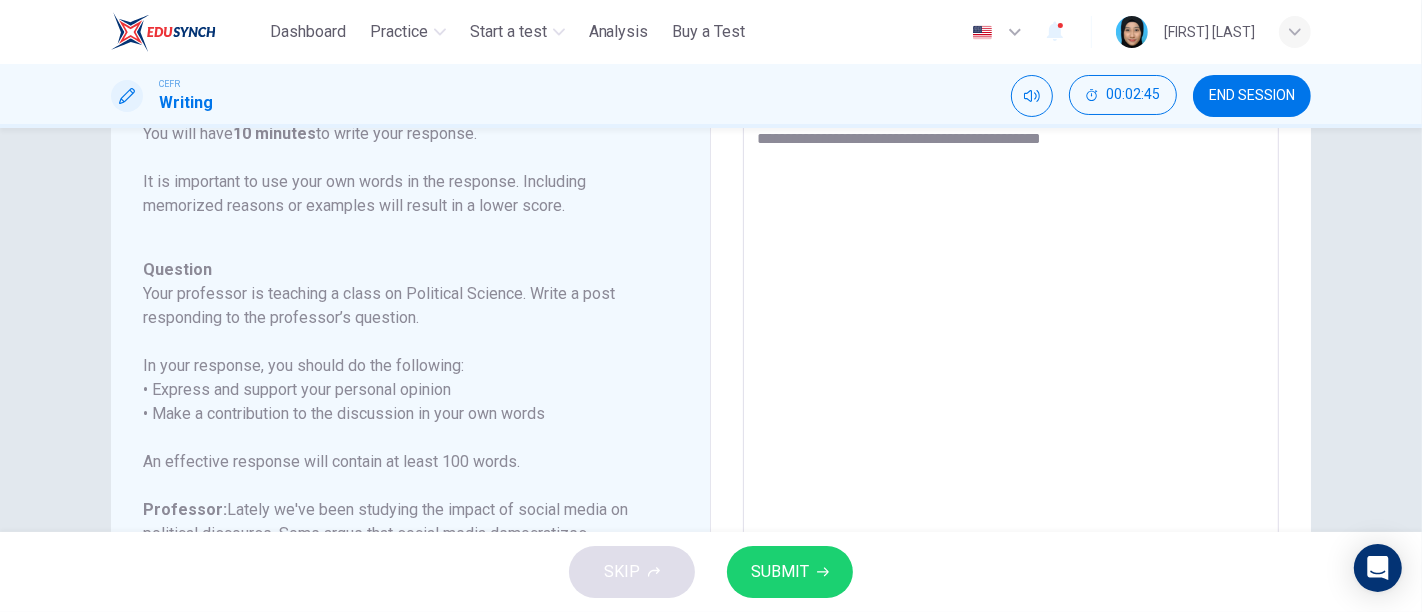 type on "*" 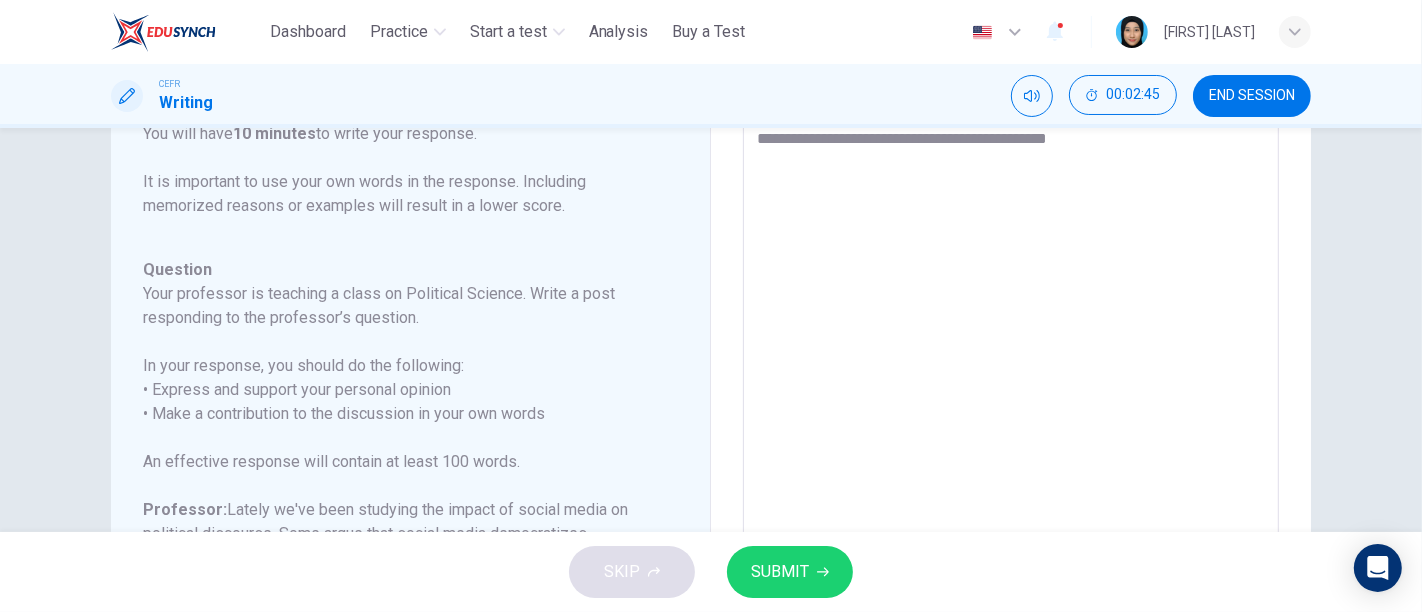 type on "*" 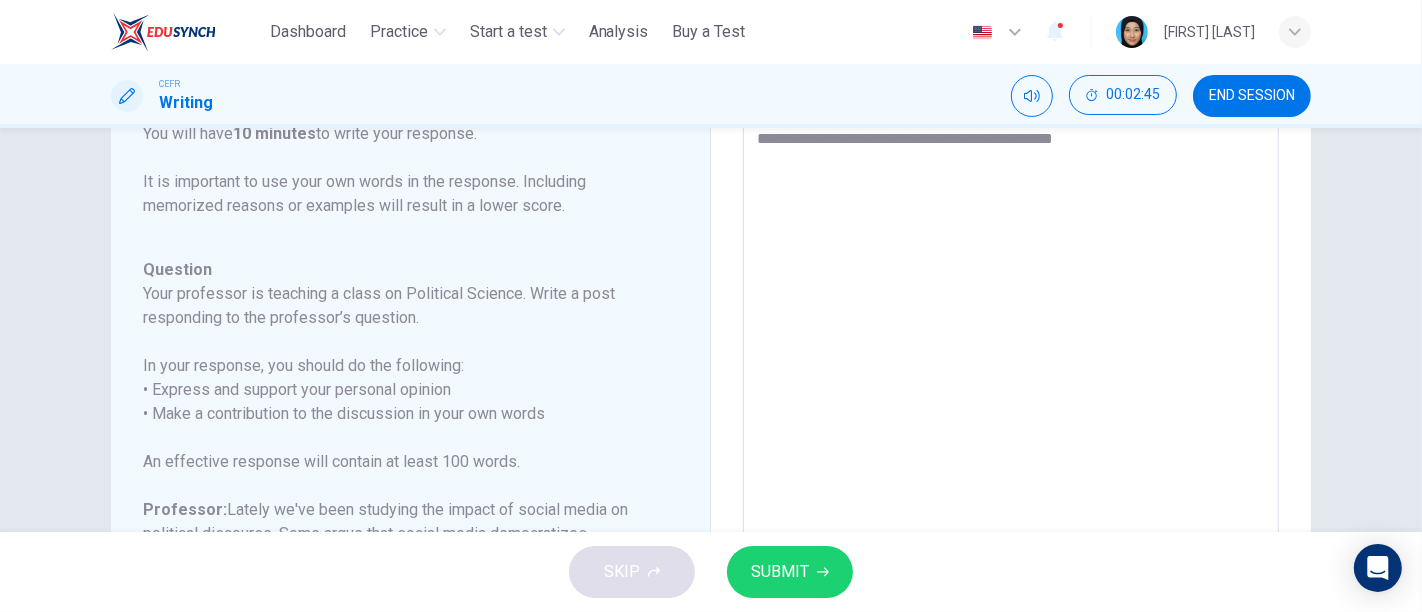 type on "**********" 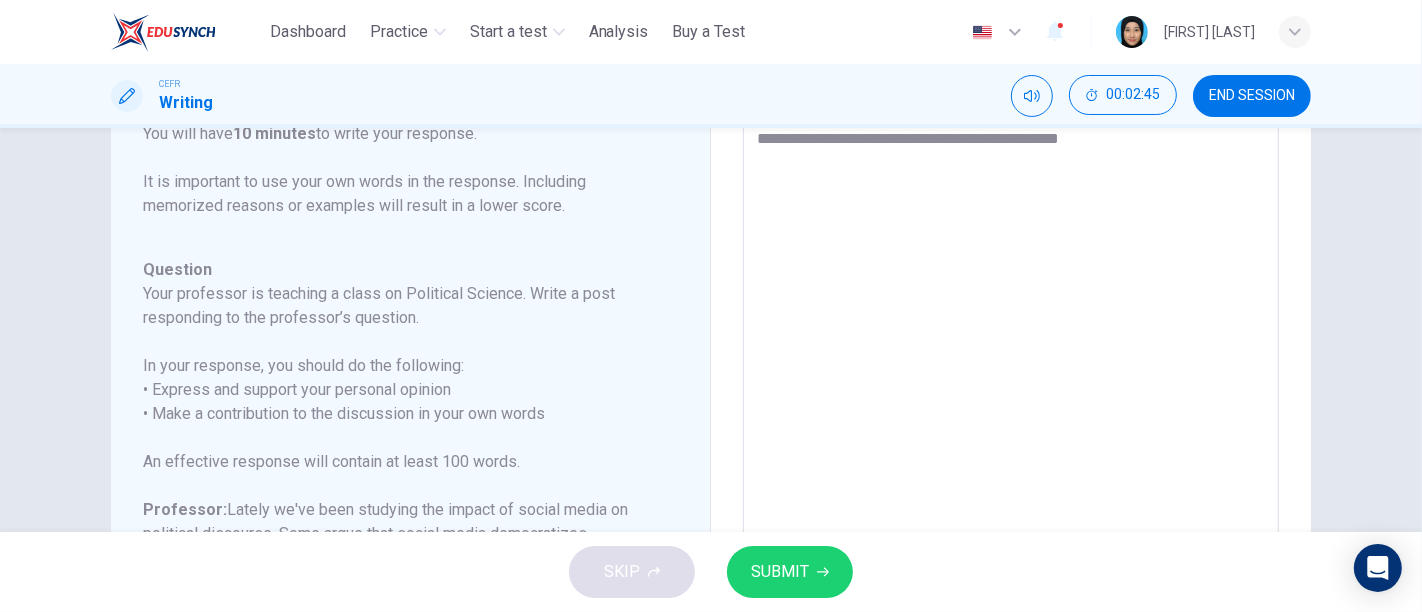 type on "*" 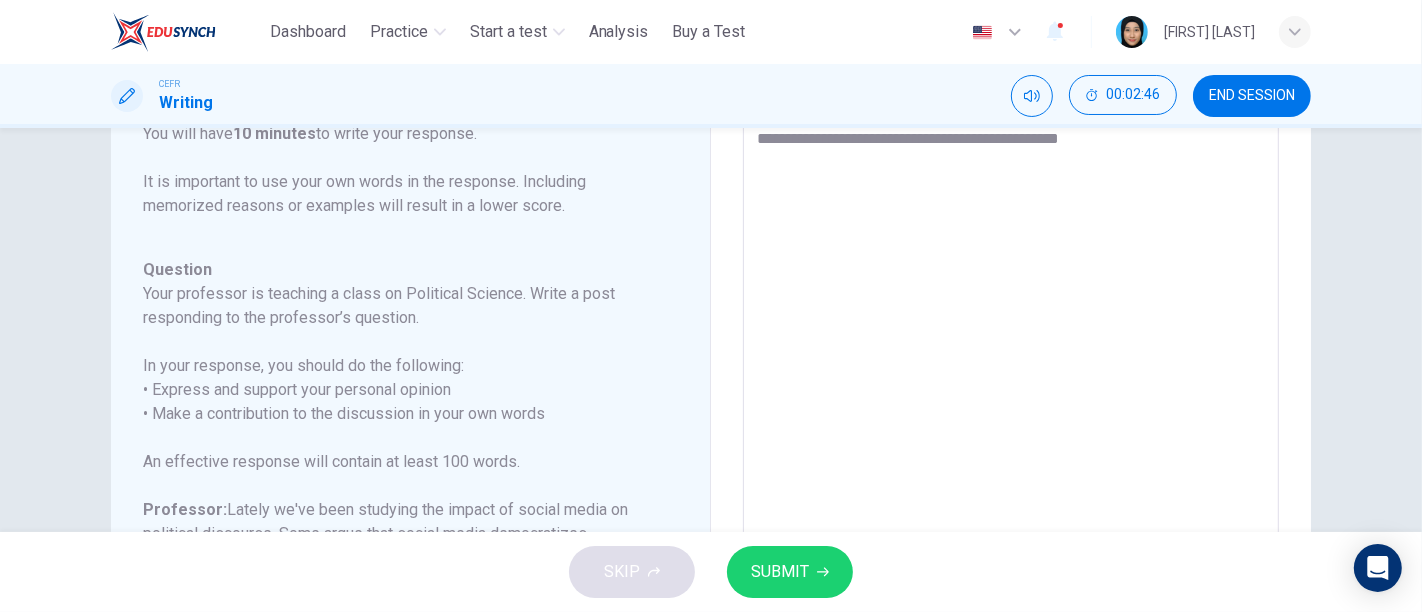 type on "**********" 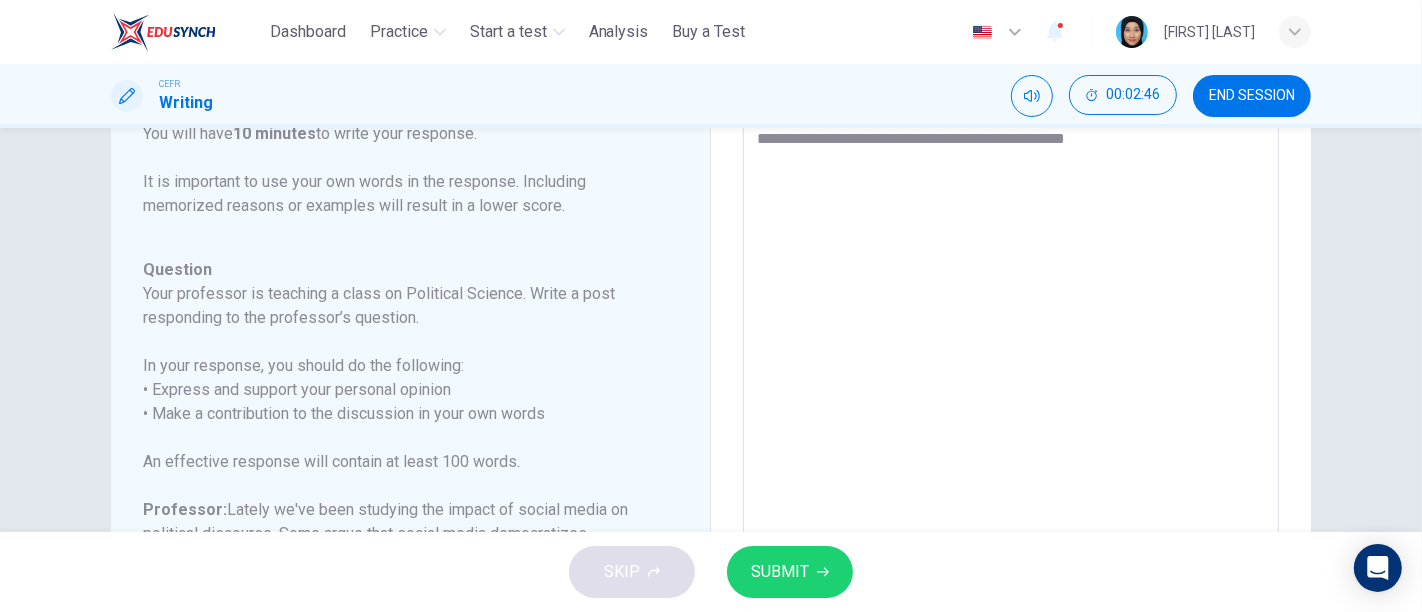 type on "*" 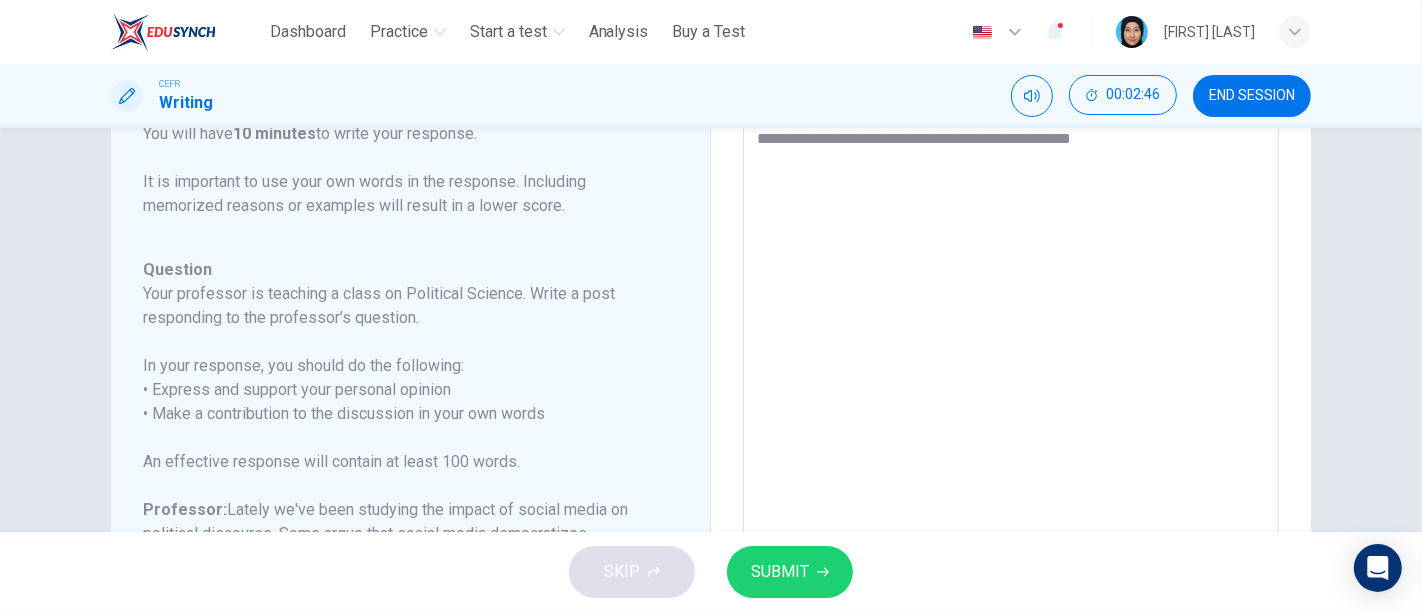 type on "*" 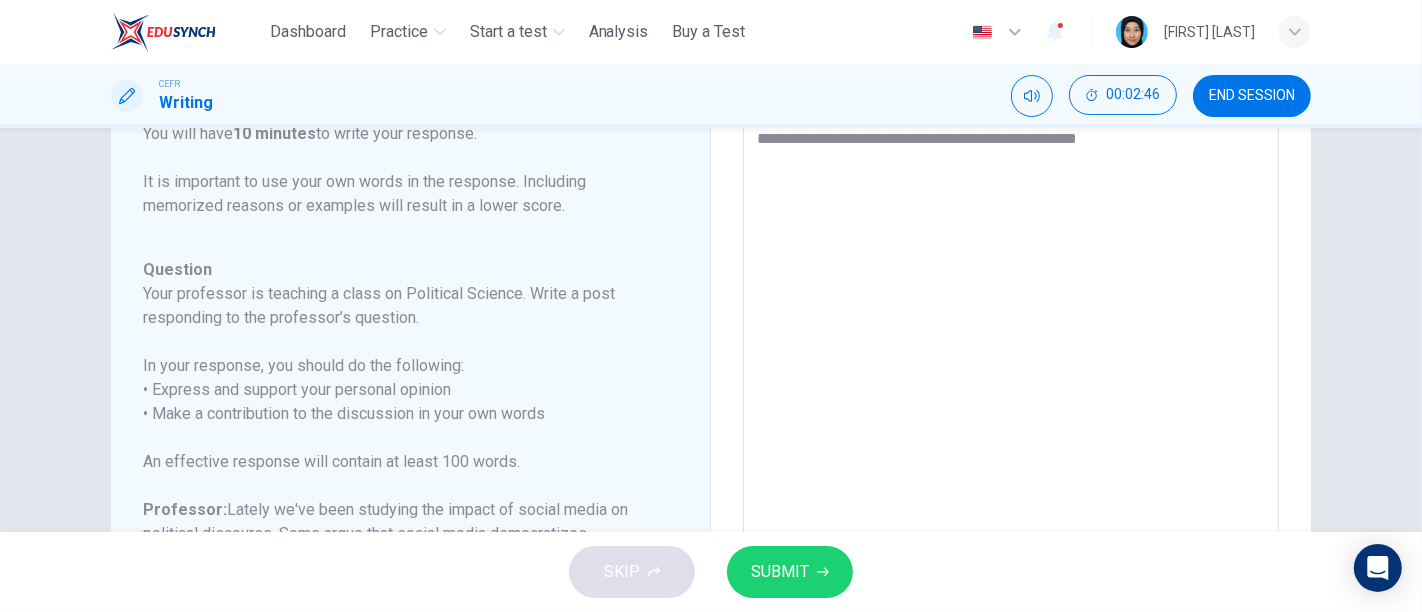 type on "*" 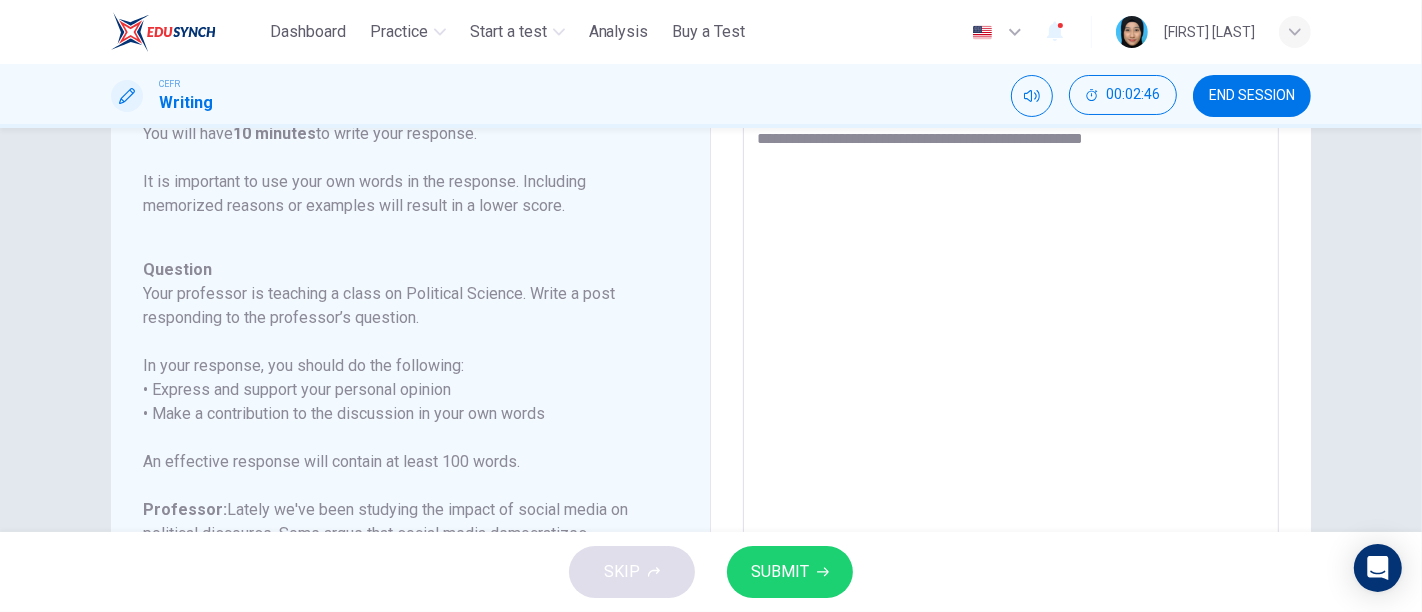 type on "**********" 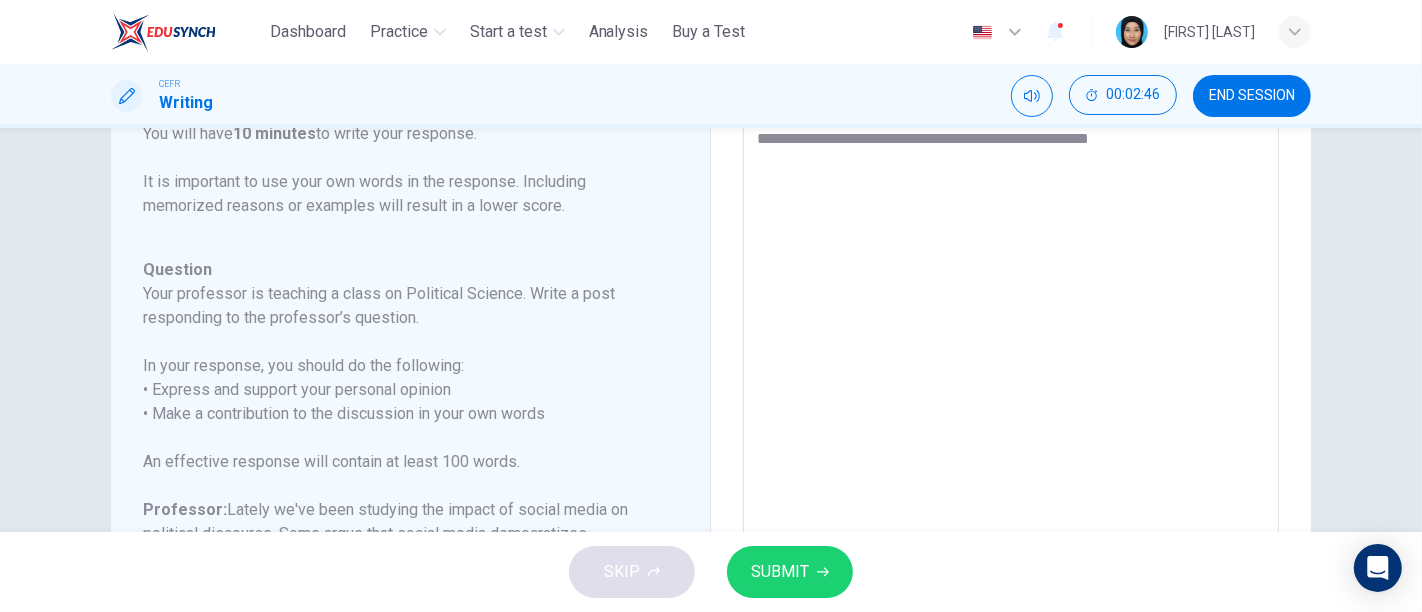type on "*" 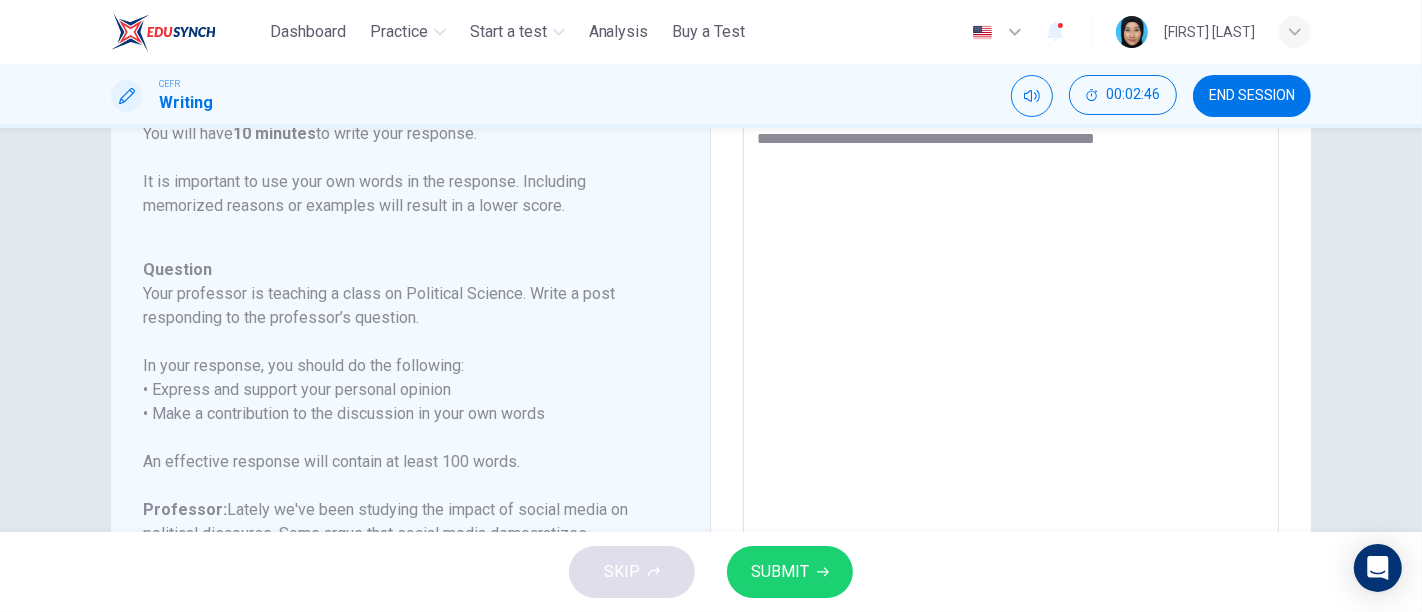 type on "*" 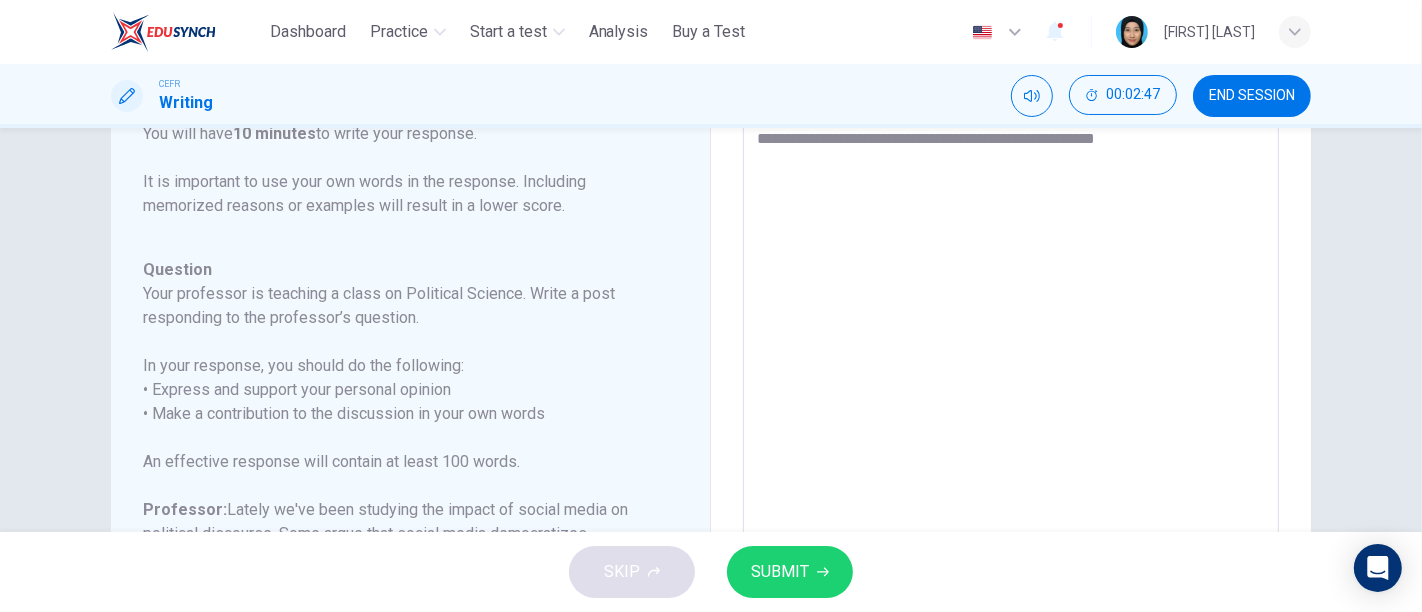 type on "**********" 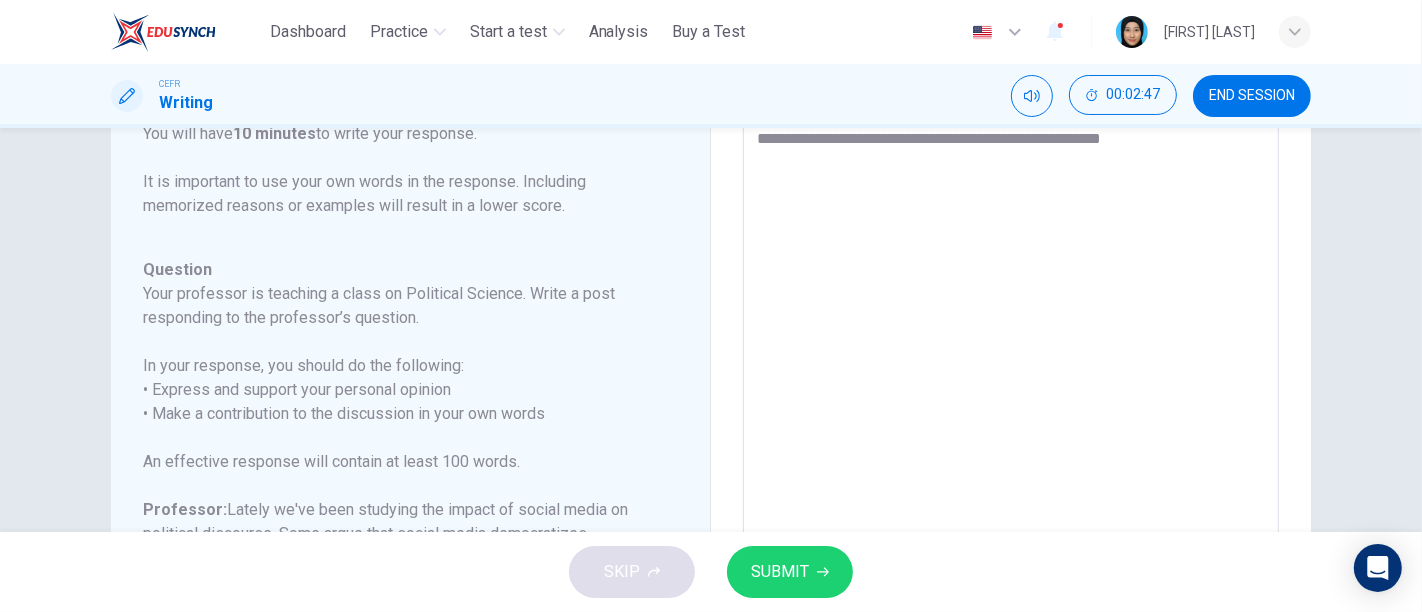type on "*" 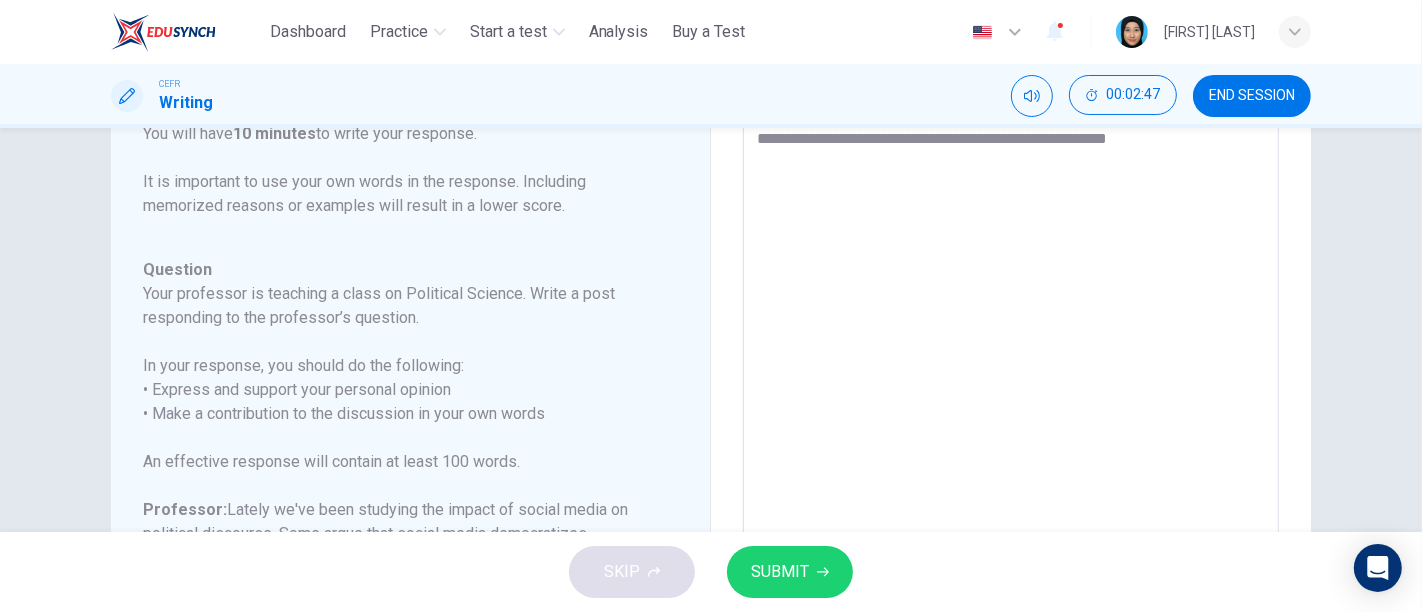 type on "*" 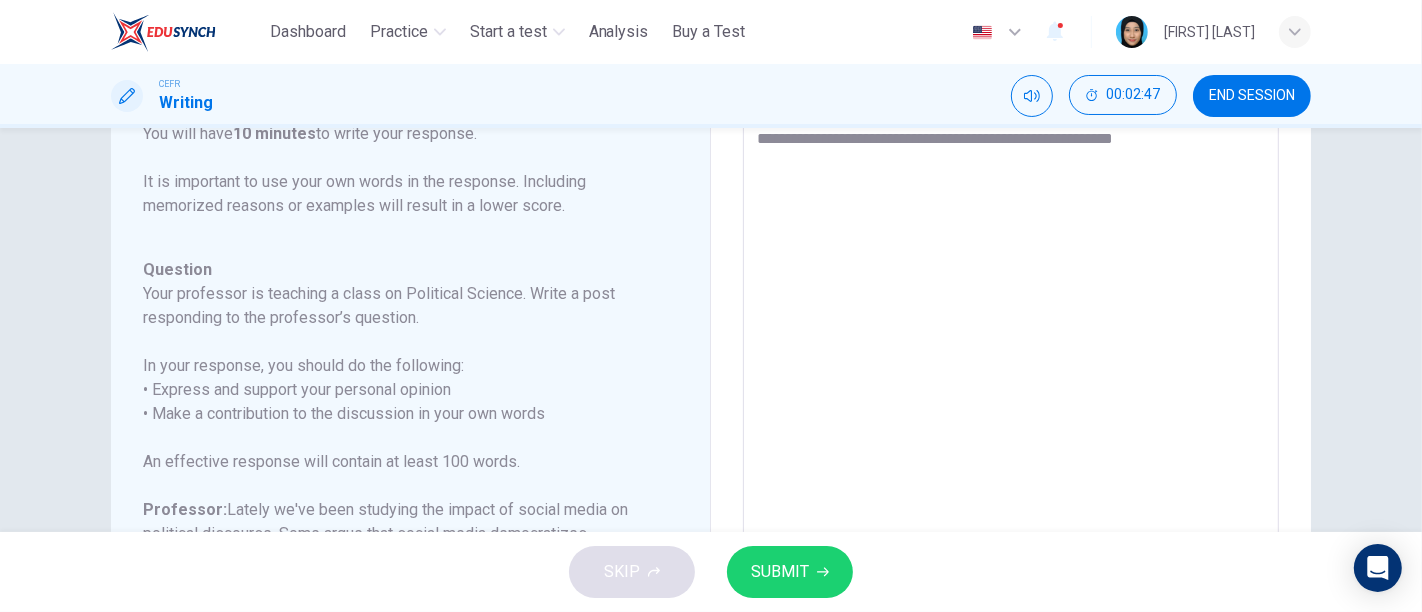 type on "*" 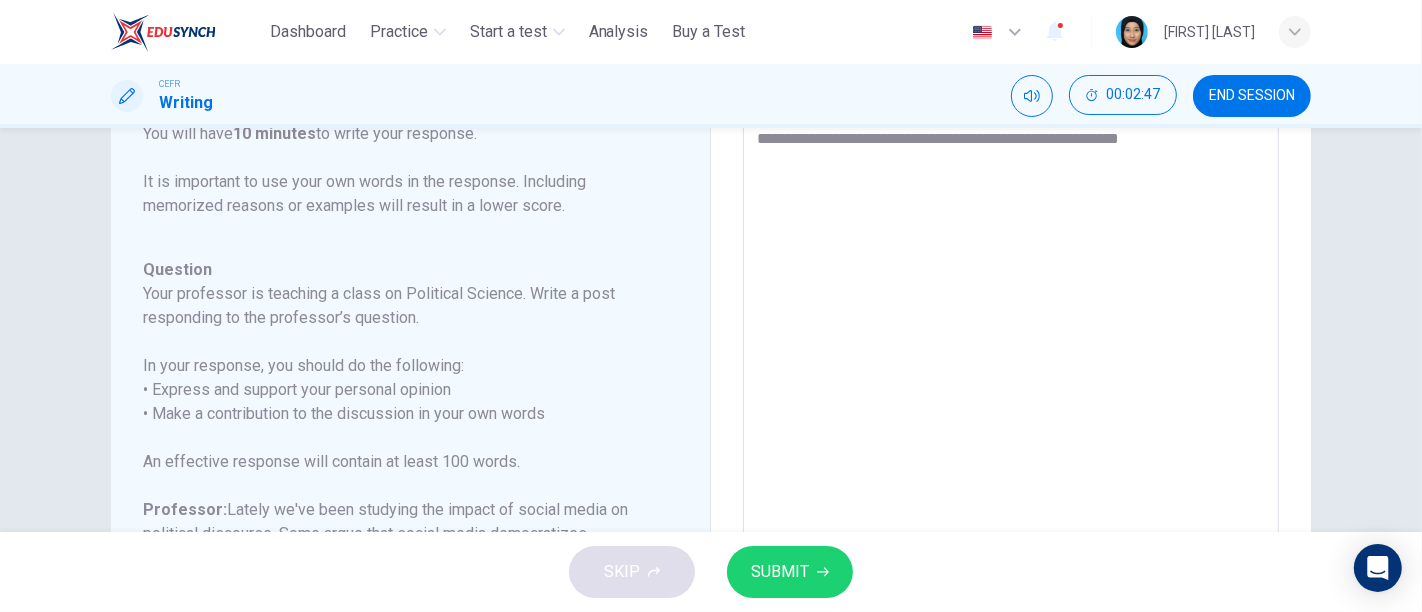 type on "**********" 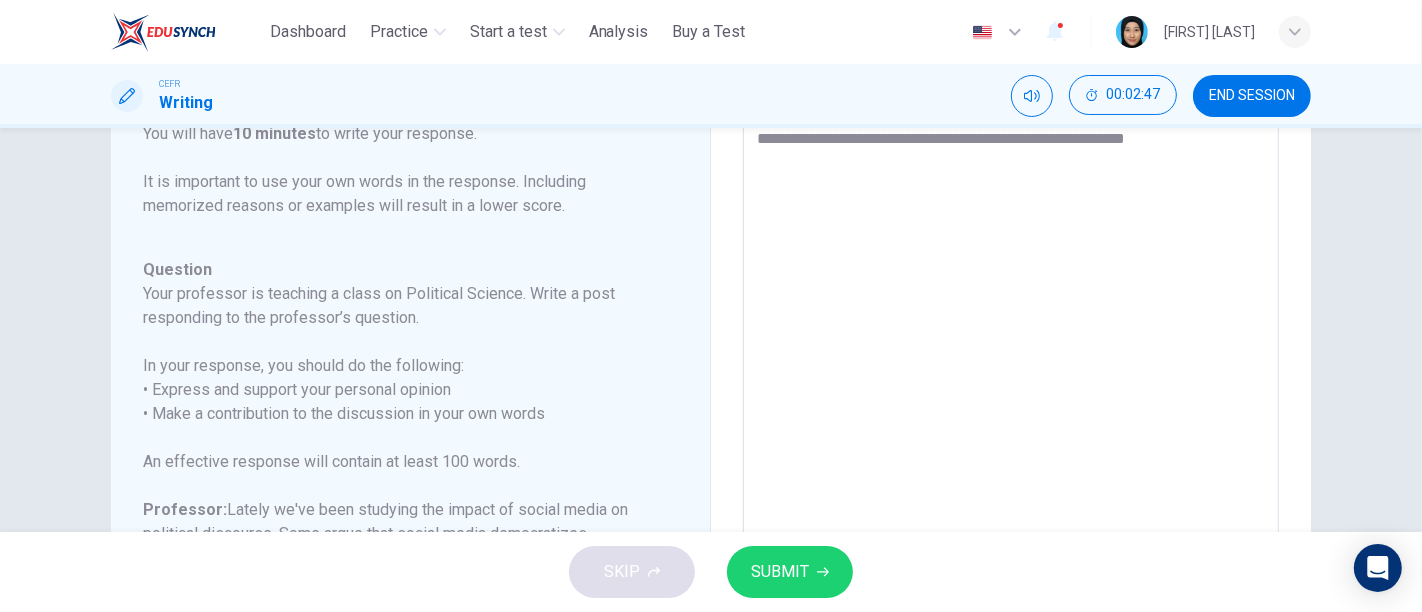 type on "*" 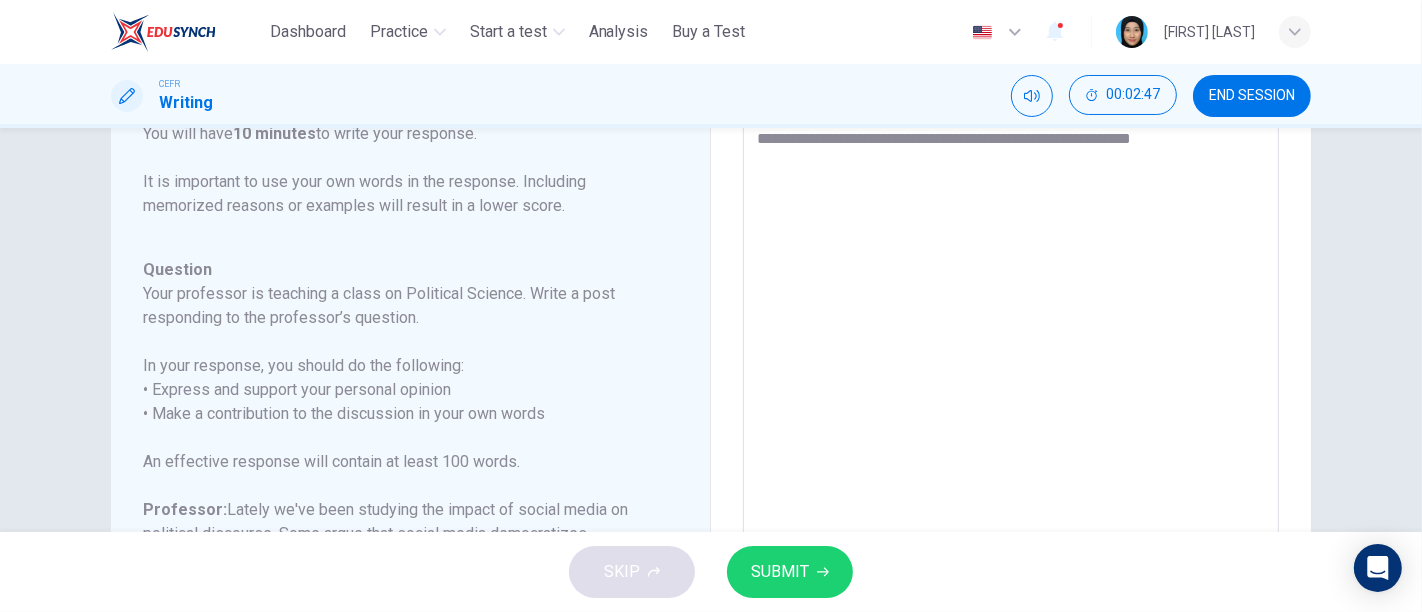 type on "*" 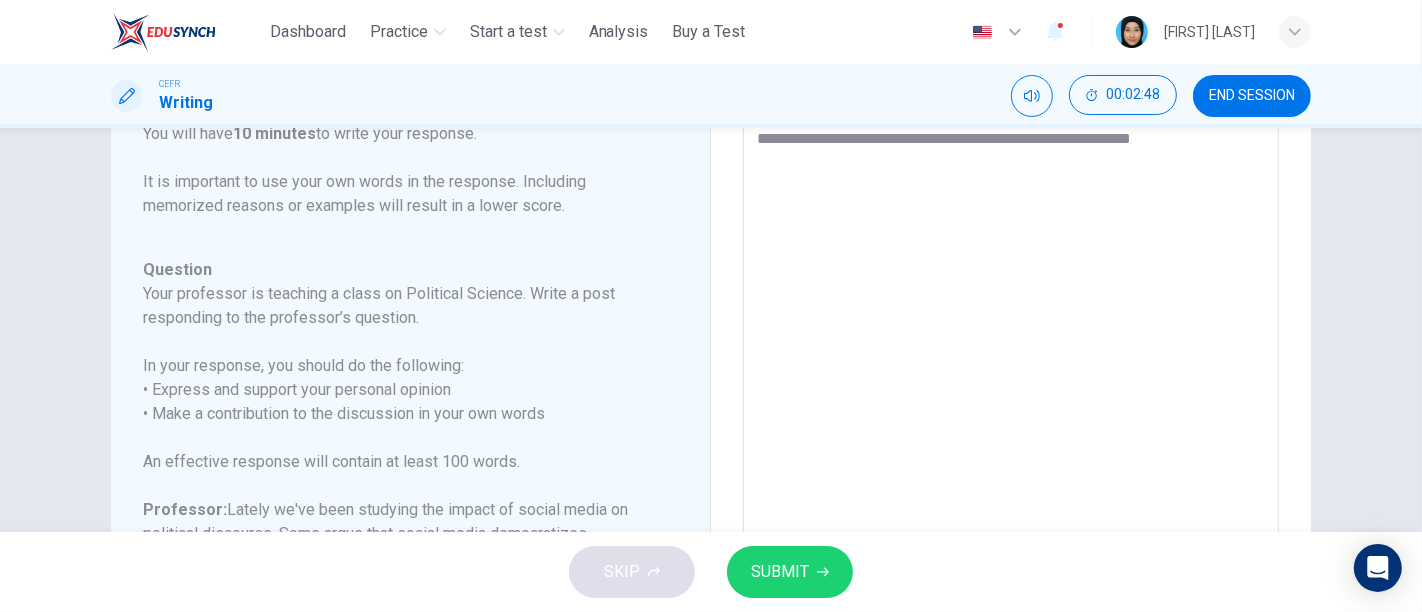 type on "**********" 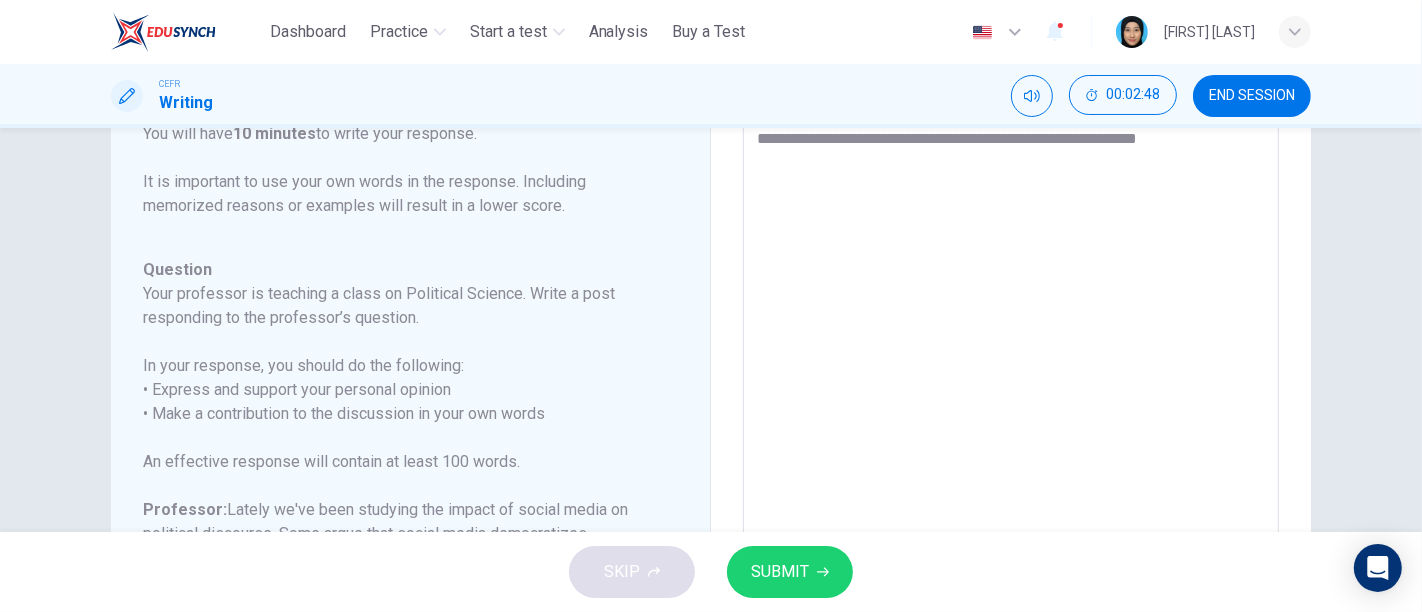 type on "*" 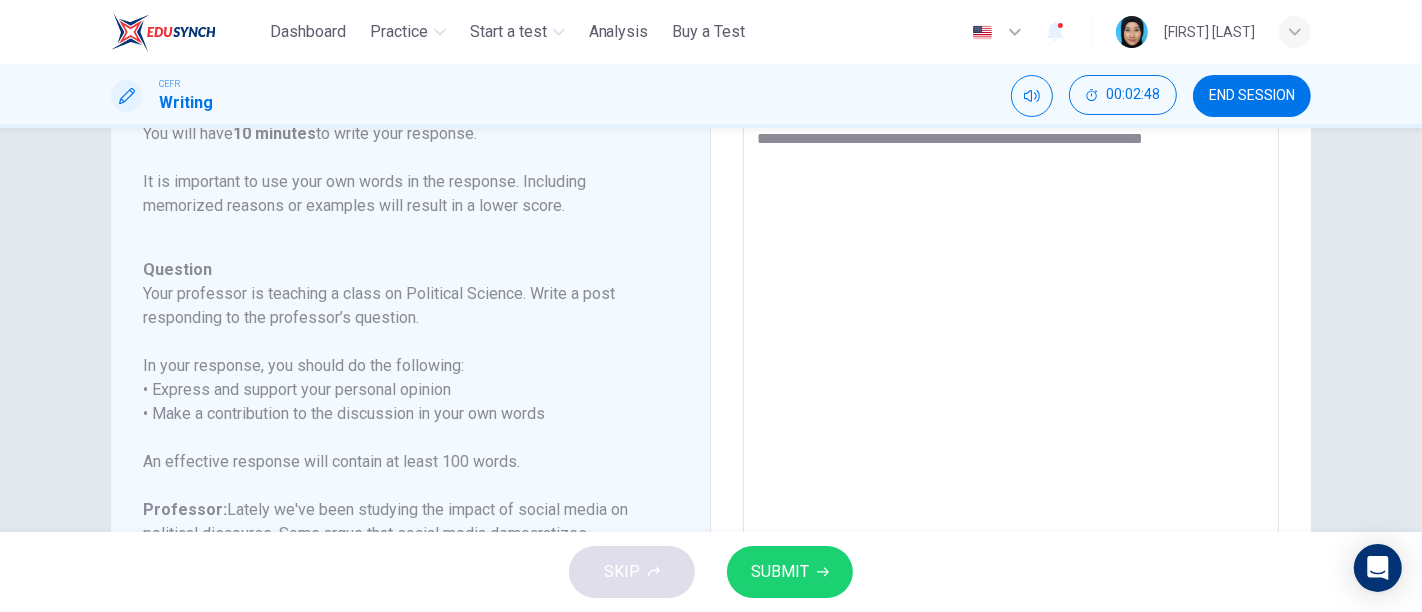 type on "*" 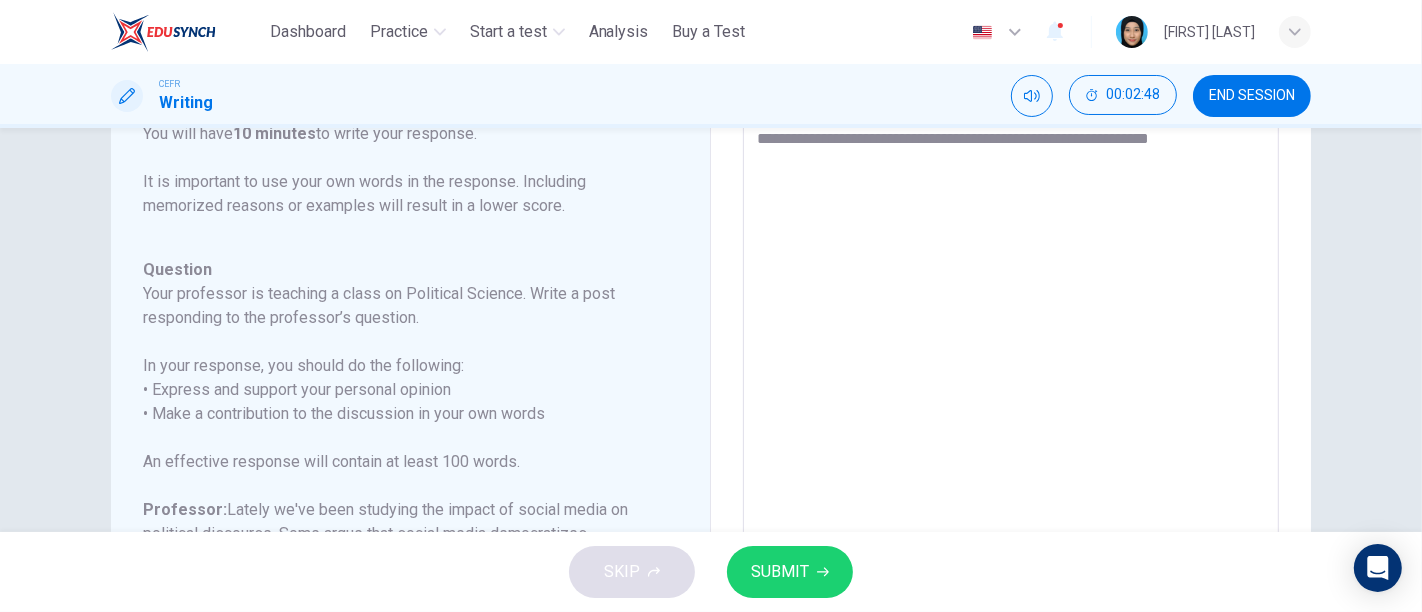 type on "*" 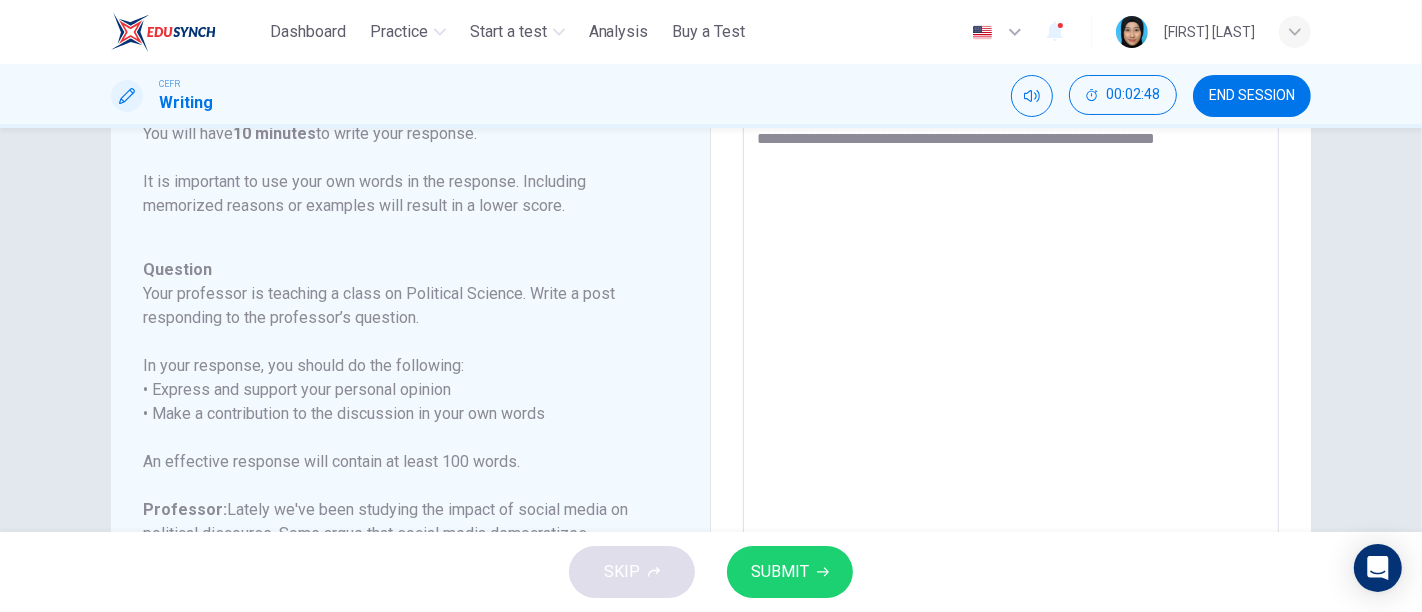type on "**********" 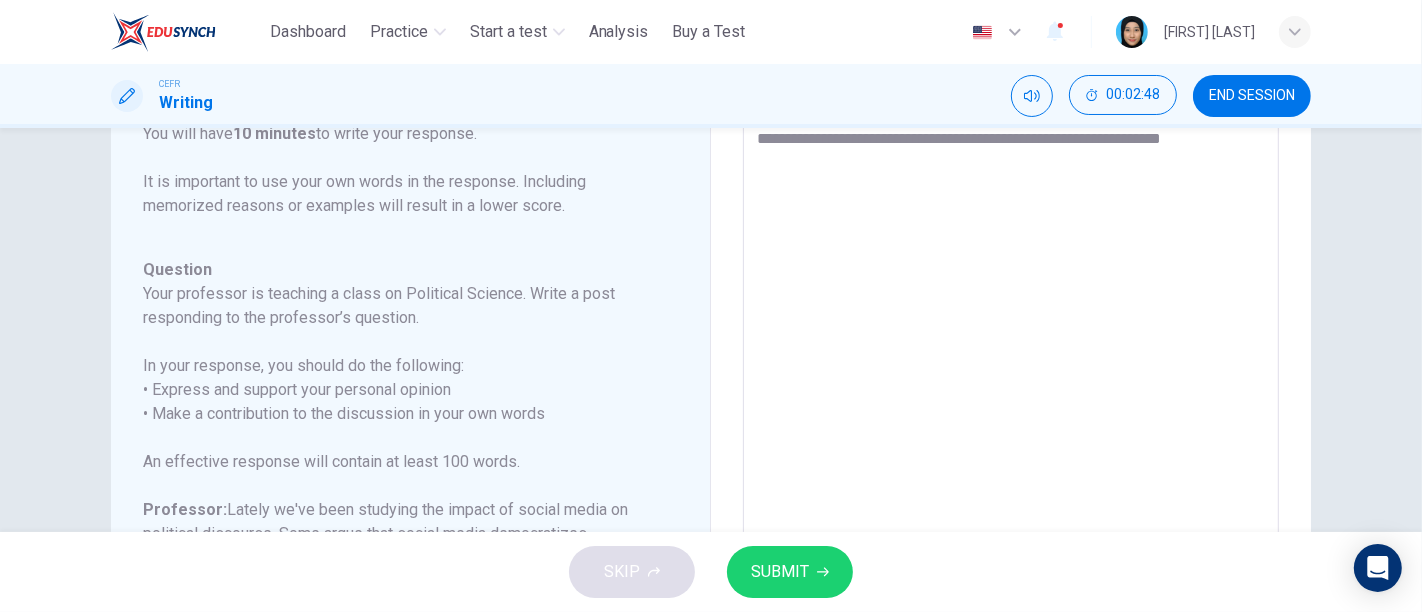type on "*" 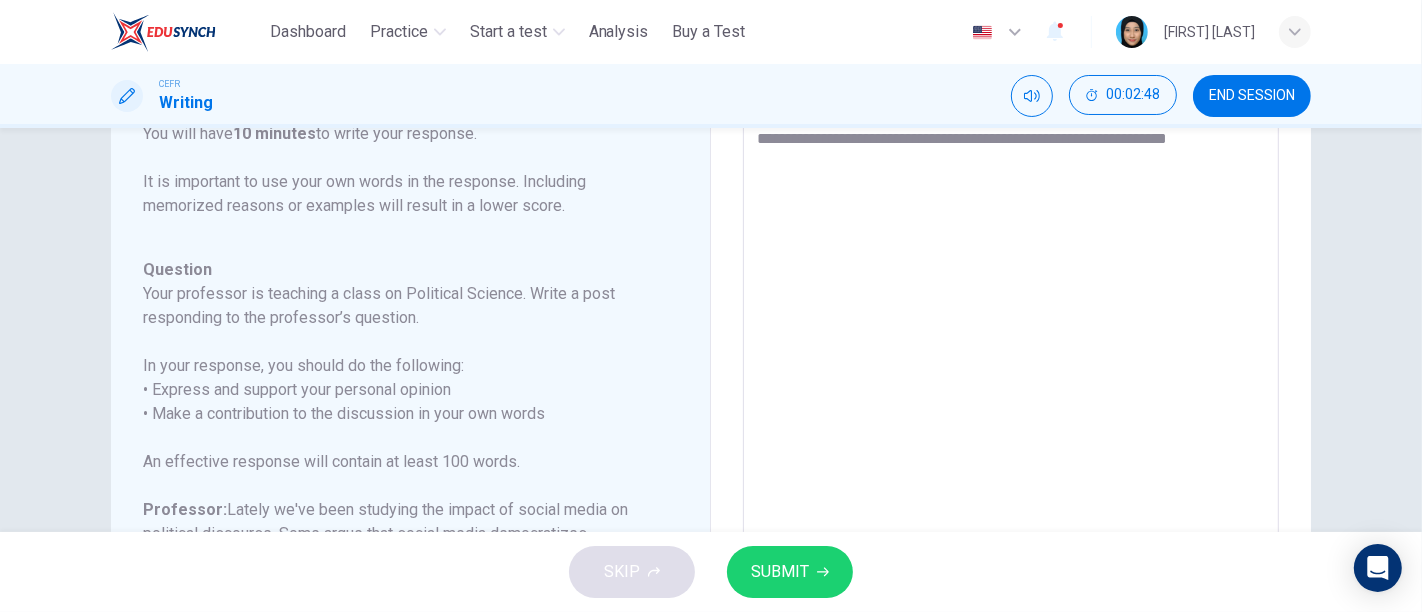 type on "*" 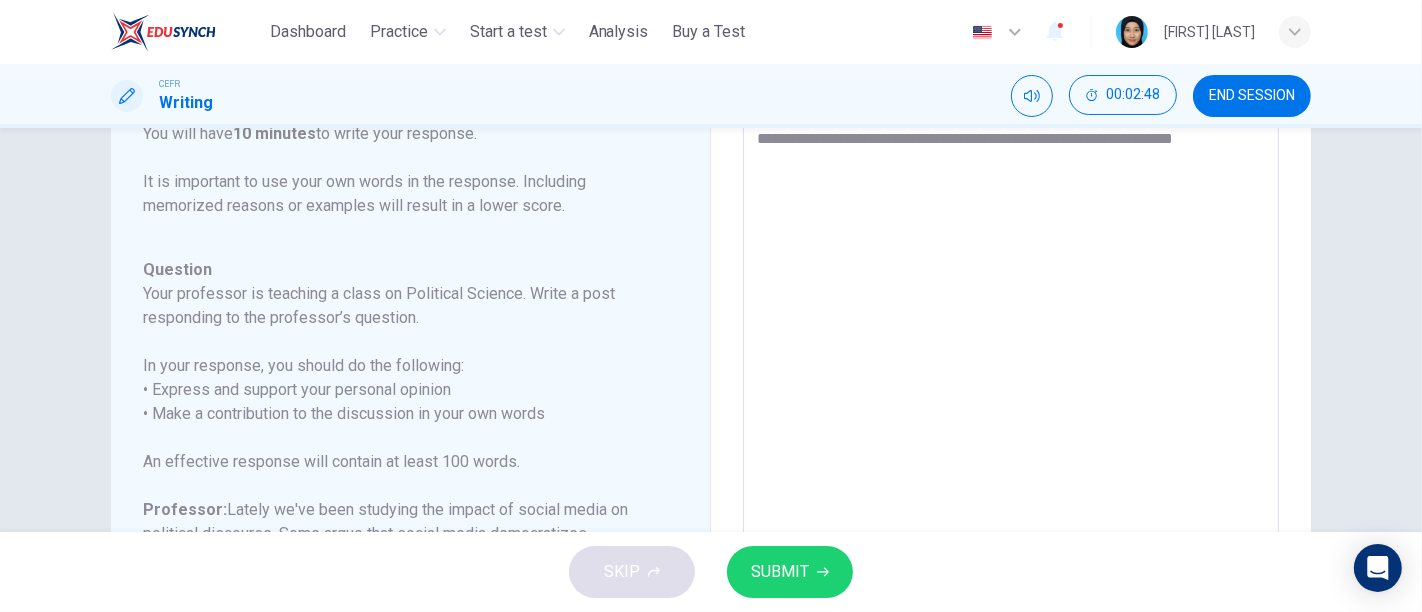 type on "*" 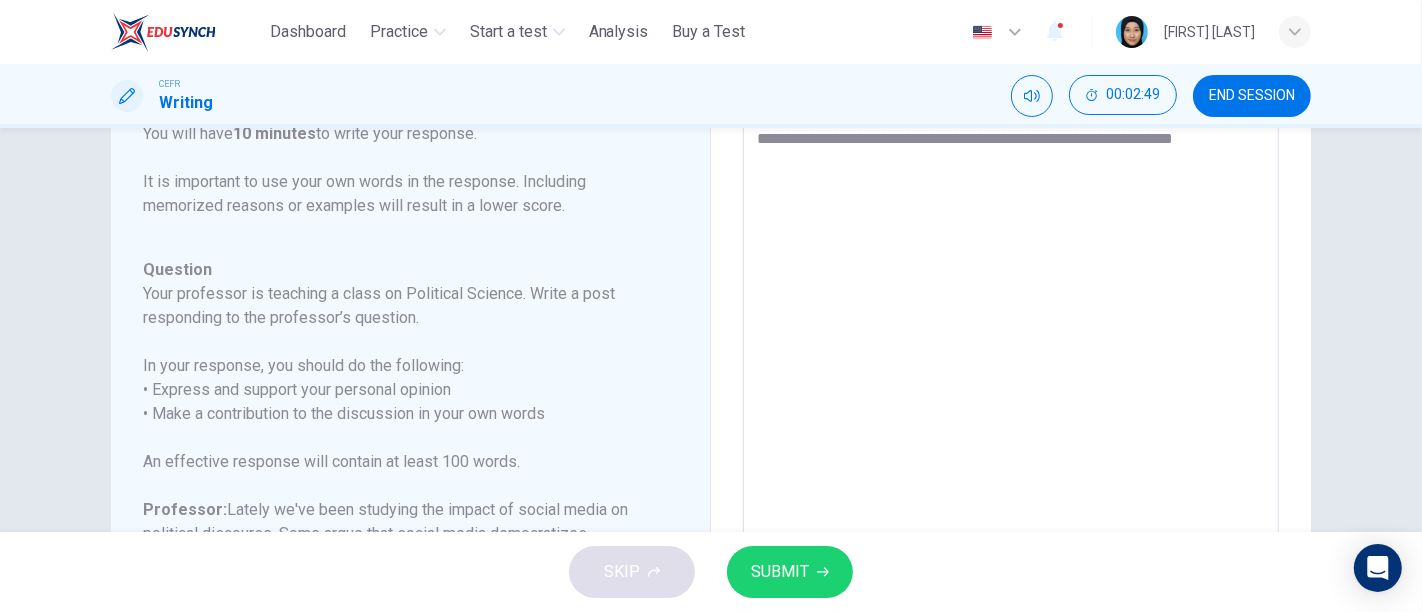 type on "**********" 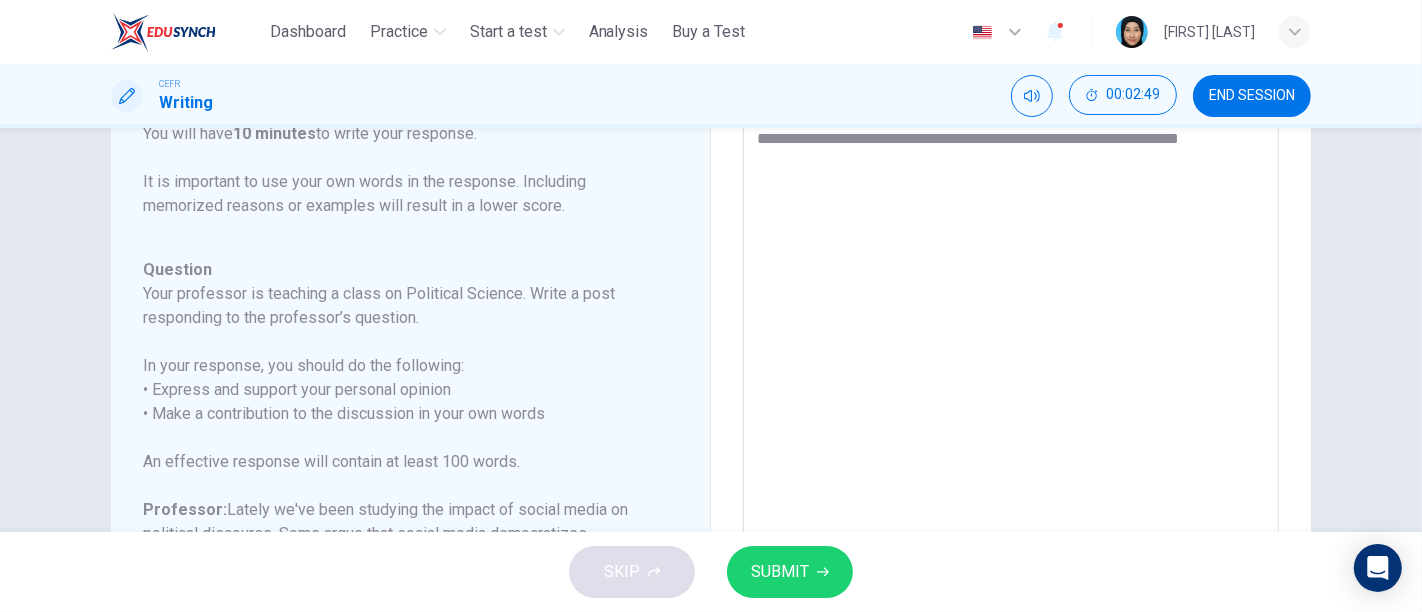 type on "*" 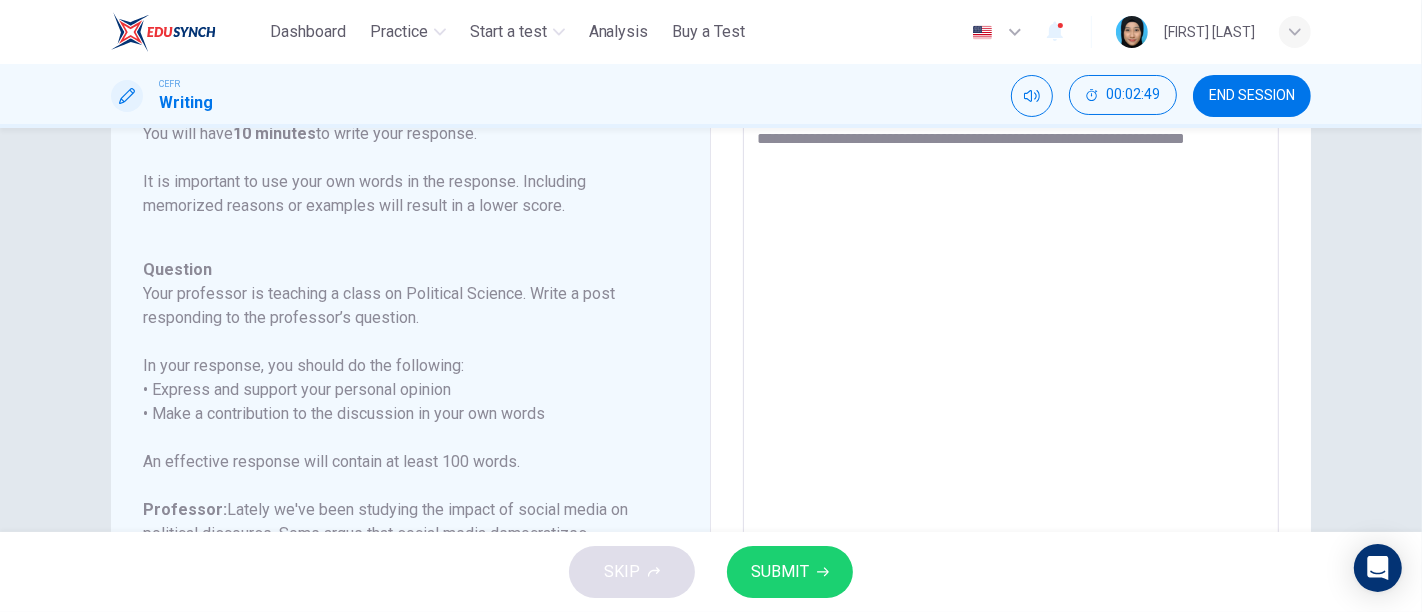type on "*" 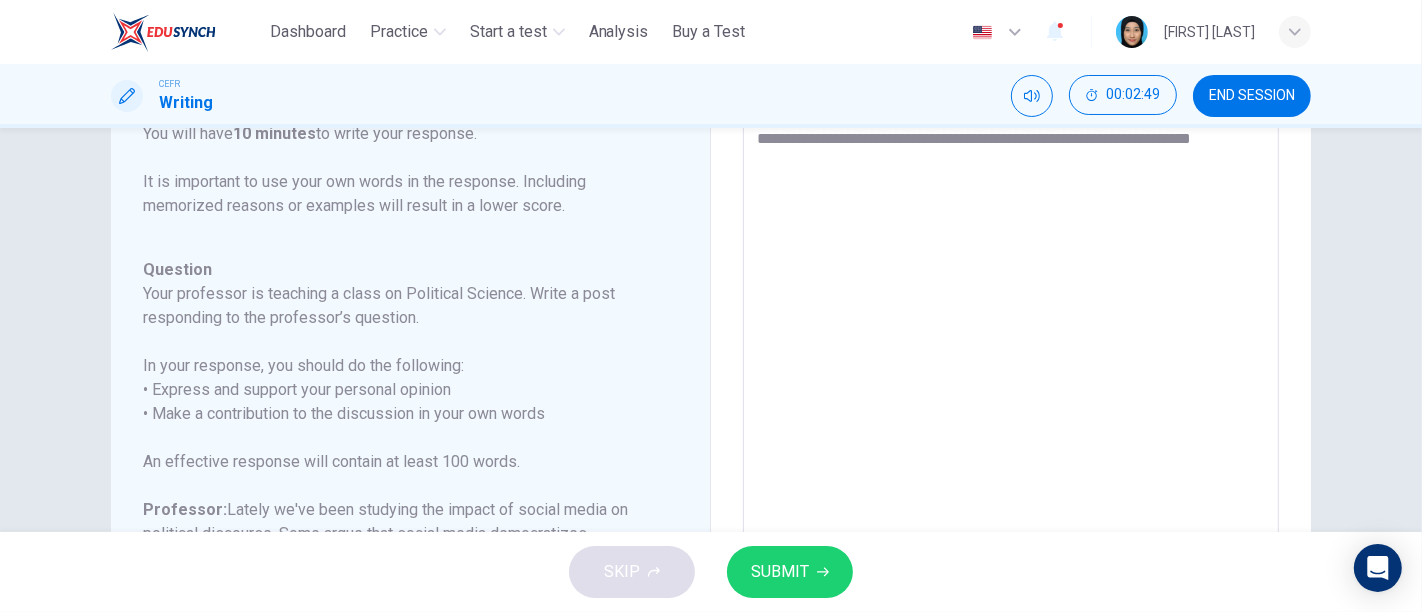 type on "*" 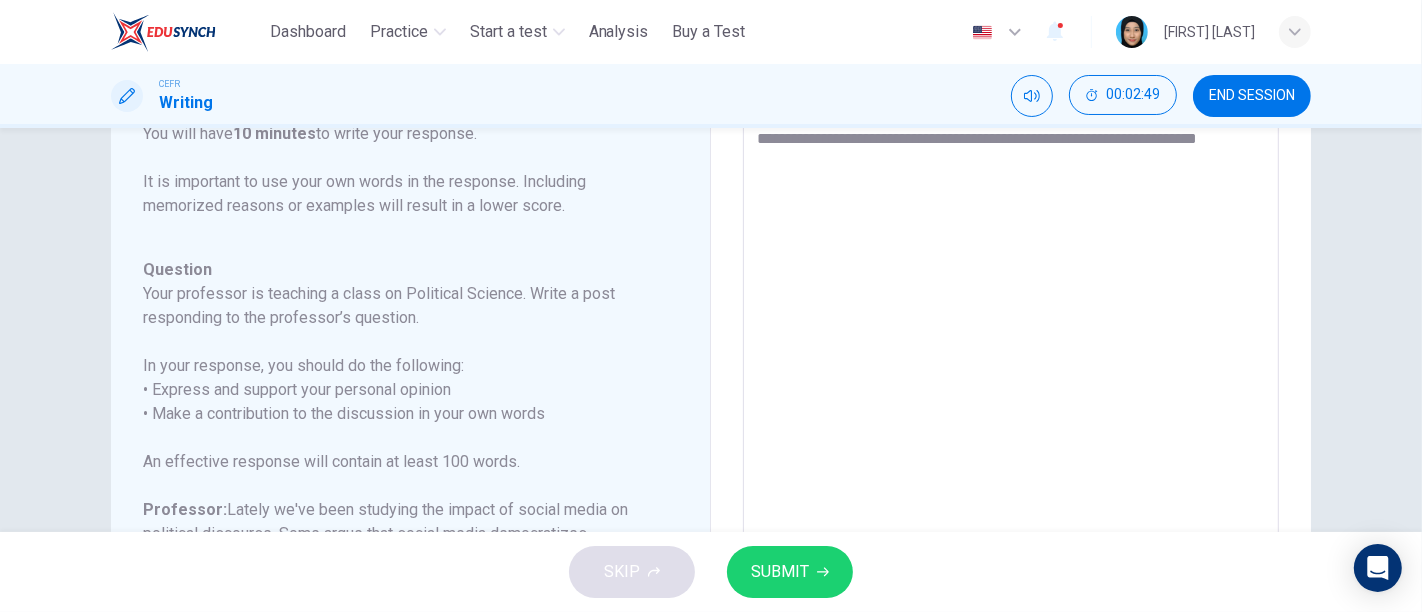 type on "**********" 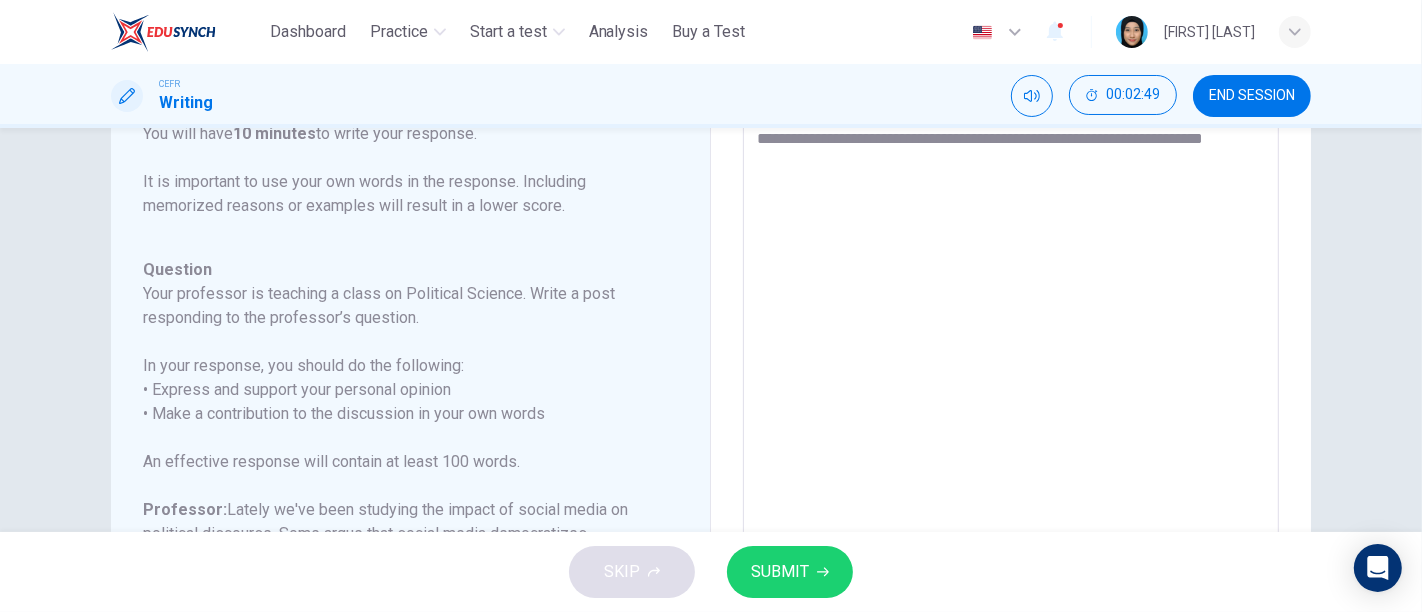 type on "*" 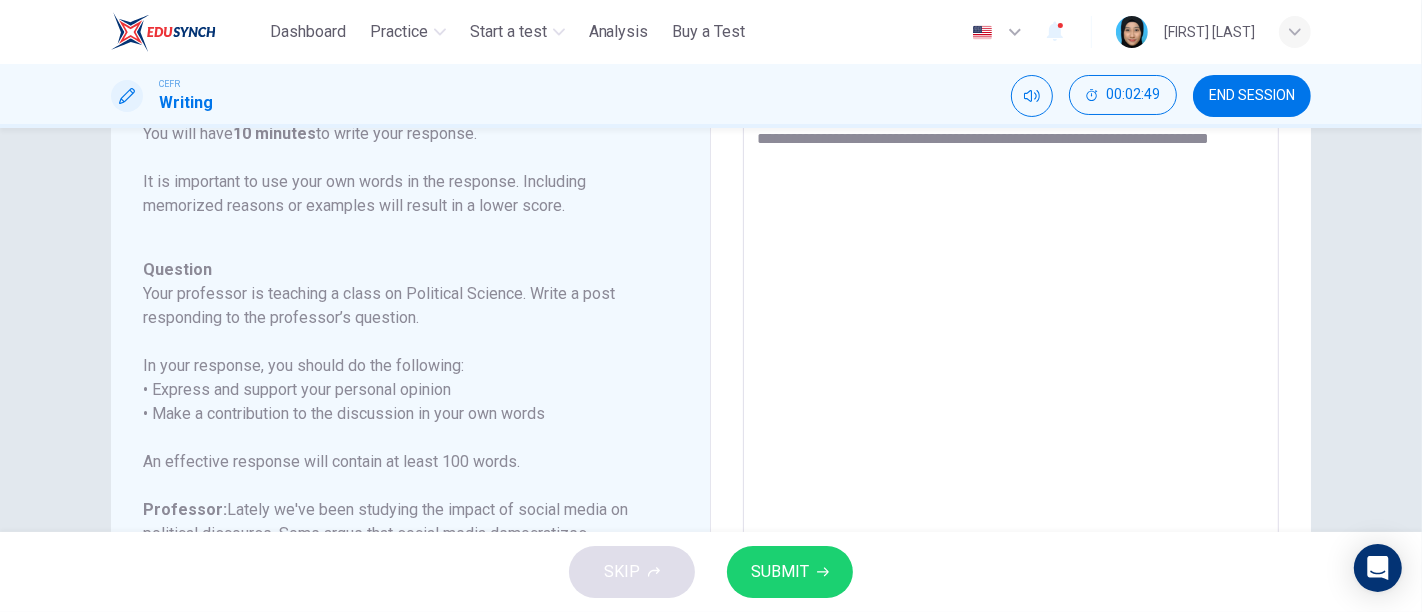 type on "*" 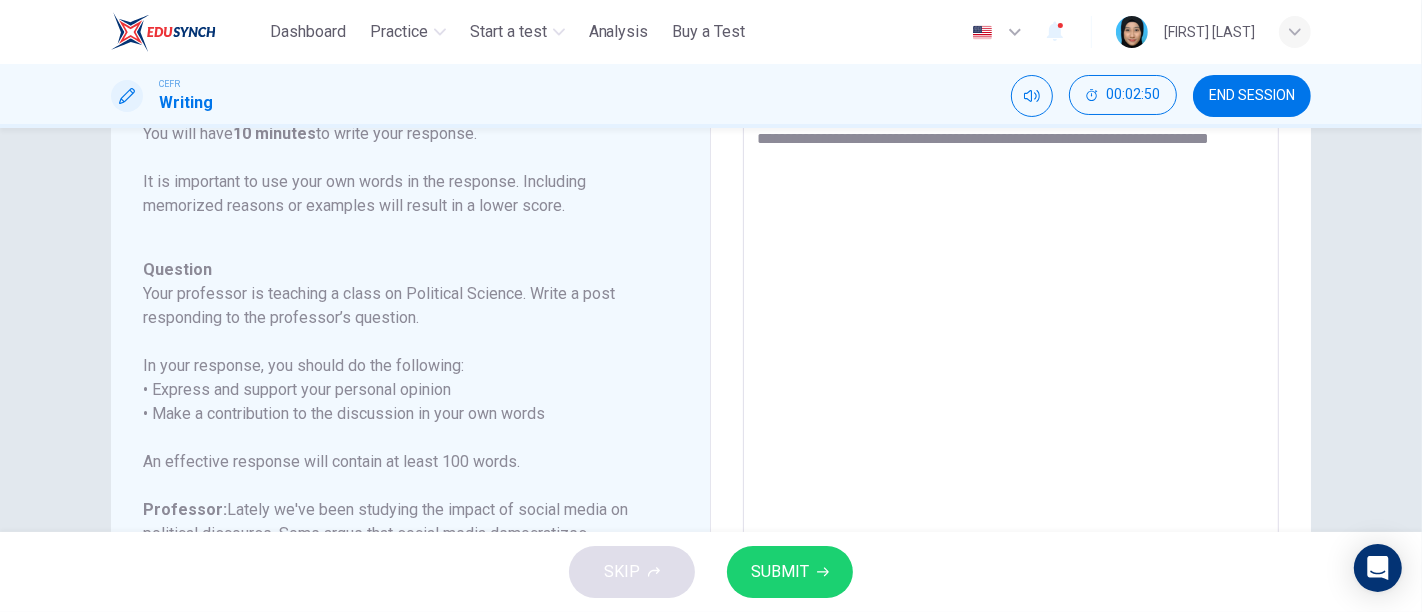 type on "**********" 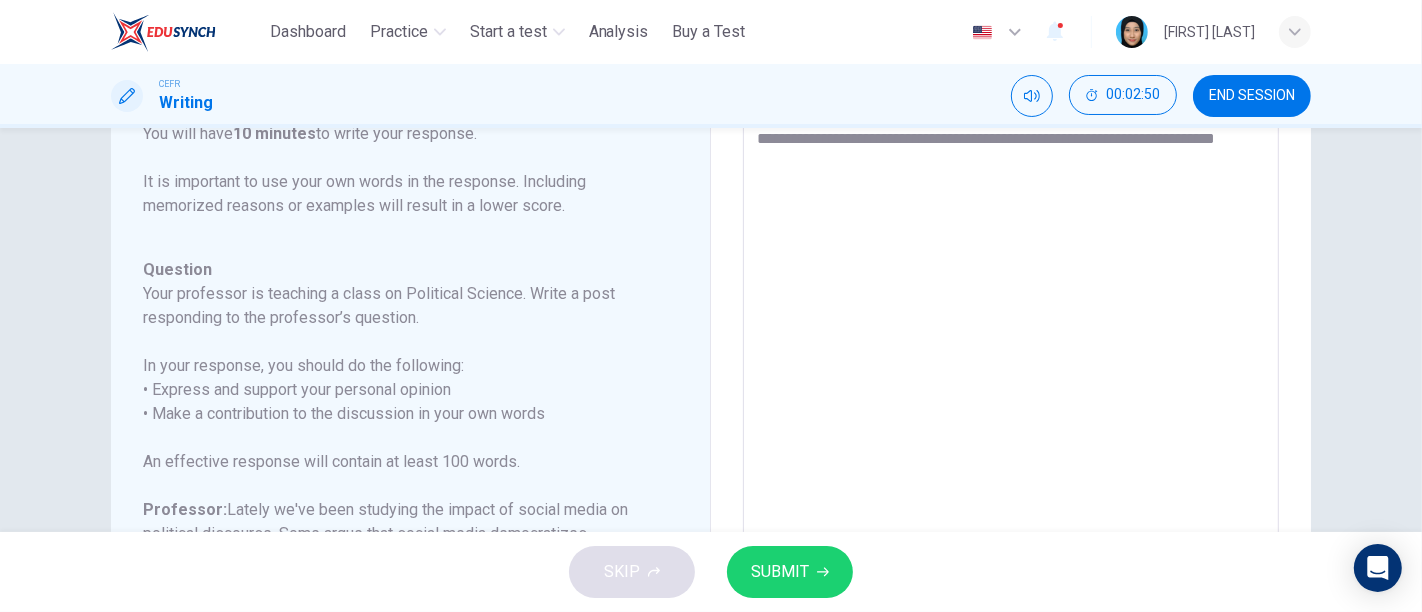 type on "*" 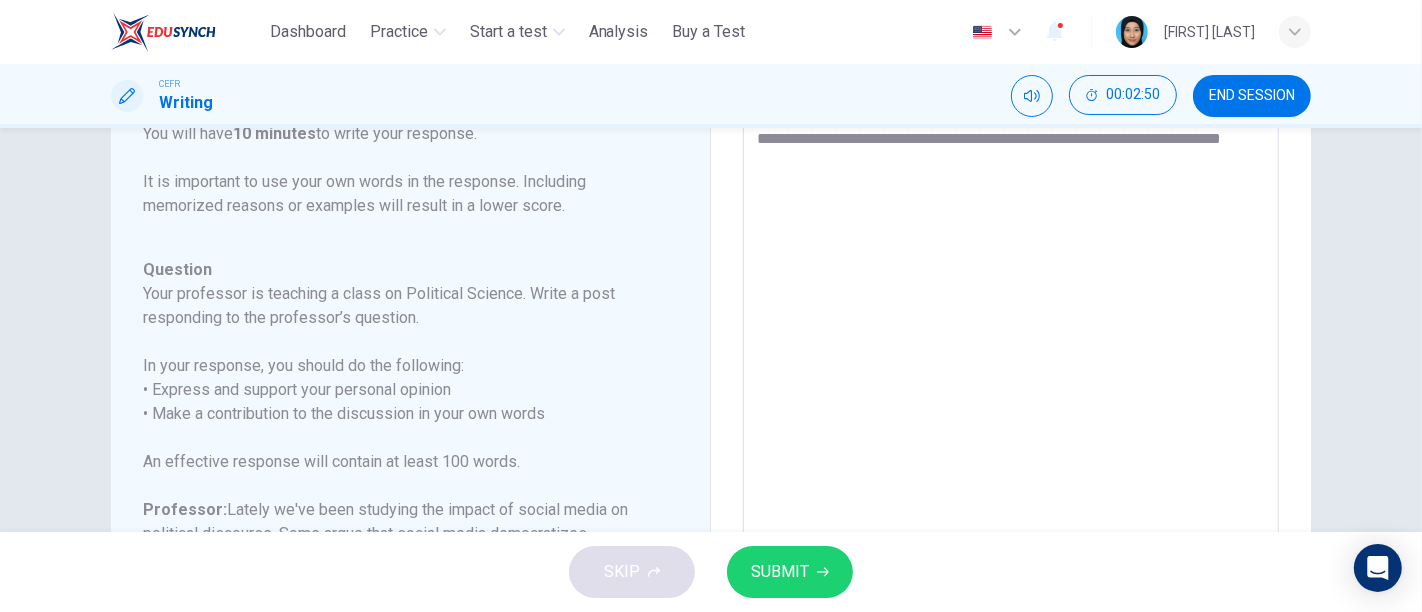 type on "*" 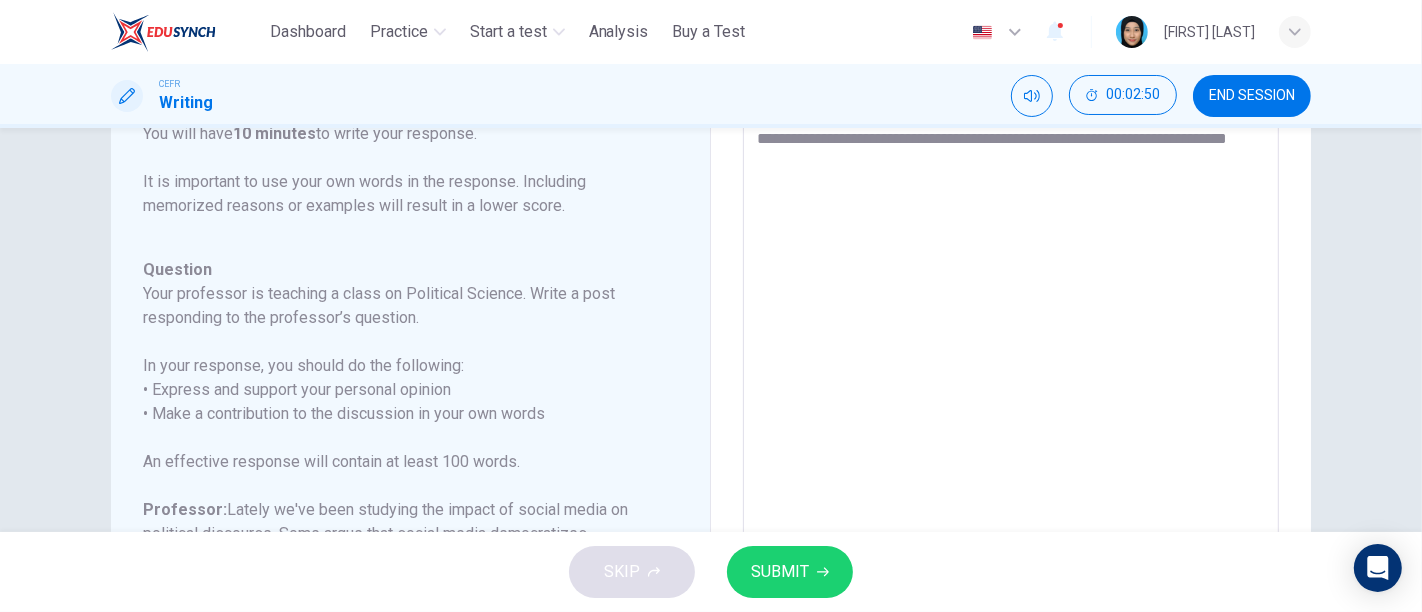 type on "*" 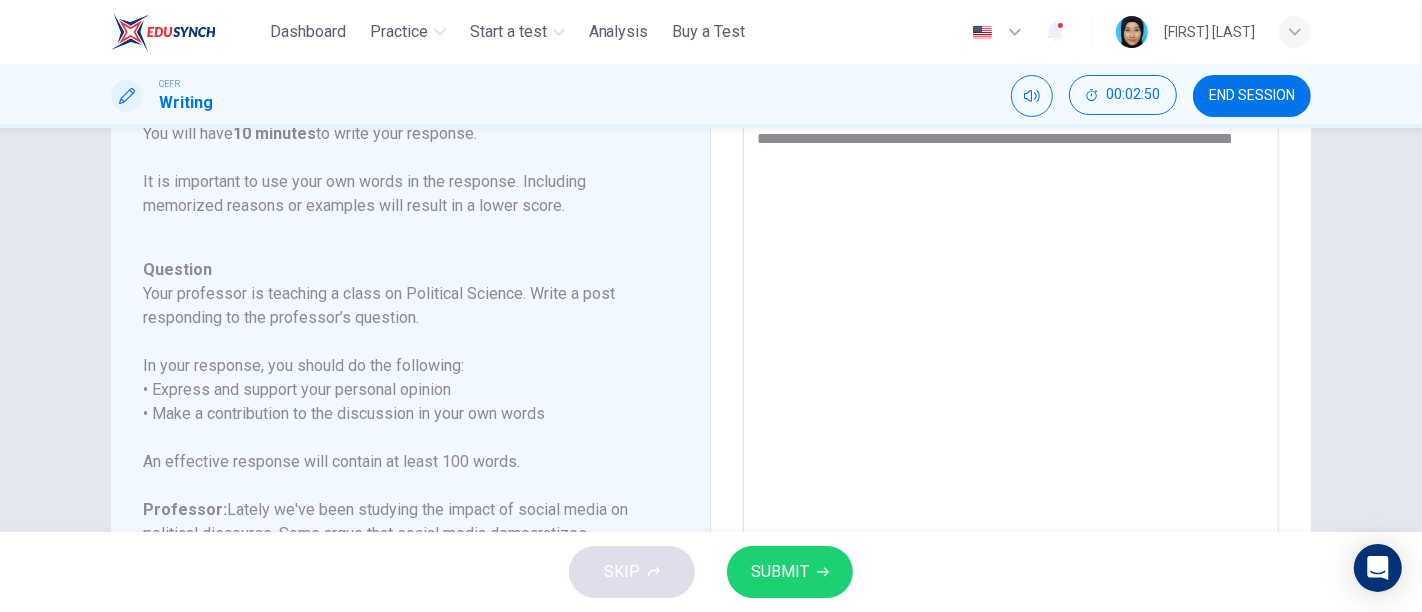type on "*" 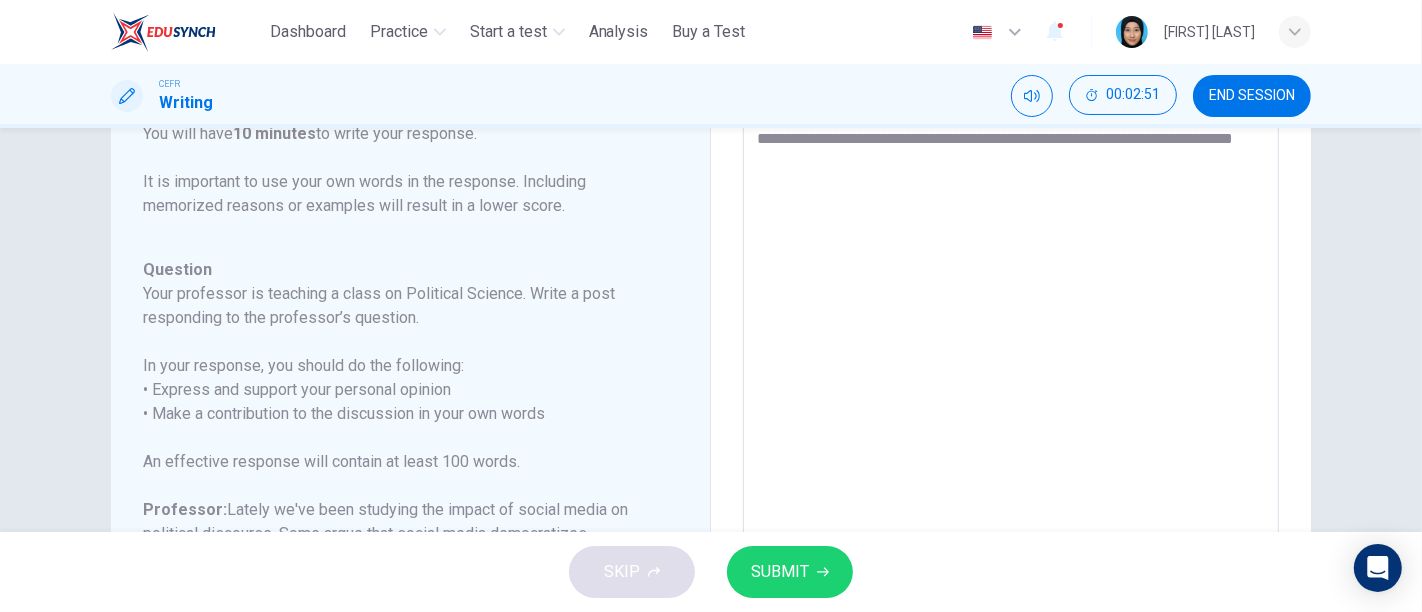 type on "**********" 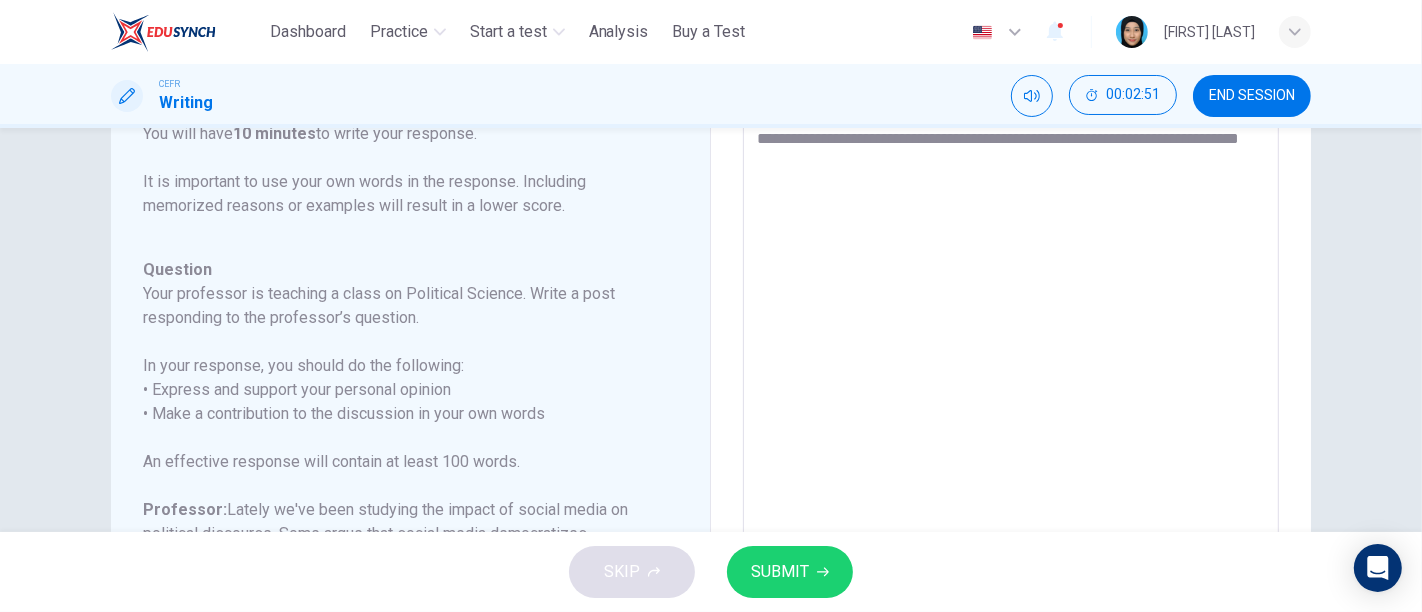 type on "*" 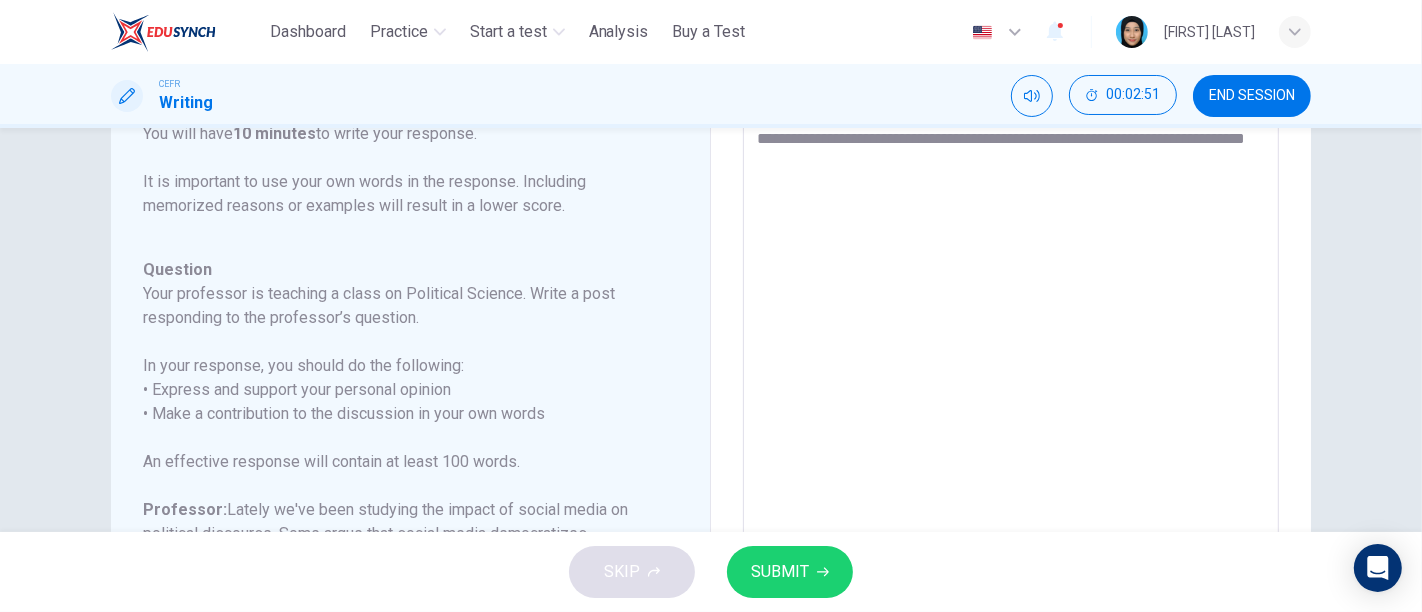 type on "*" 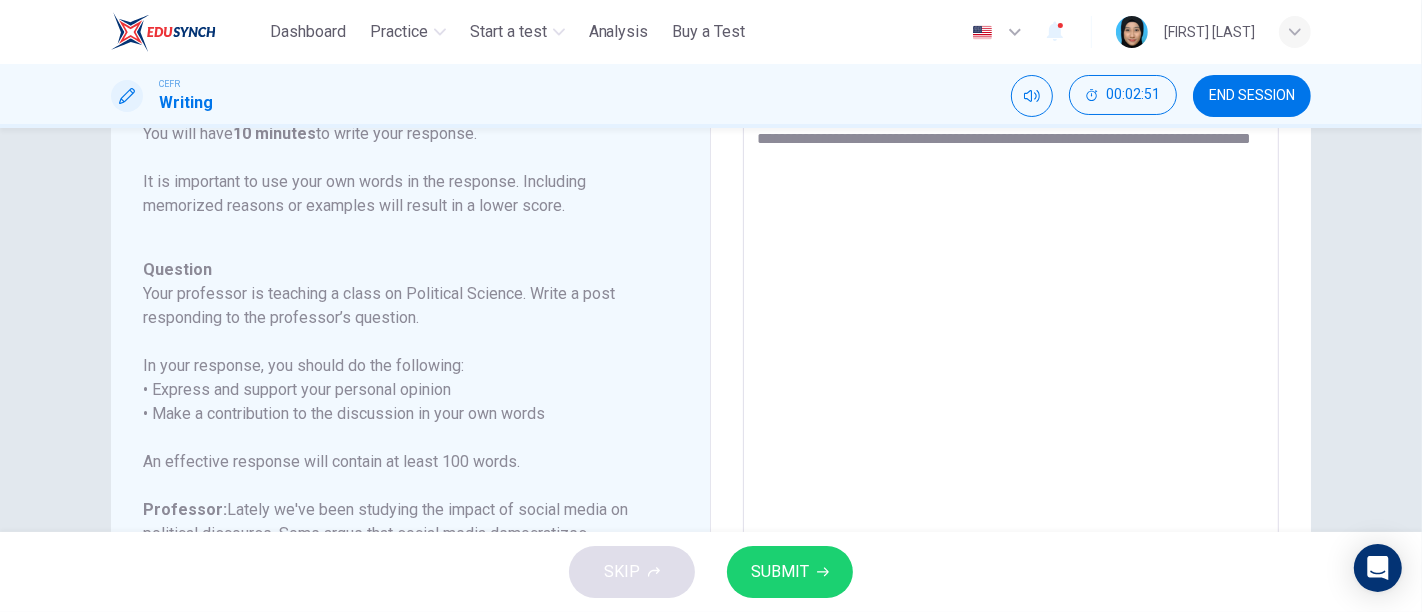type on "**********" 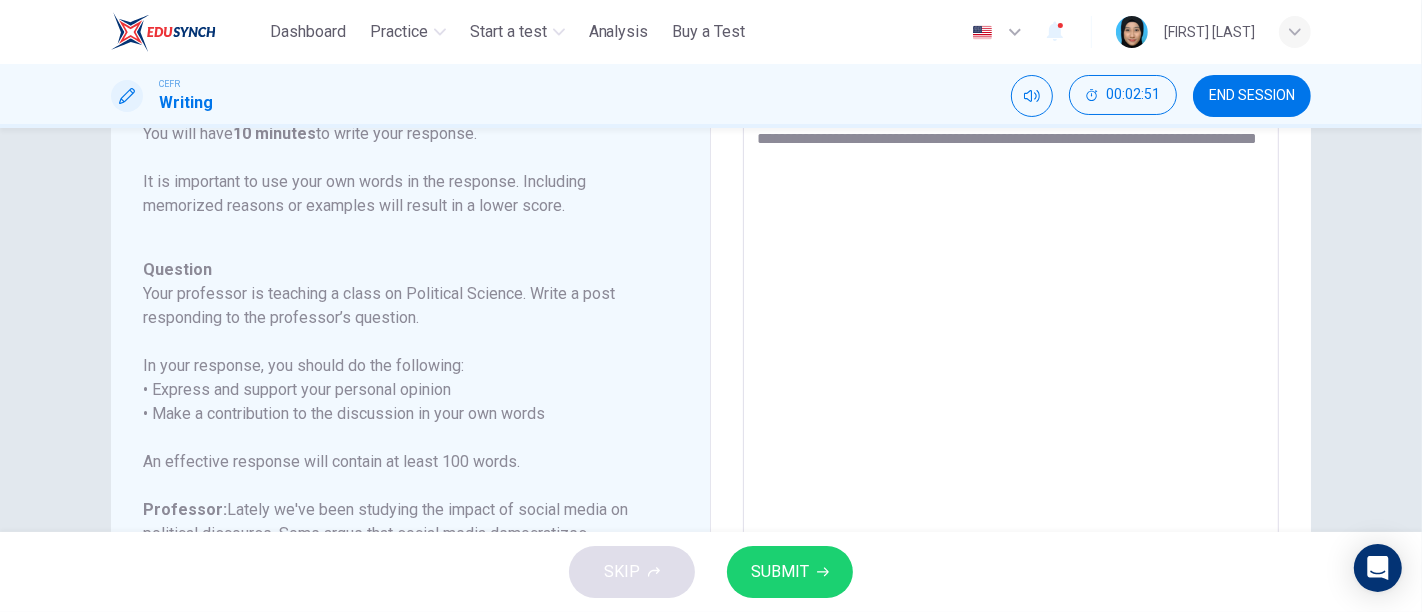type on "*" 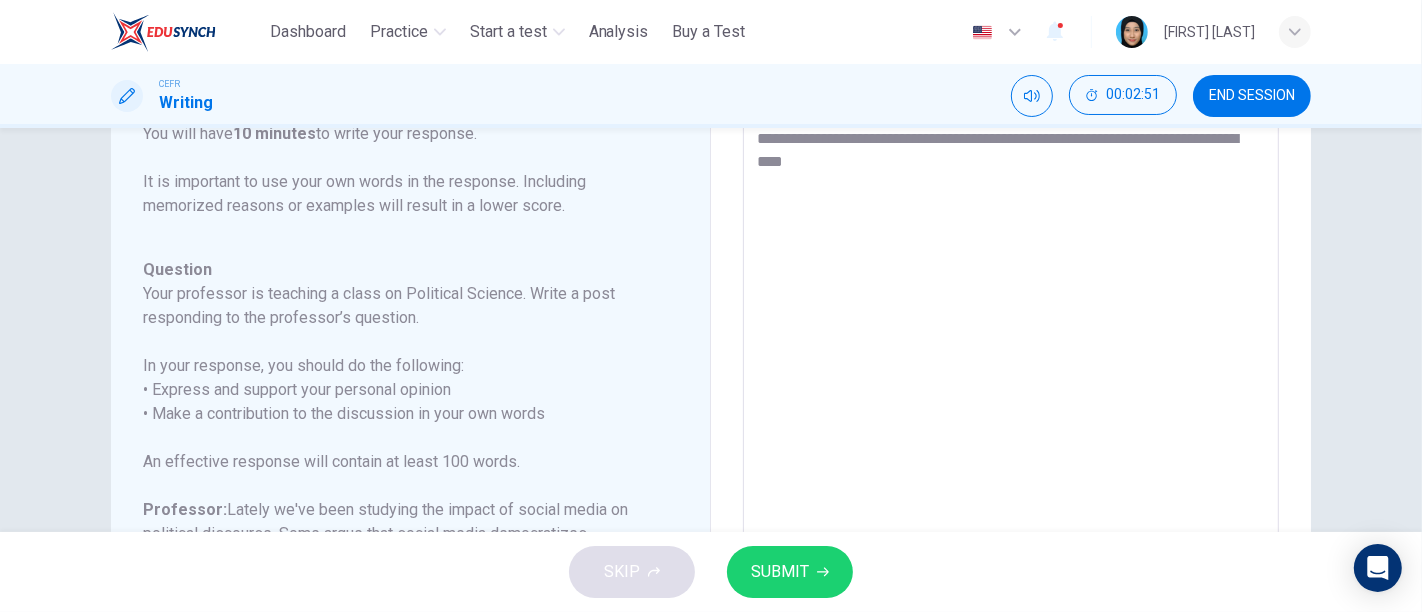 type on "*" 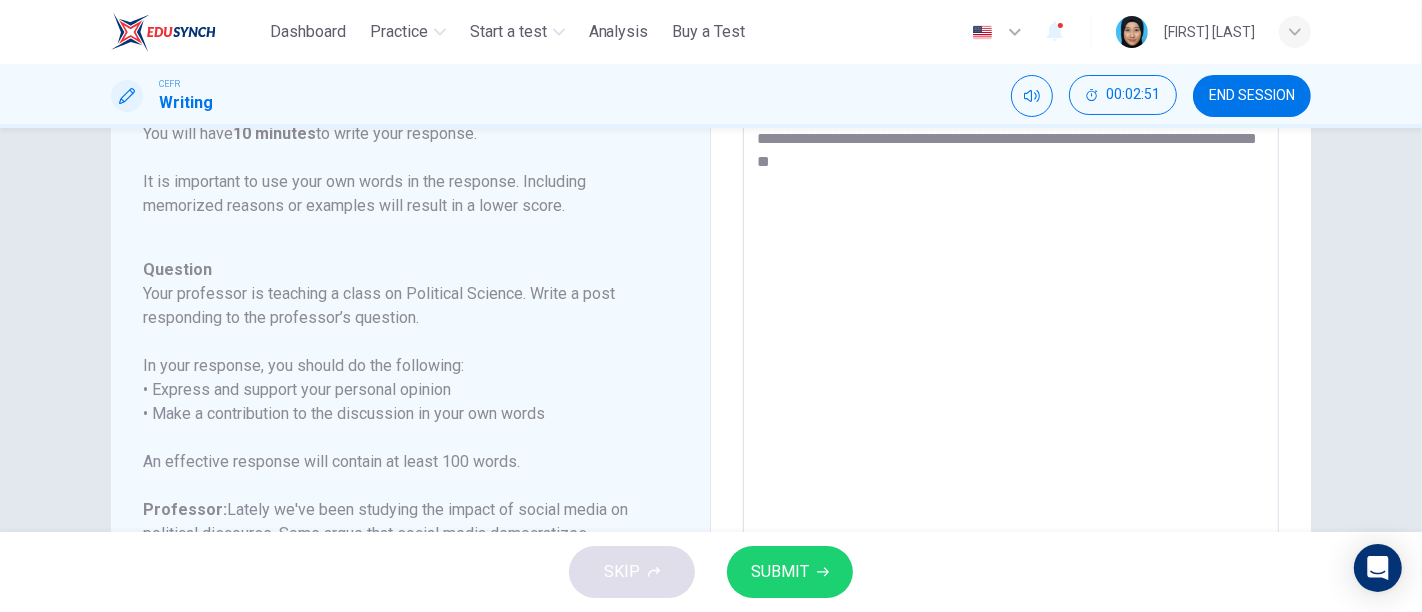 type on "*" 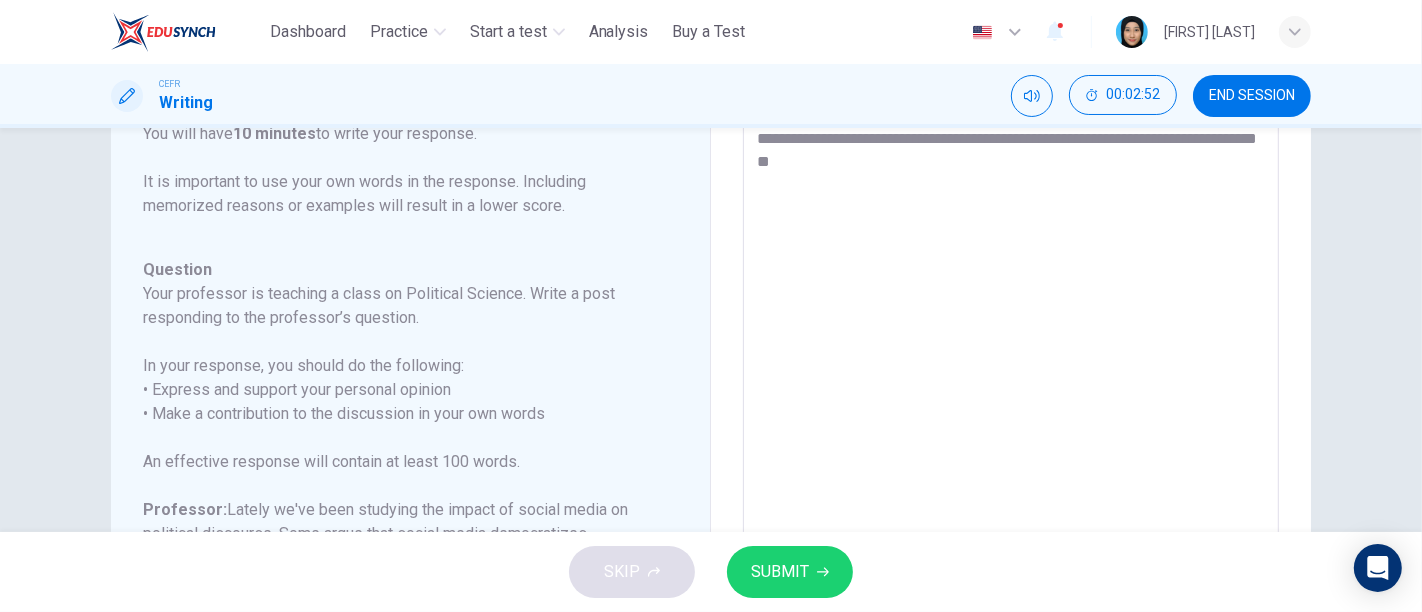 type 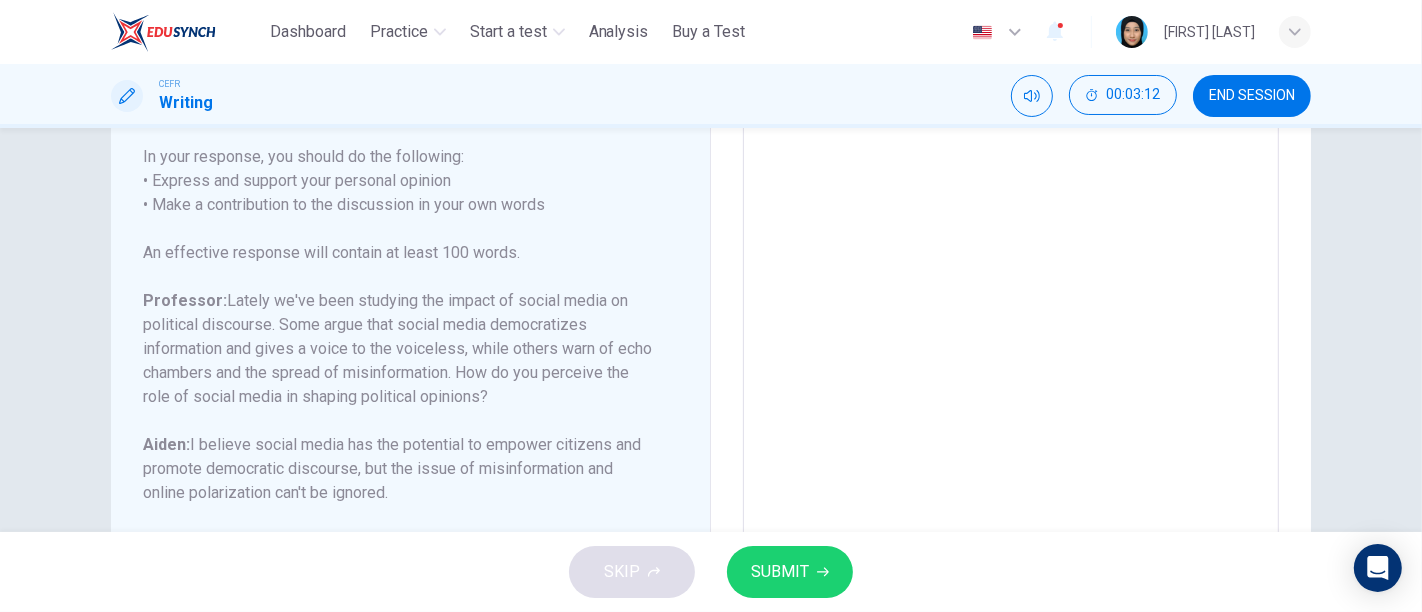 scroll, scrollTop: 373, scrollLeft: 0, axis: vertical 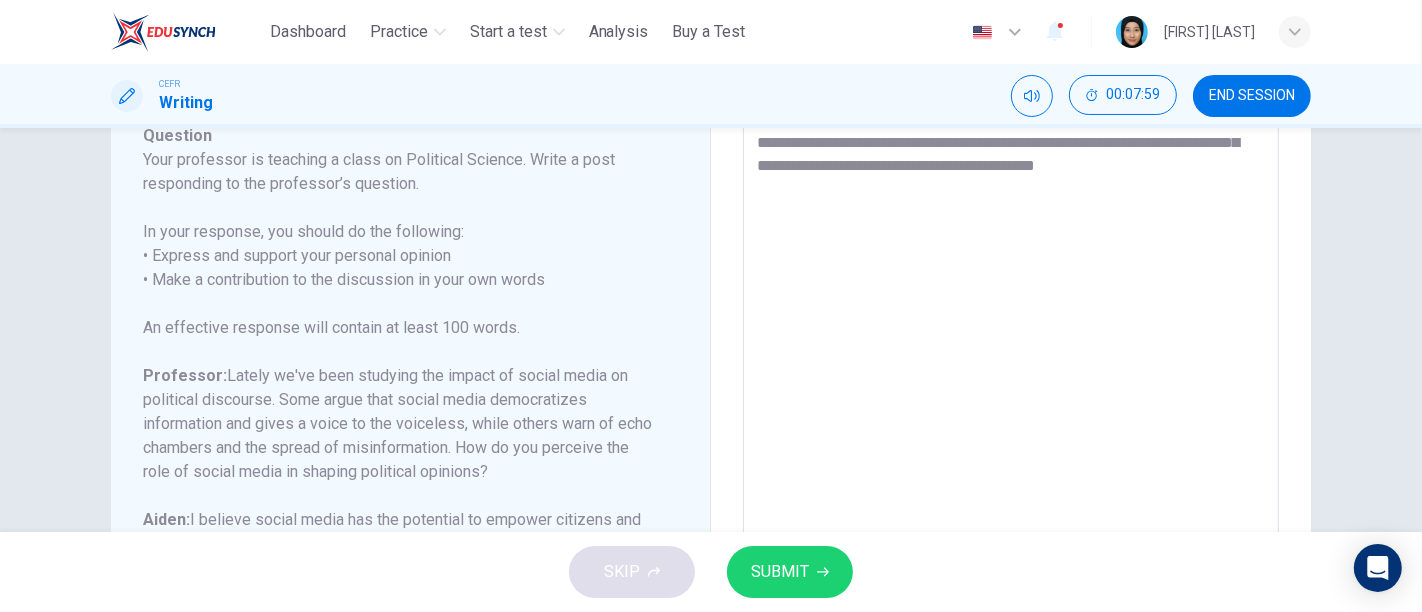 click on "**********" at bounding box center [1011, 310] 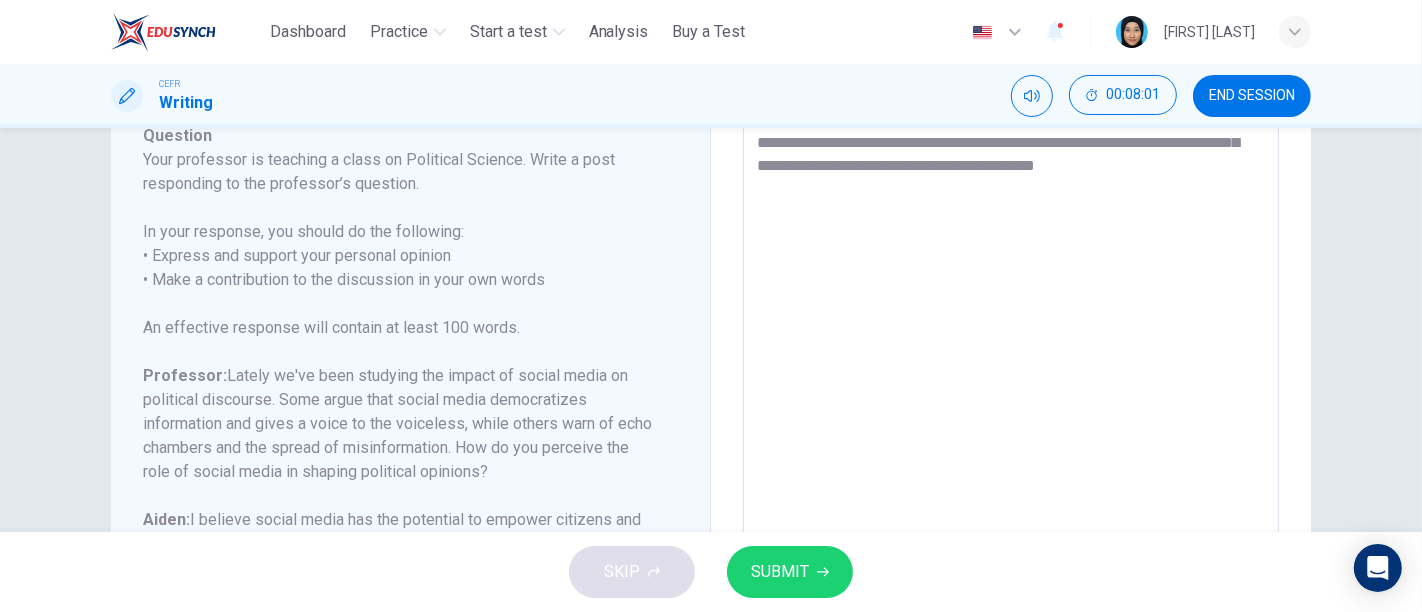click on "**********" at bounding box center (1011, 310) 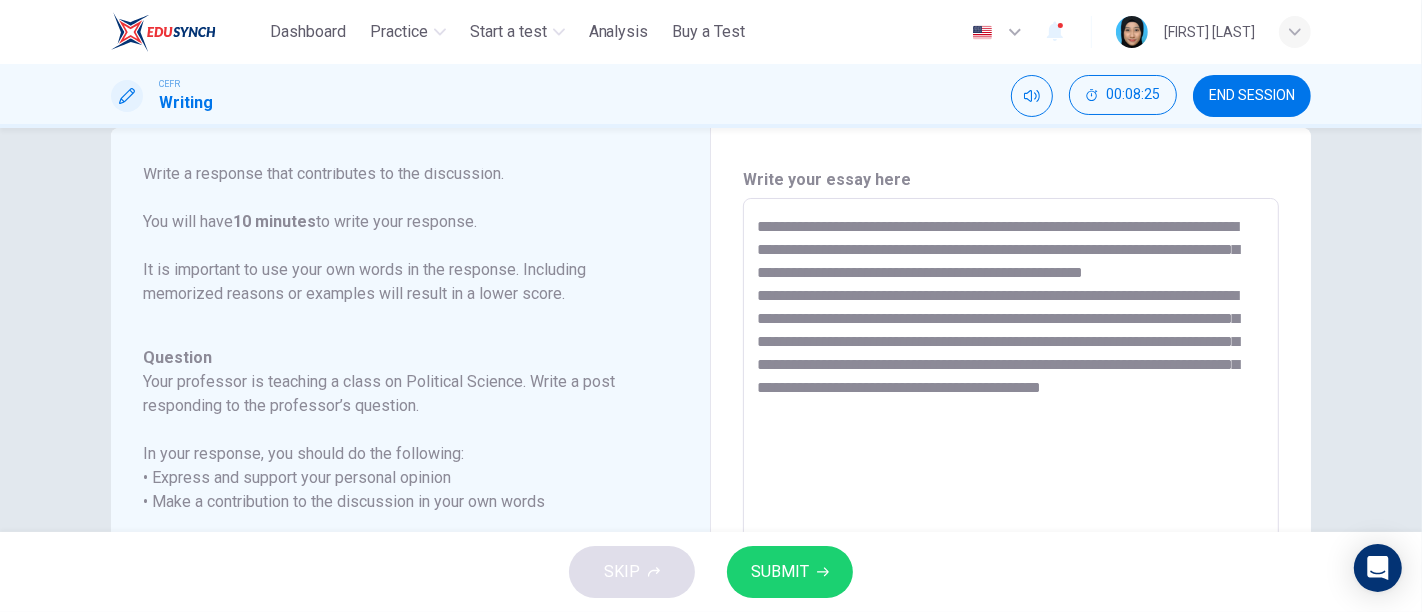 scroll, scrollTop: 485, scrollLeft: 0, axis: vertical 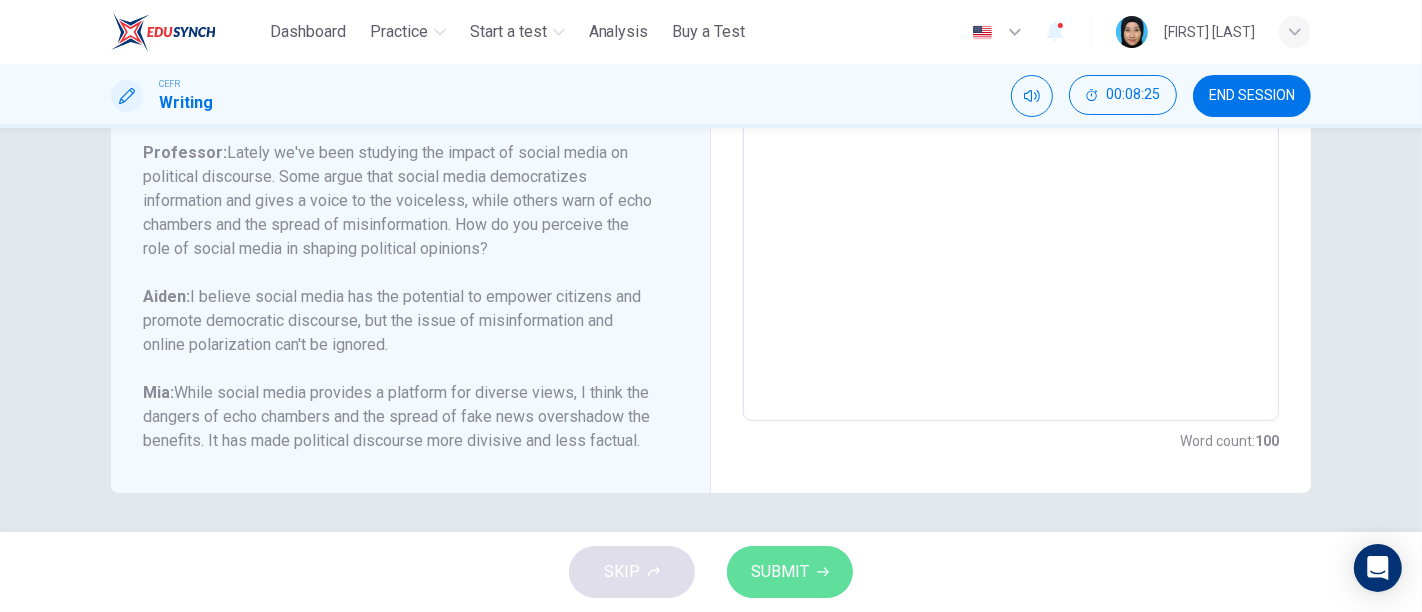 click on "SUBMIT" at bounding box center (780, 572) 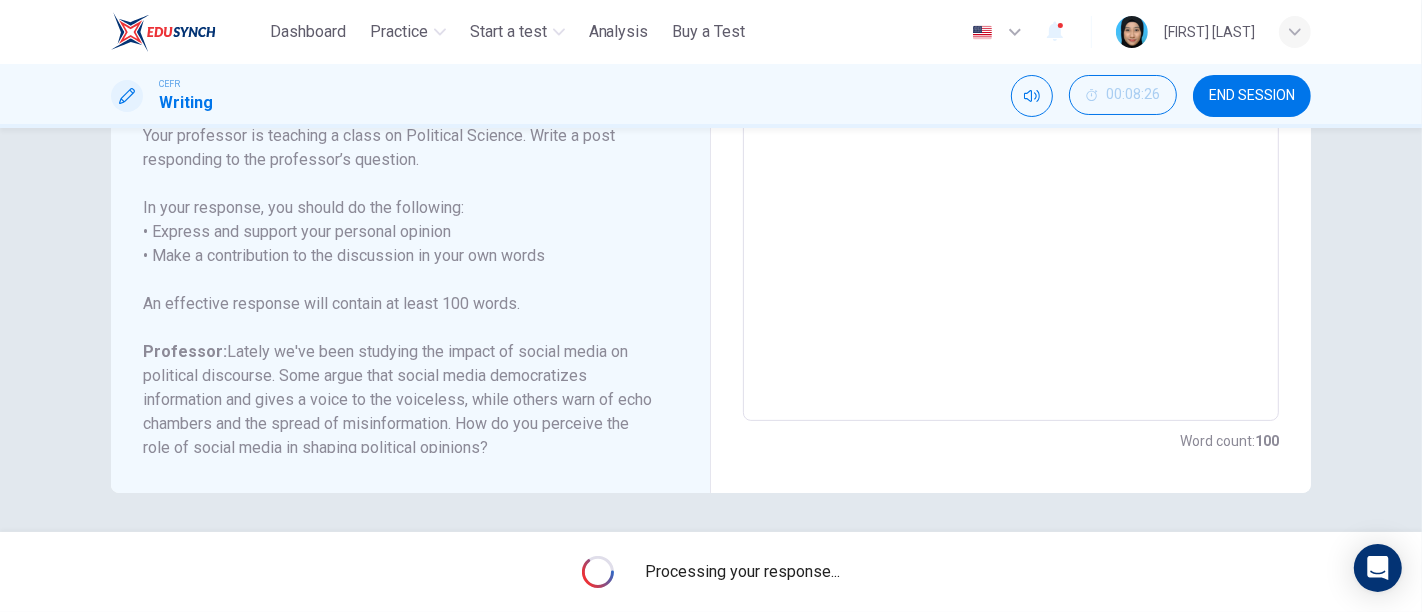 scroll, scrollTop: 0, scrollLeft: 0, axis: both 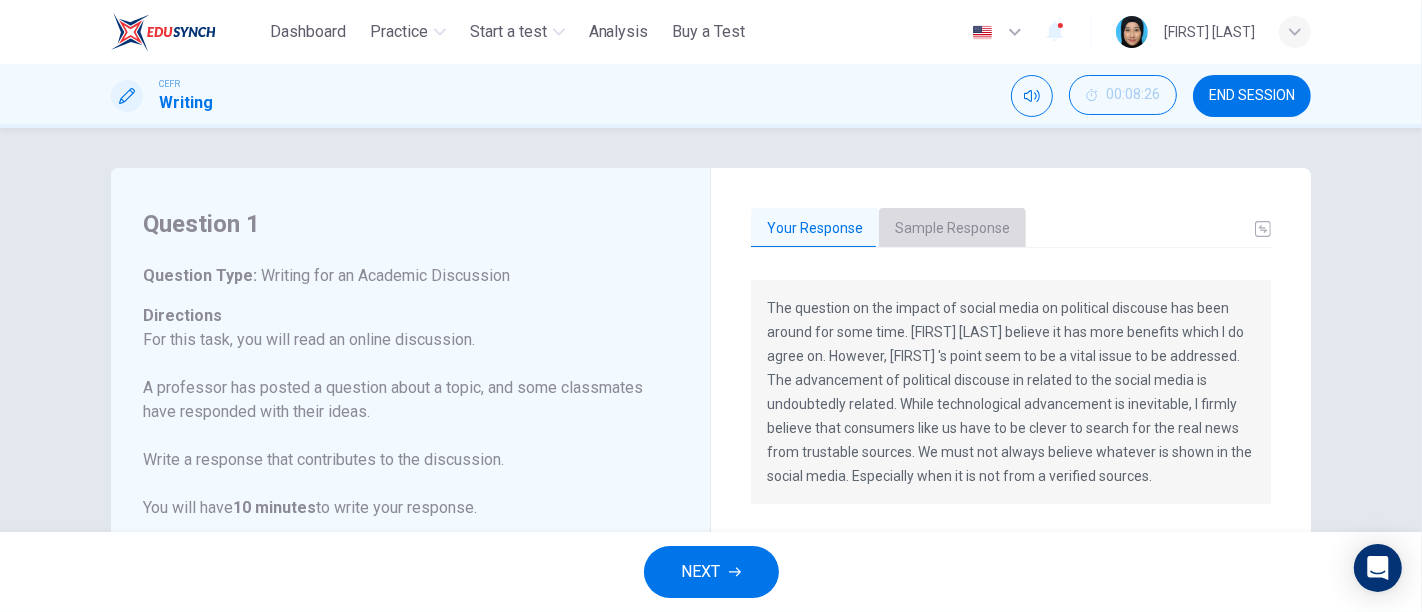 click on "Sample Response" at bounding box center [952, 229] 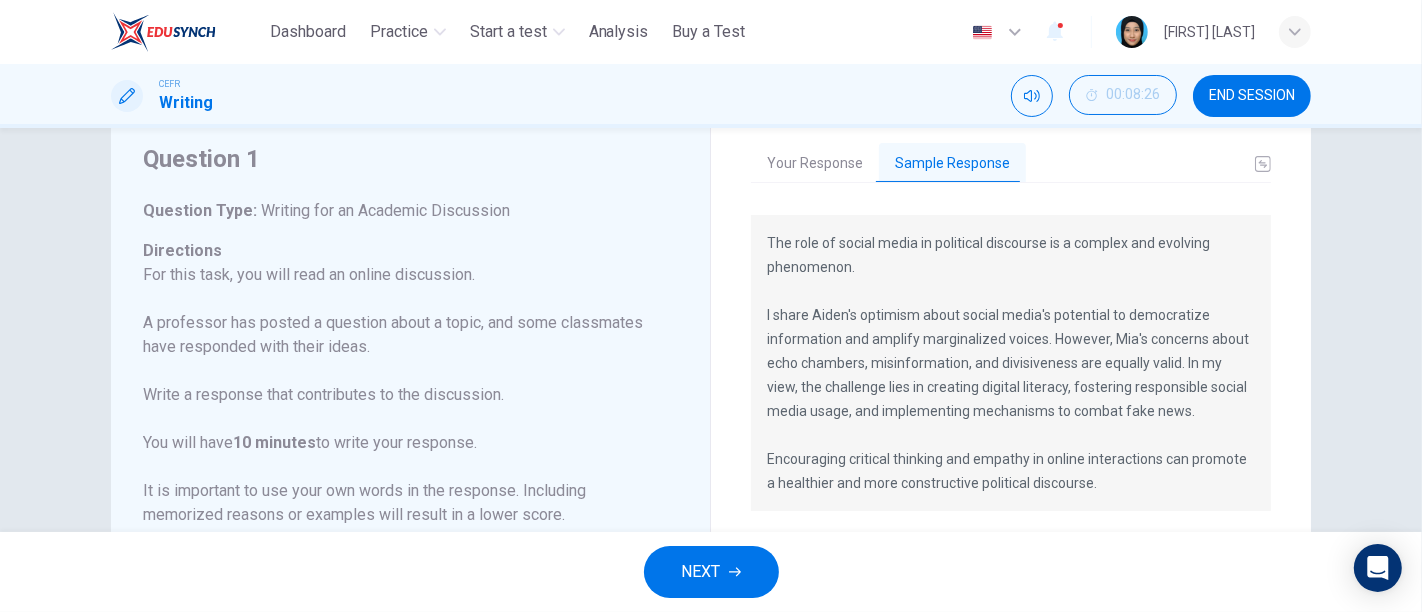 scroll, scrollTop: 111, scrollLeft: 0, axis: vertical 